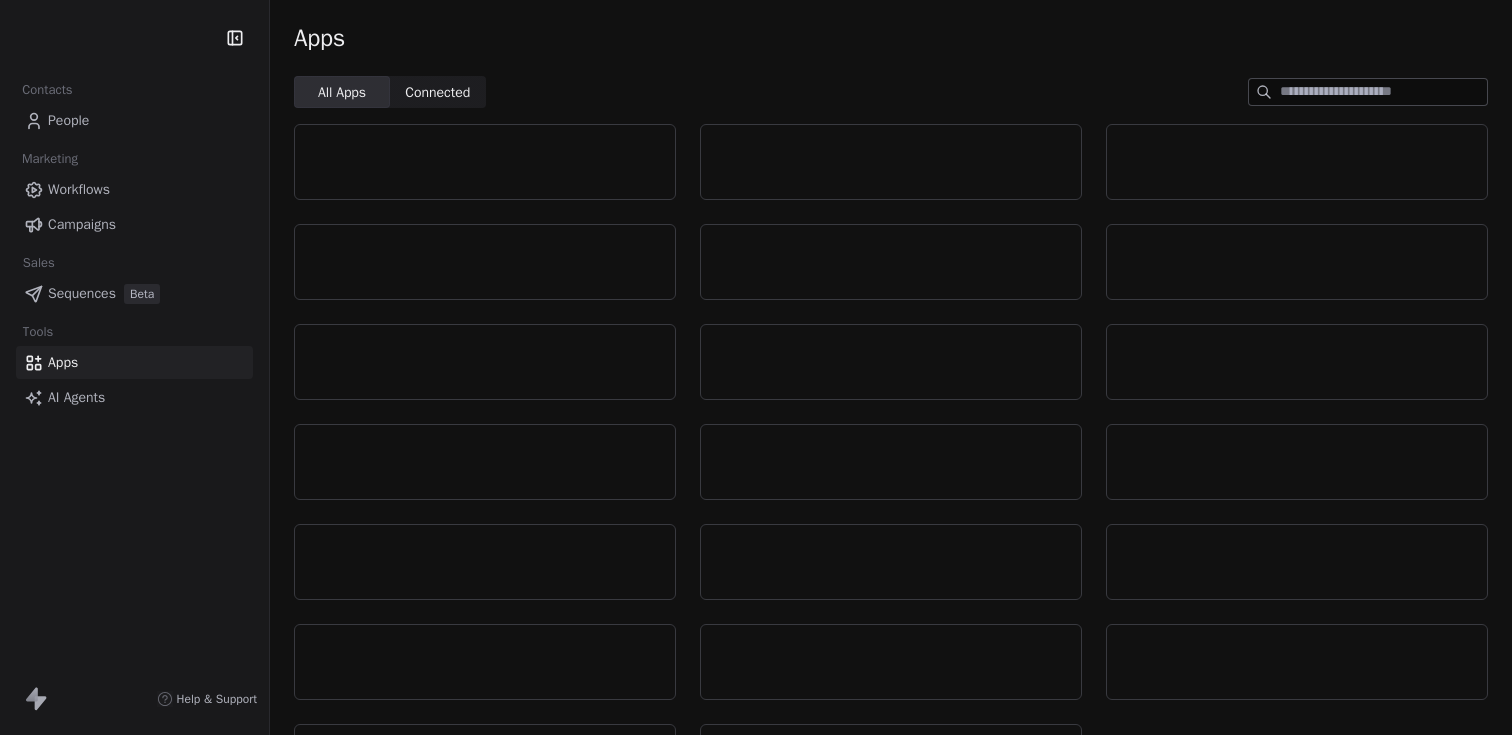 scroll, scrollTop: 0, scrollLeft: 0, axis: both 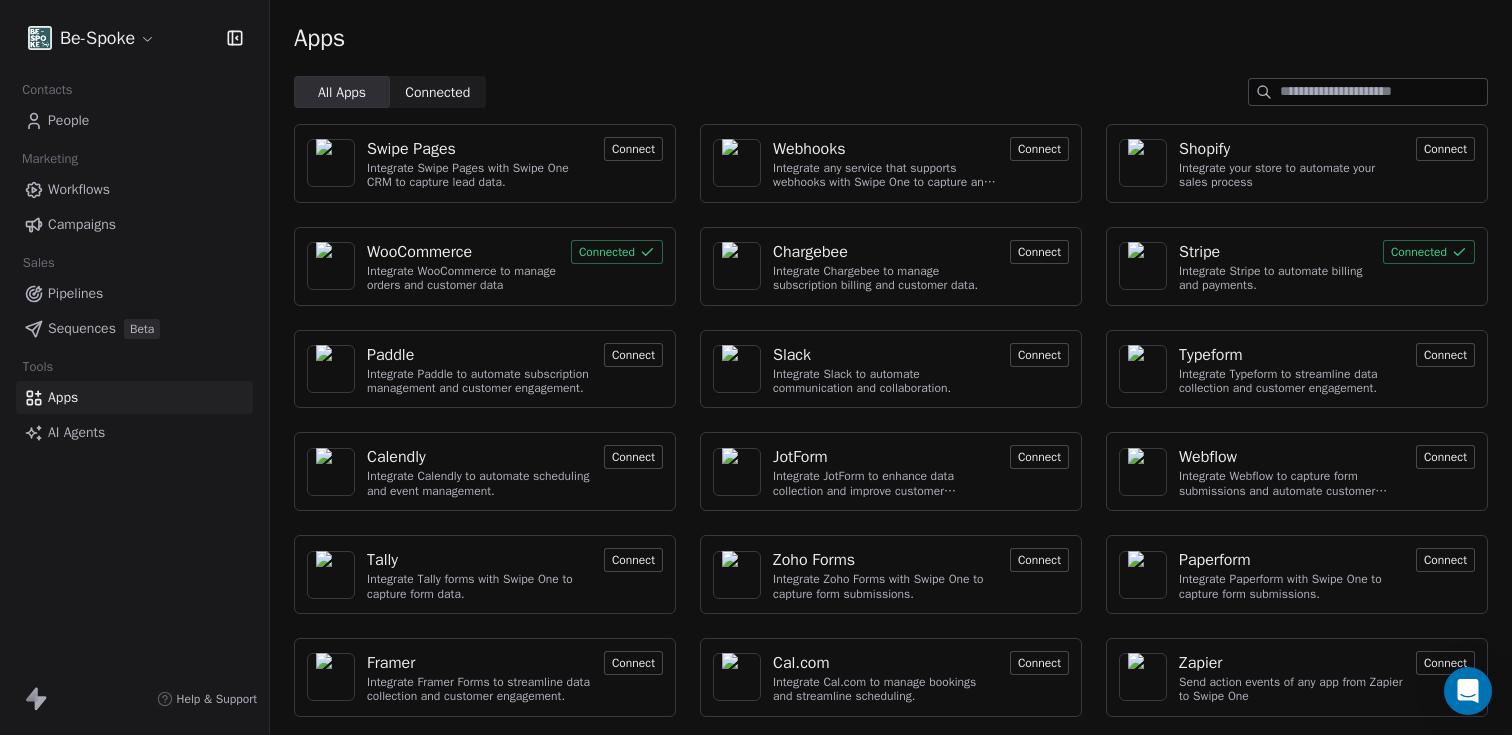 click on "People" at bounding box center (68, 120) 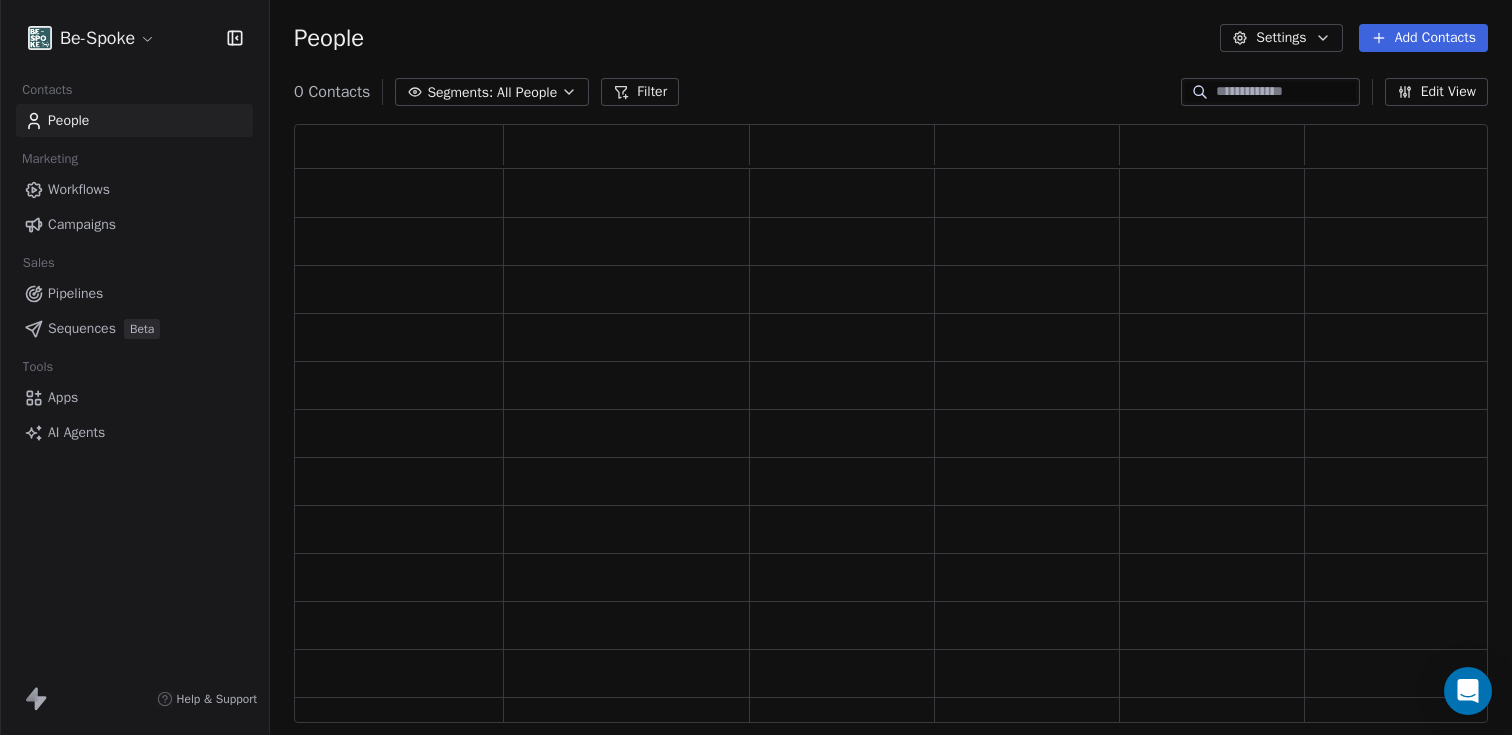 scroll, scrollTop: 16, scrollLeft: 16, axis: both 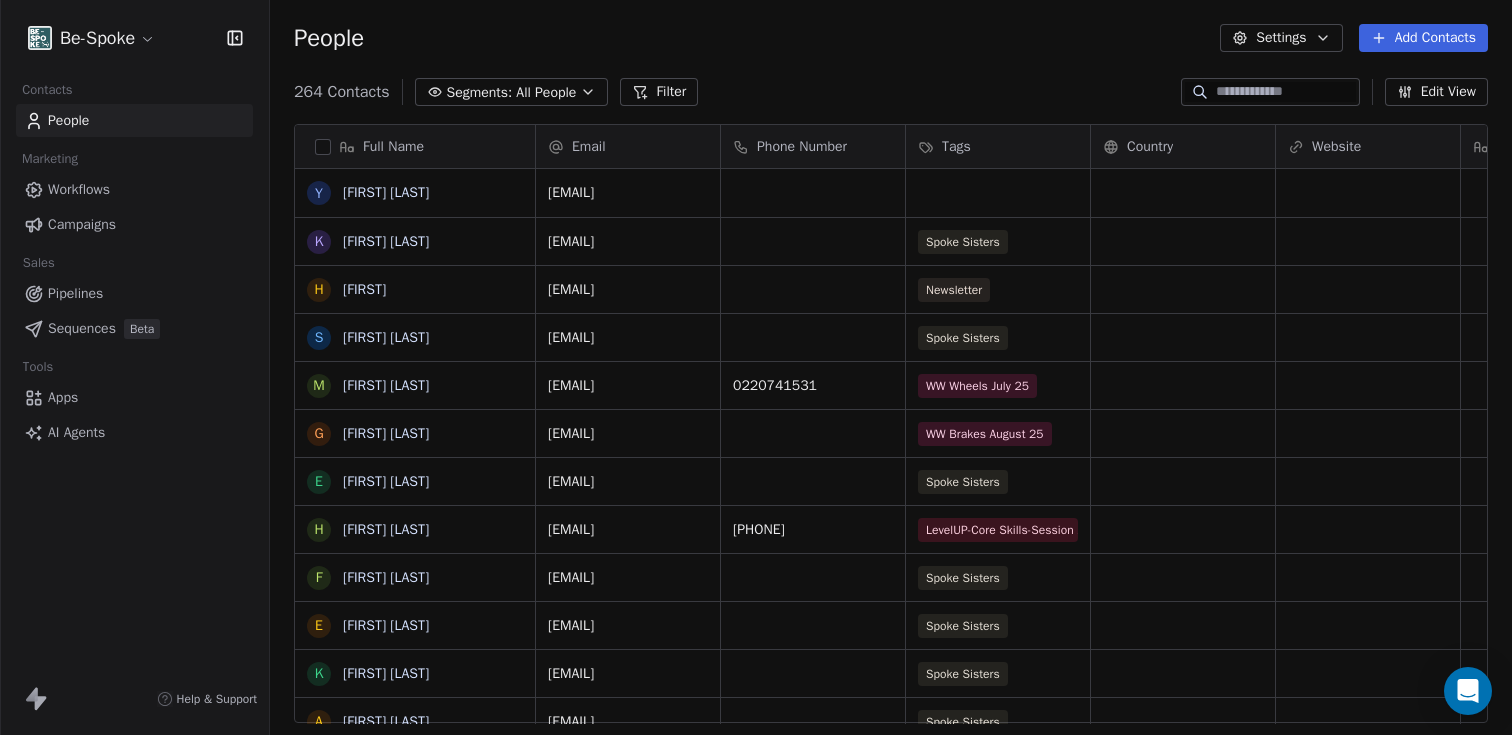 click at bounding box center (1286, 92) 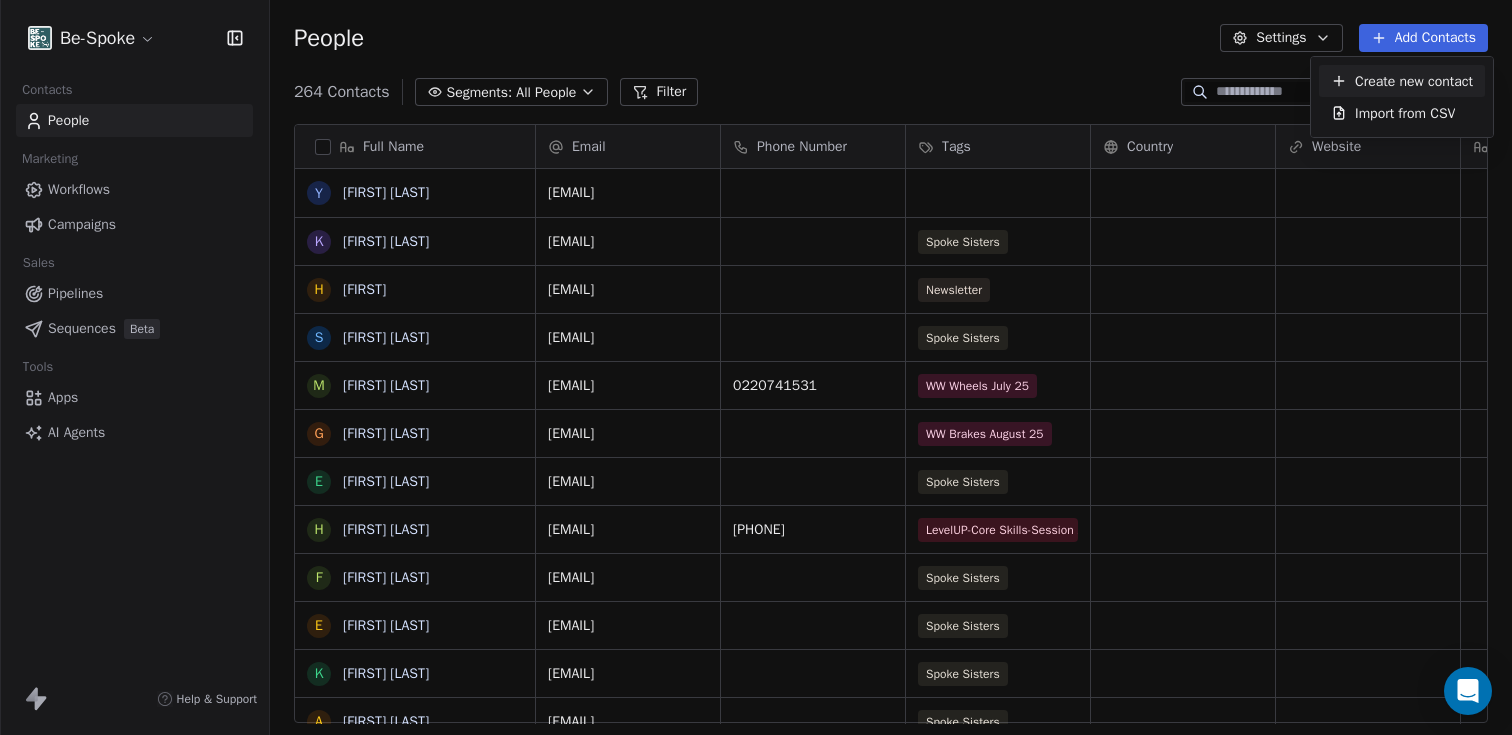 click on "Create new contact" at bounding box center (1414, 81) 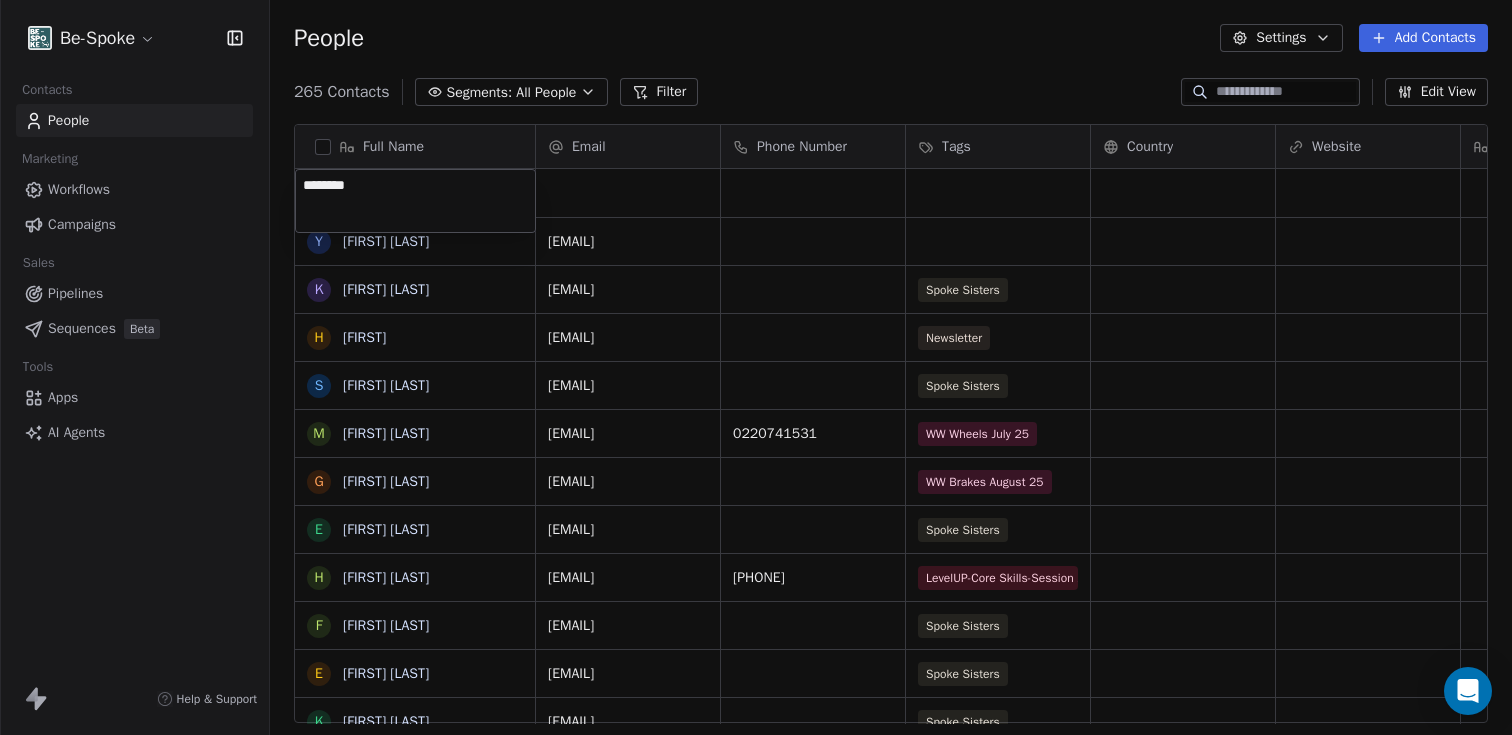 type on "*******" 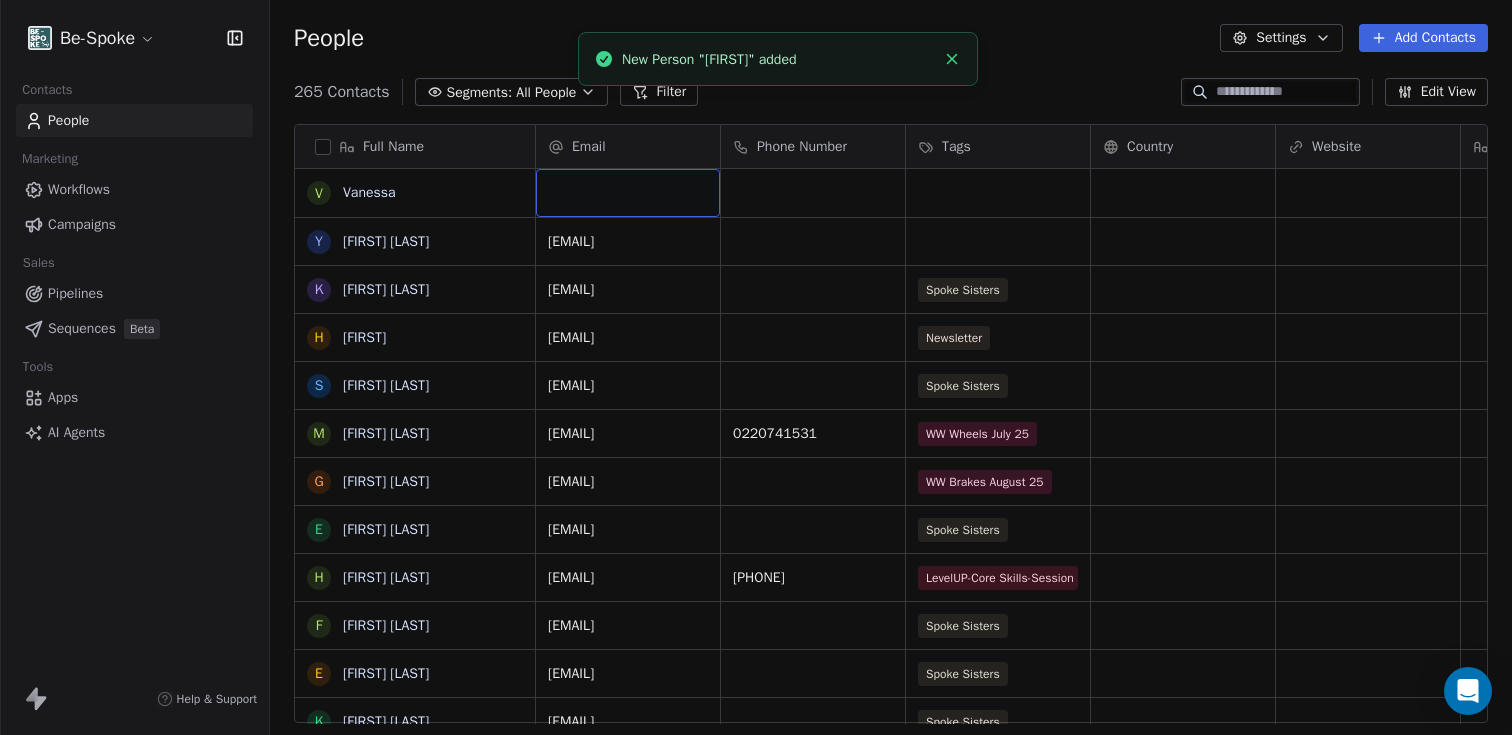 click at bounding box center (628, 193) 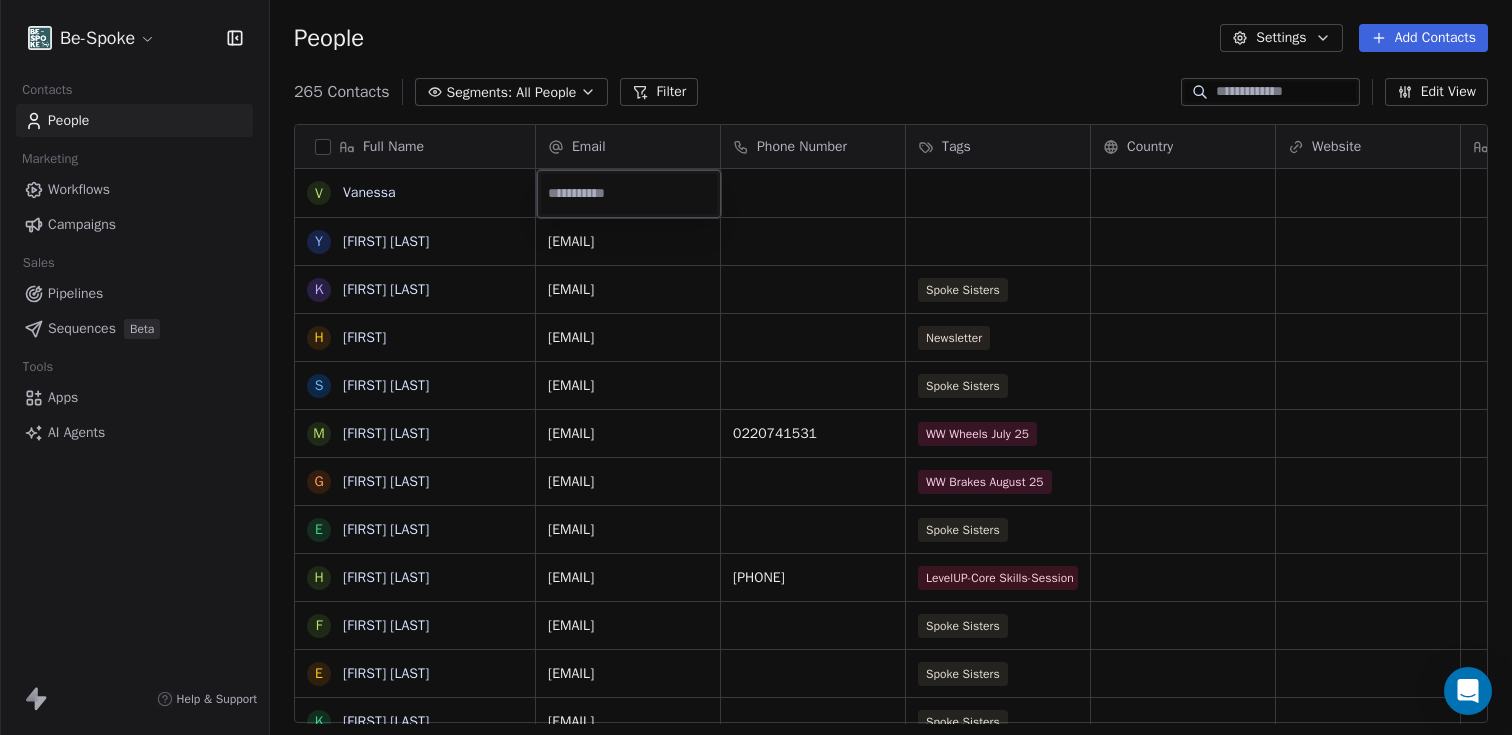 paste on "**********" 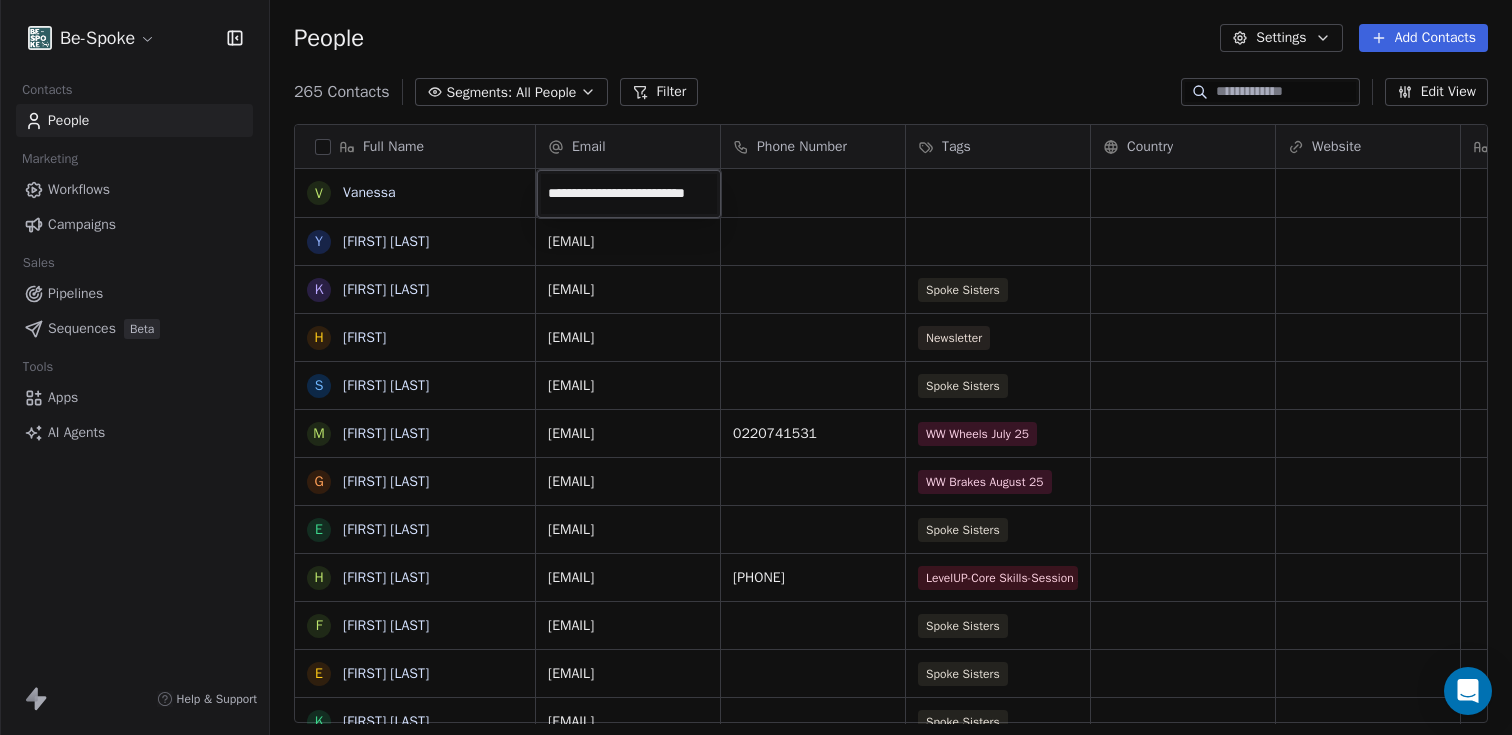 scroll, scrollTop: 0, scrollLeft: 30, axis: horizontal 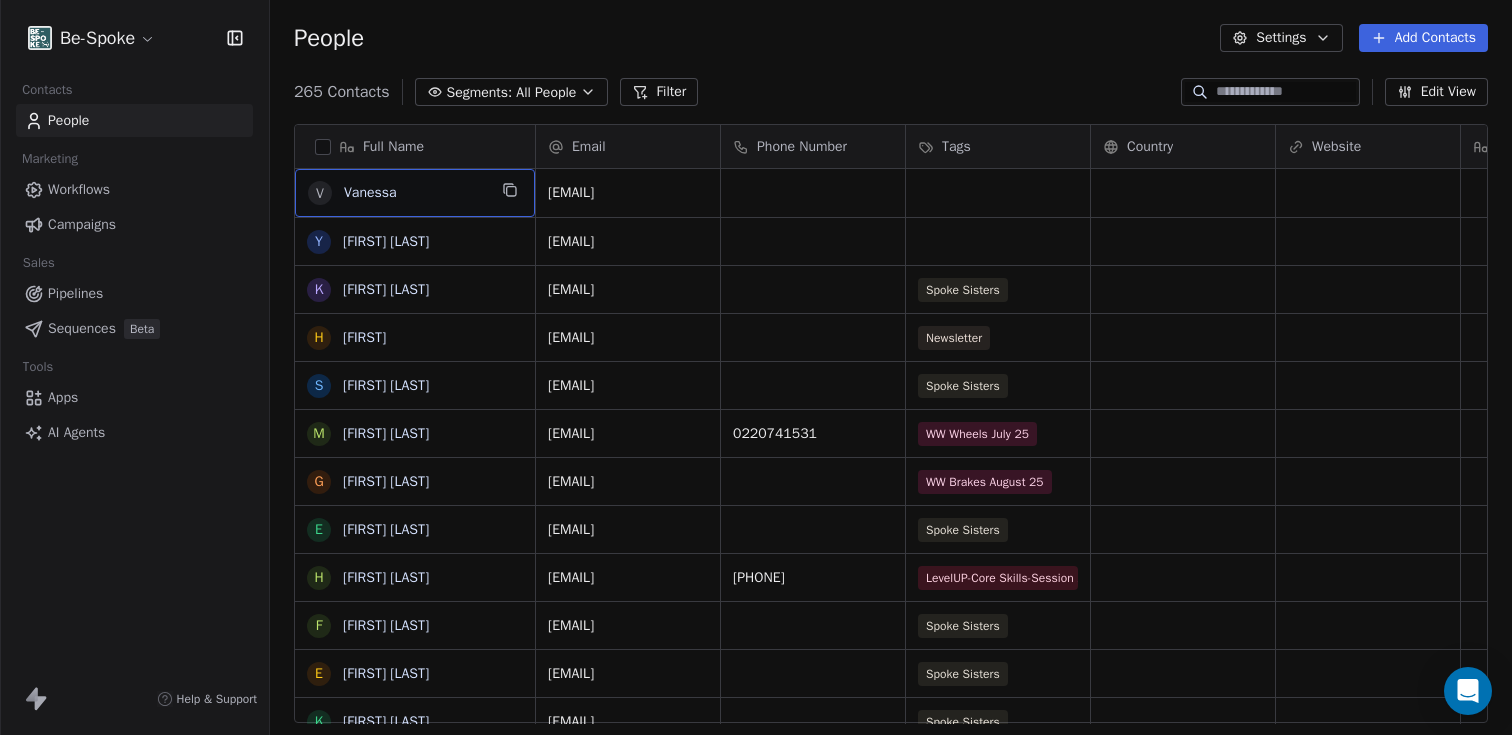 click on "Vanessa" at bounding box center (415, 193) 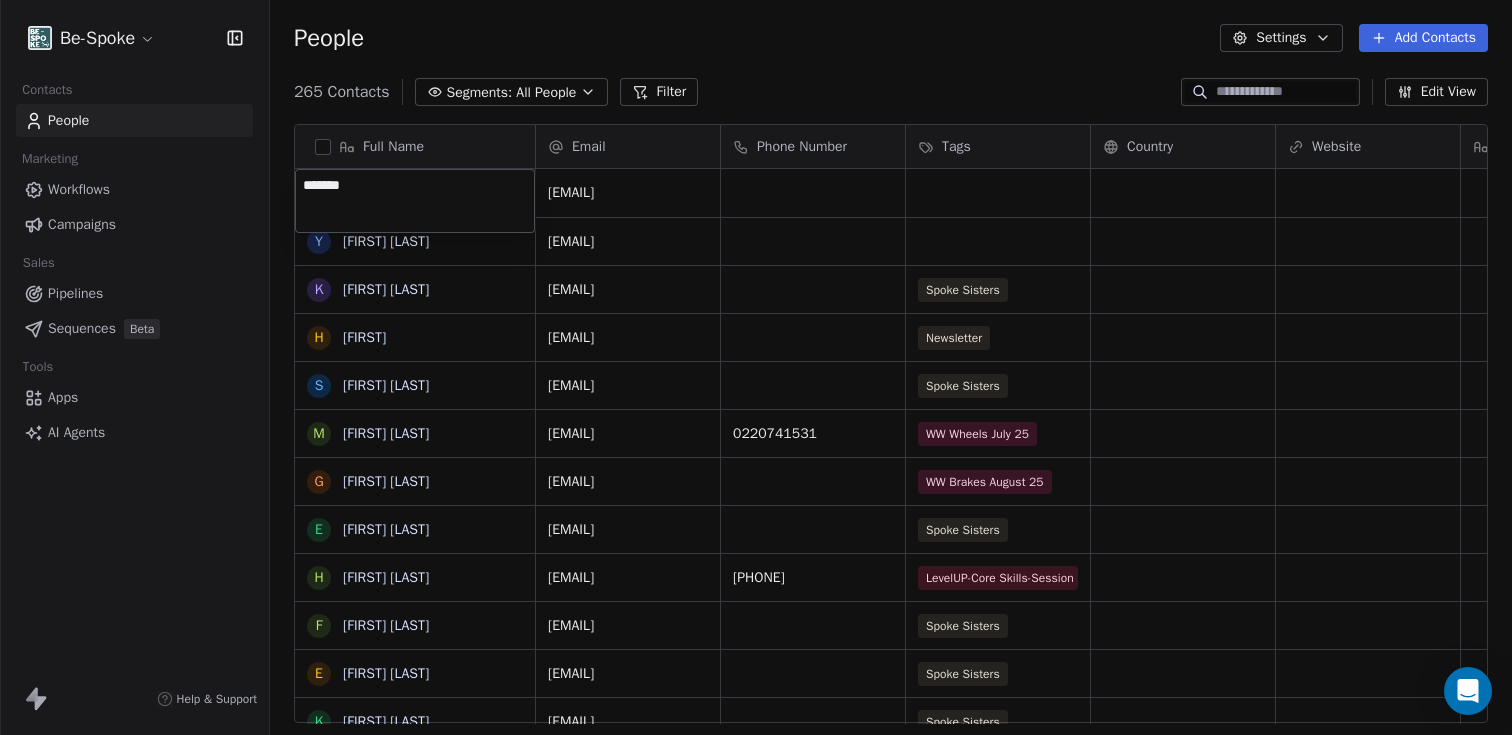 drag, startPoint x: 391, startPoint y: 192, endPoint x: 193, endPoint y: 185, distance: 198.1237 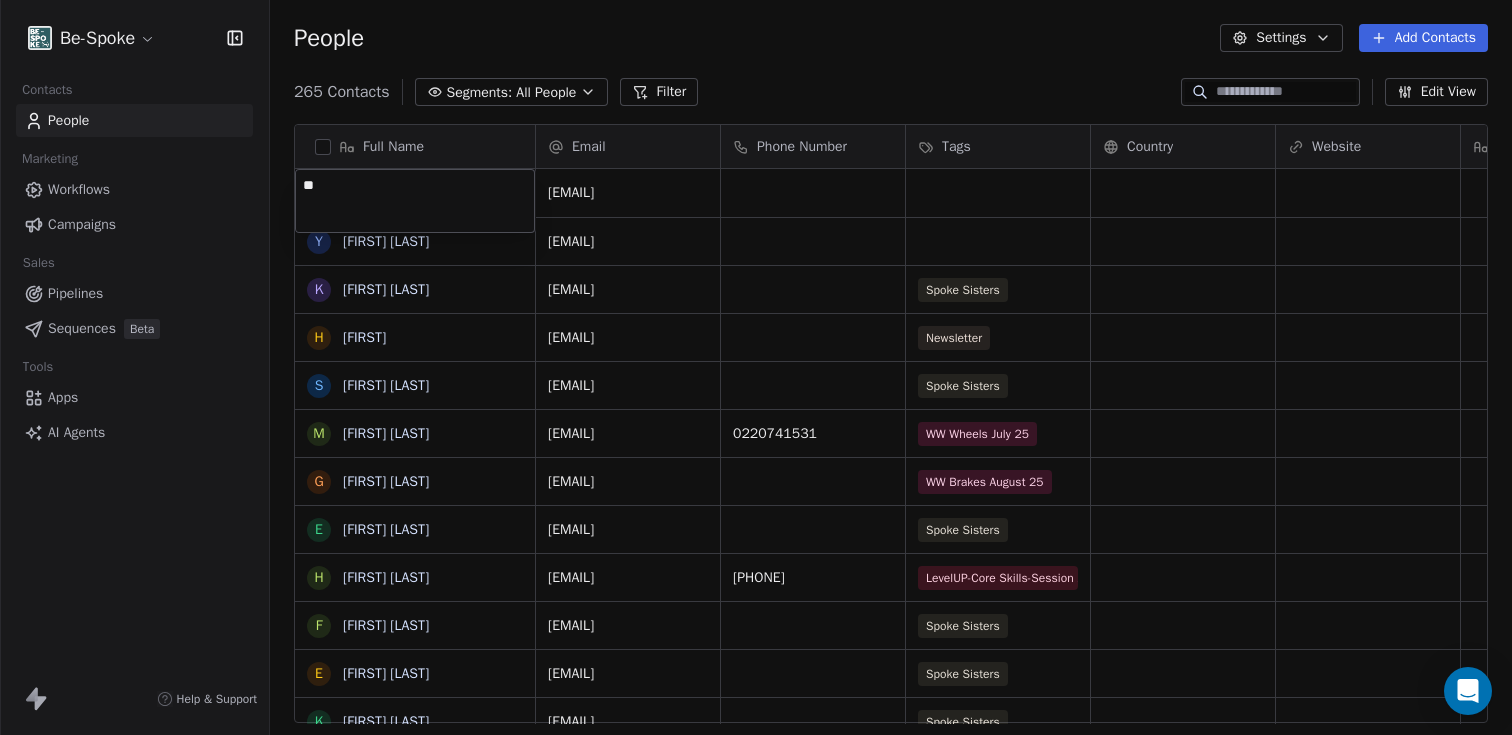 type on "*" 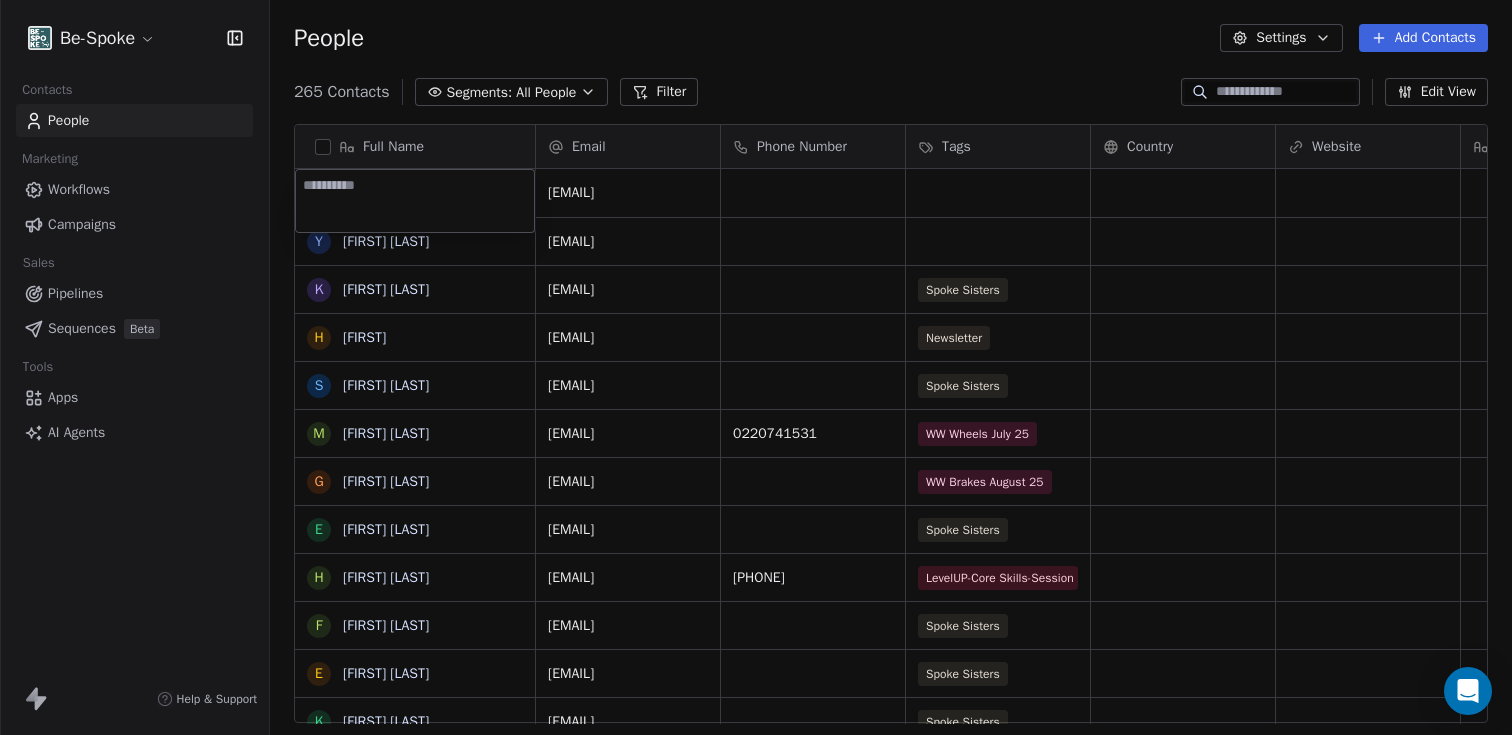 type on "**********" 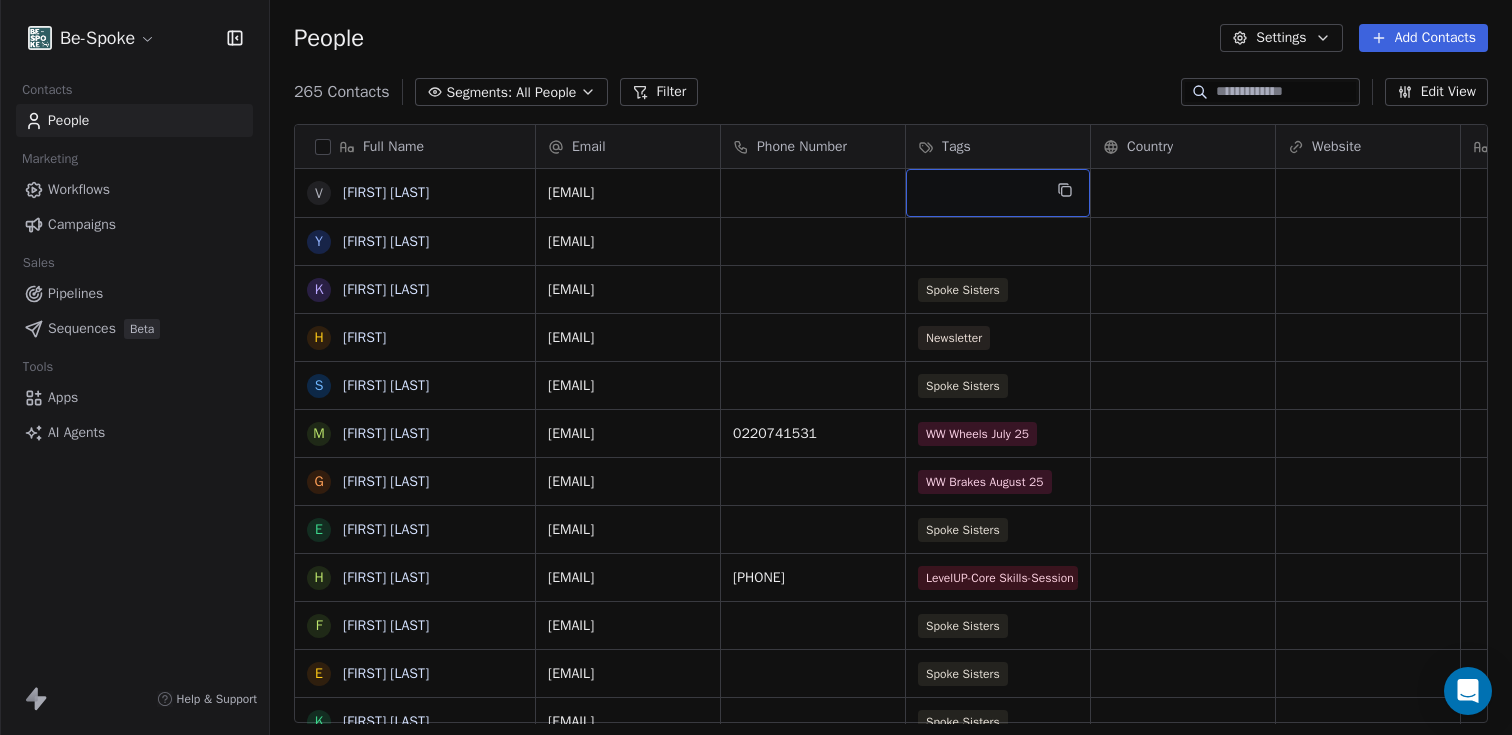 click at bounding box center (998, 193) 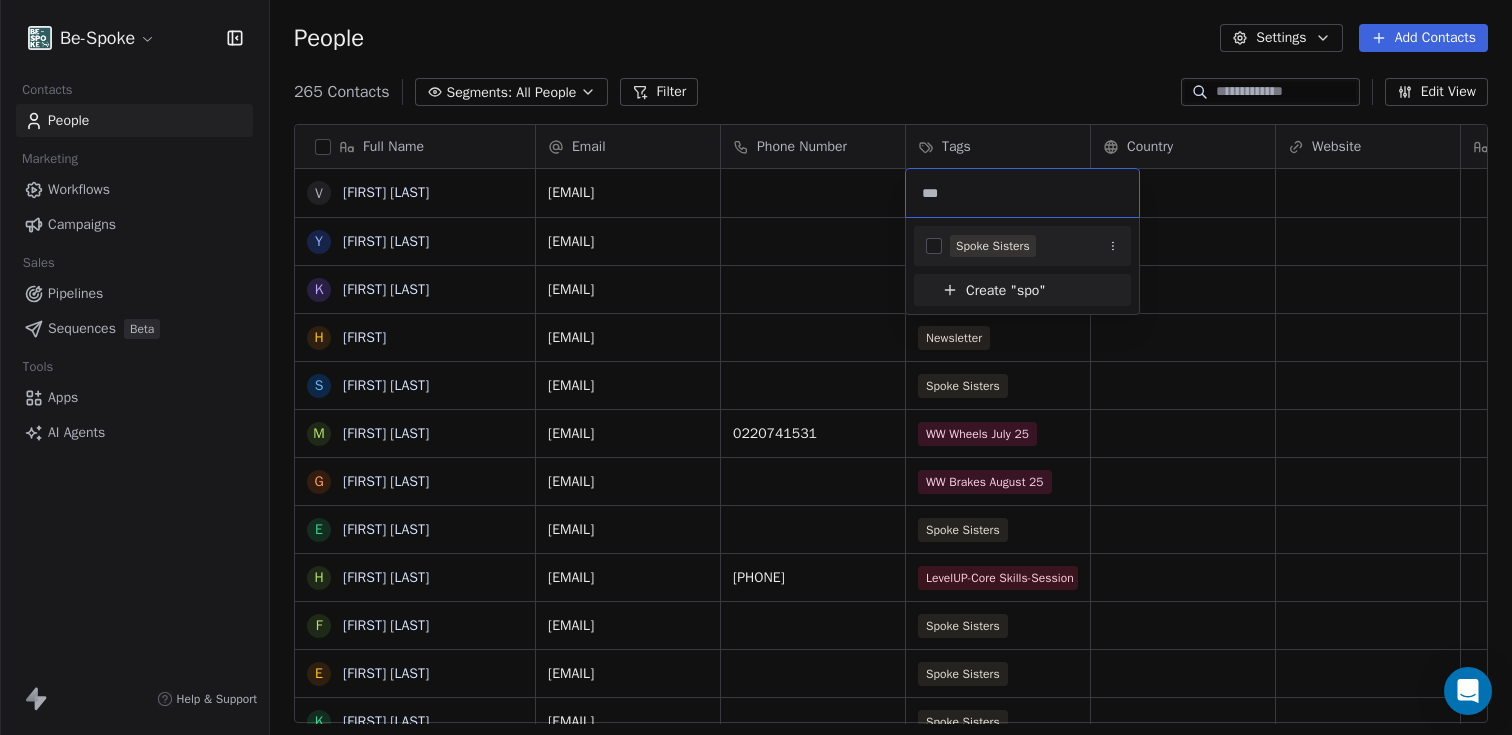 type on "***" 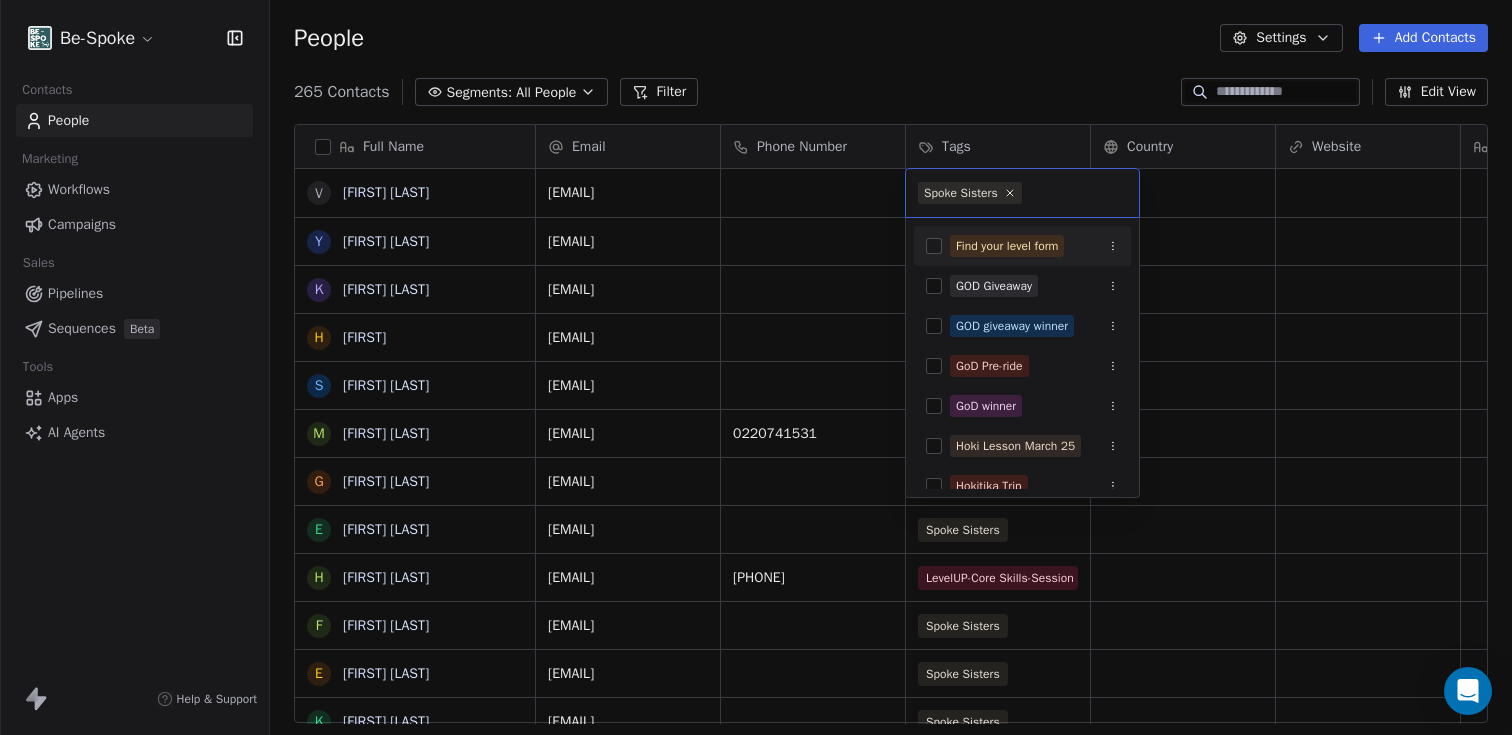 click on "Be-Spoke Contacts People Marketing Workflows Campaigns Sales Pipelines Sequences Beta Tools Apps AI Agents Help & Support People Settings  Add Contacts 265 Contacts Segments: All People Filter  Edit View Tag Add to Sequence Export Full Name V Vanessa Thwaites Y Yvonne McDonald K Keren Persen H Hadee S Shannah Mary M Miriam Harris G Ginny Liebert E Esther Vallance H Helena Dale F Francesca Taylor E Erin Douglas-Clifford K Karolina Kalisz A Ashleigh Payne L Lauren Kavanagh J Juliet Nelson S Susan I Ian K Kirk J Jeannette Adams L Leah L Lisa N Ness Spychalska J Jemma B Beth Maw C Claire Glanville A Angela Pratt A Ana Mocanu E Ella Lewis-Sandford A Addison Aspros R Ruby Fairbrass S Shania Cochrane H Hazel Odlin Email Phone Number Tags Country Website Job Title Status Contact Source NPS Score vanessathwaites@hotmail.com yvonnem259@outlook.co.nz keren.persen@hotmail.com Spoke Sisters hadee.thompson@gmail.com Newsletter rhynards1@gmail.com Spoke Sisters miriamharrismeme@gmail.com 0220741531 WW Wheels July 25" at bounding box center [756, 367] 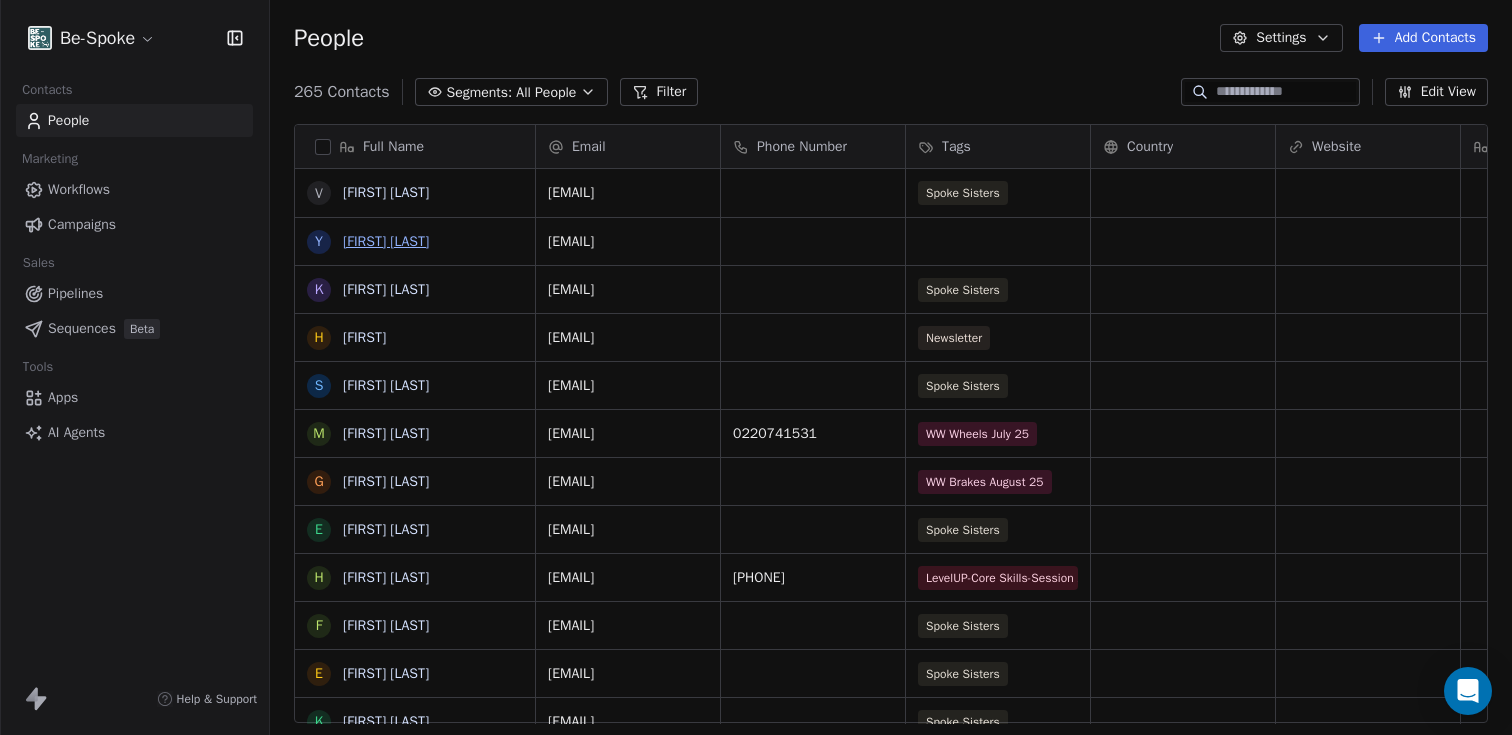 click on "[FIRST] [LAST]" at bounding box center (386, 241) 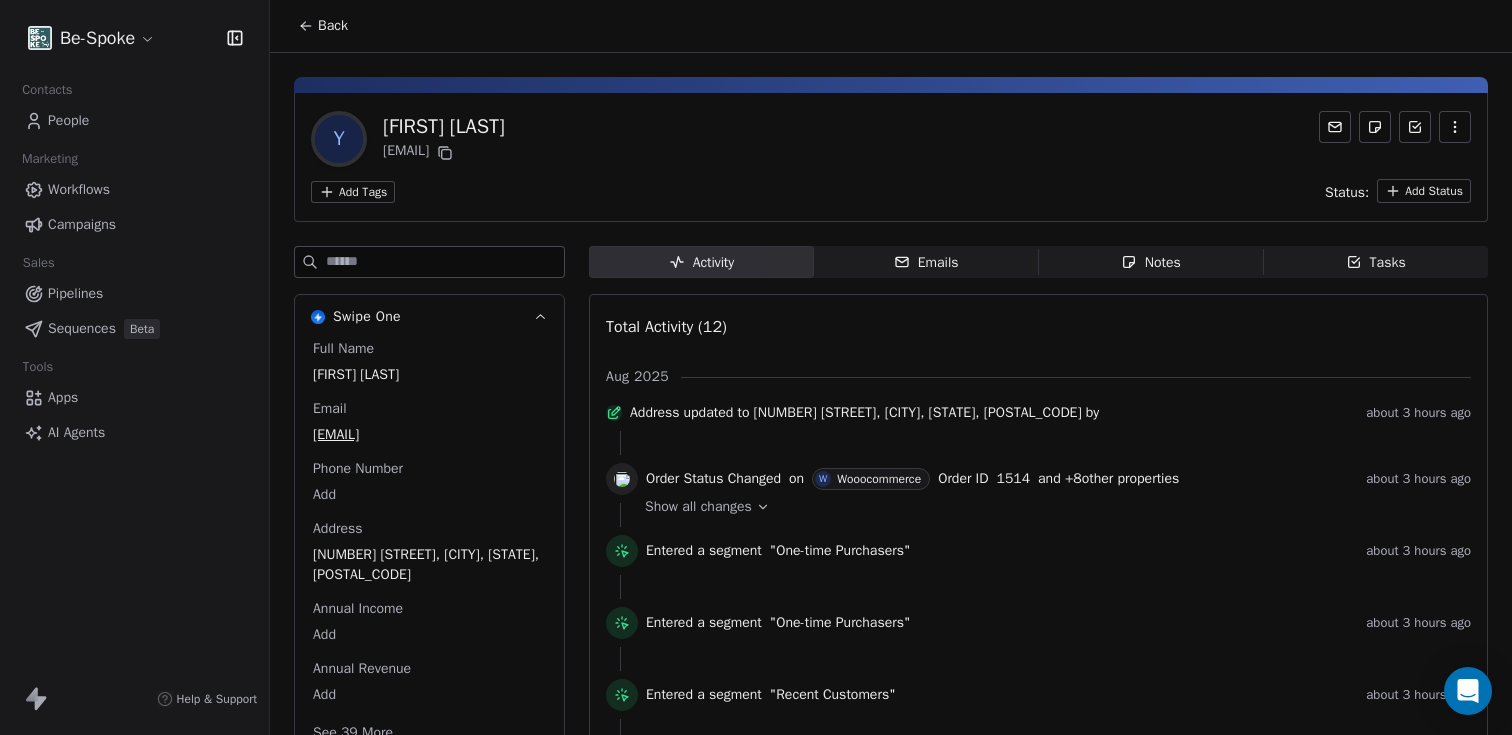 click 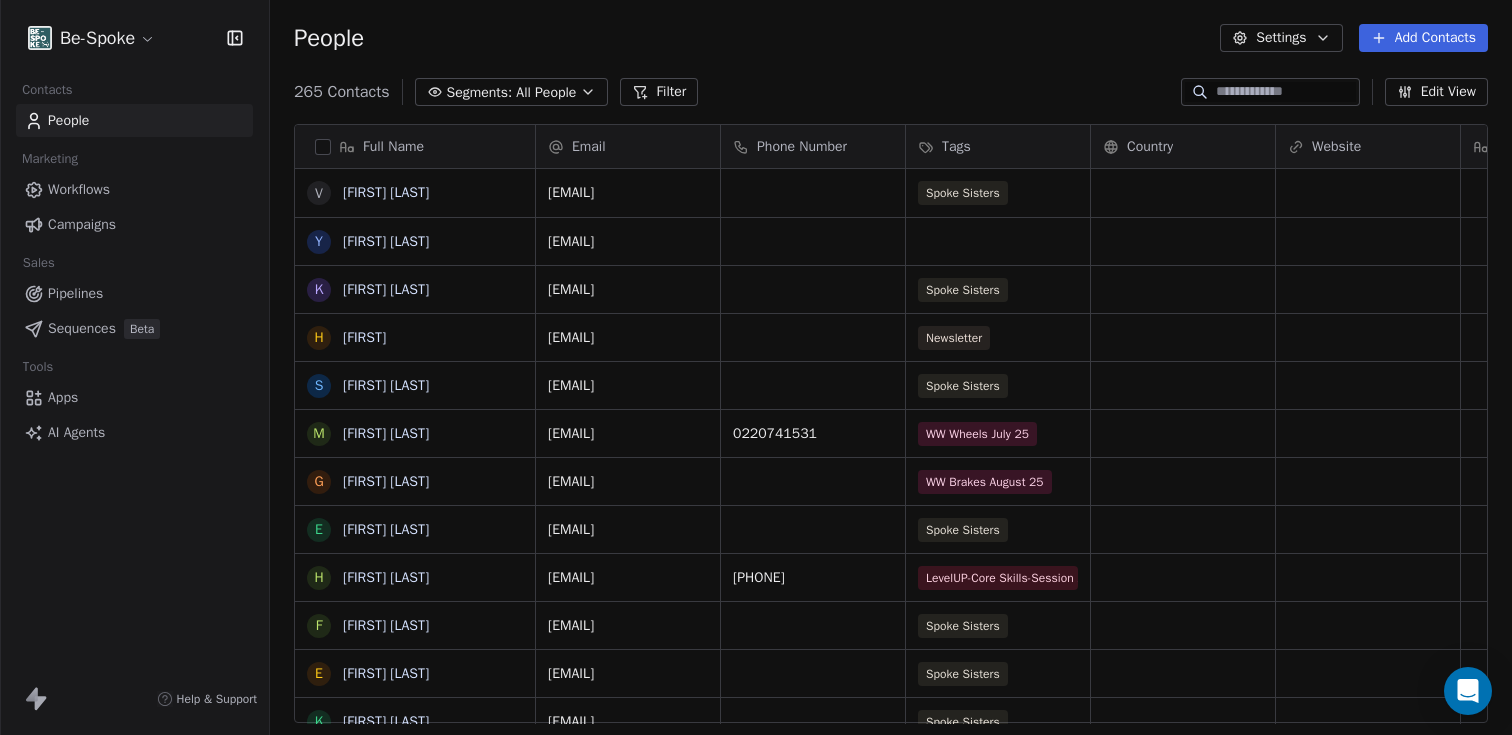 scroll, scrollTop: 16, scrollLeft: 16, axis: both 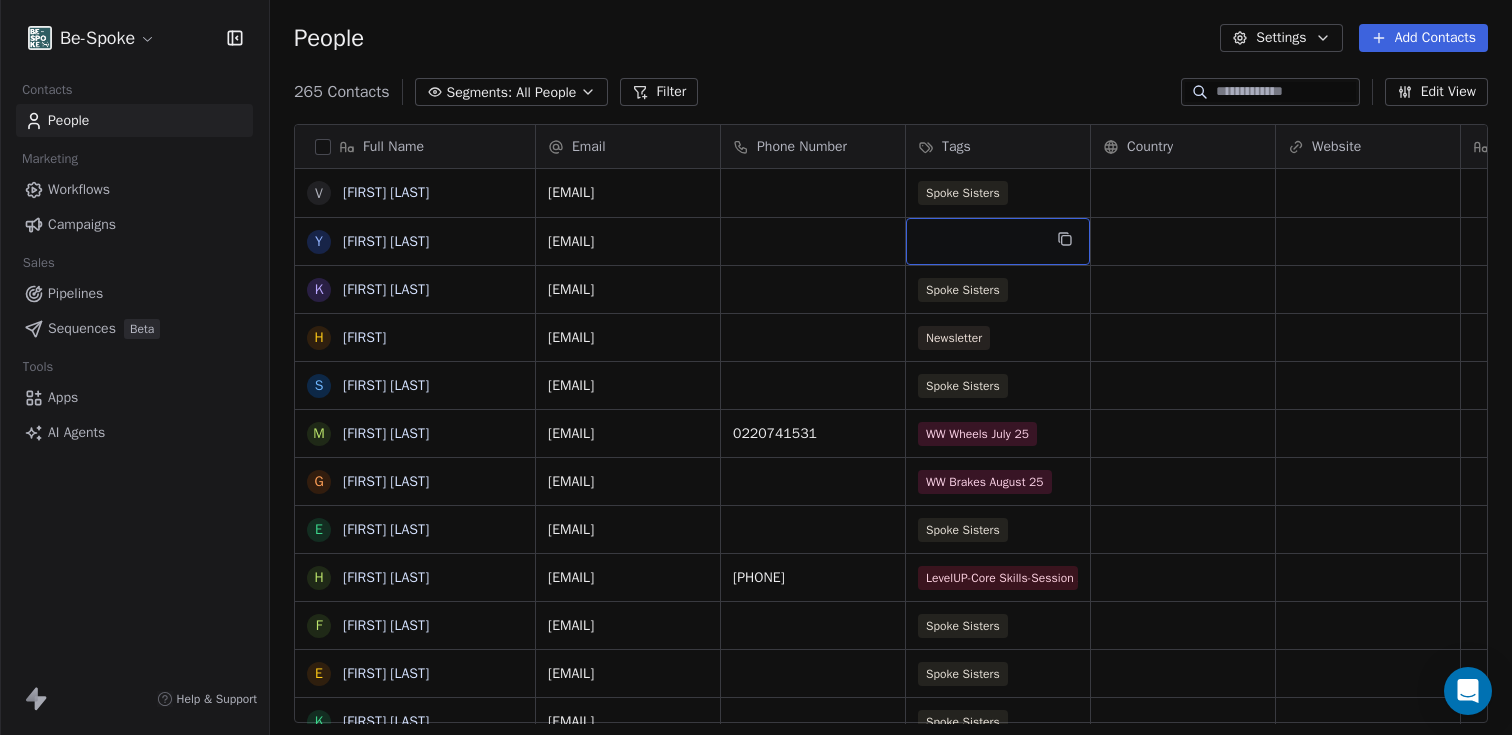 click at bounding box center (998, 241) 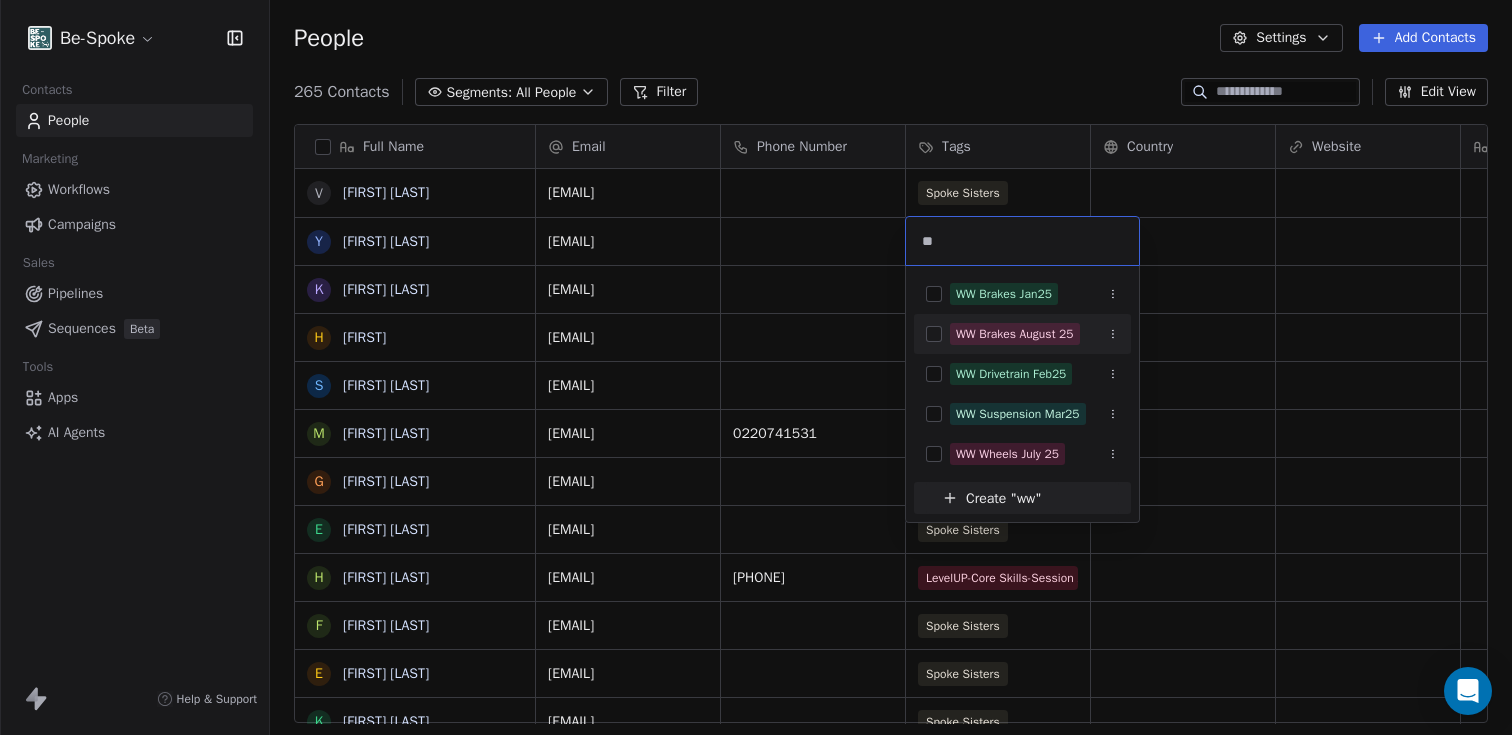 type on "**" 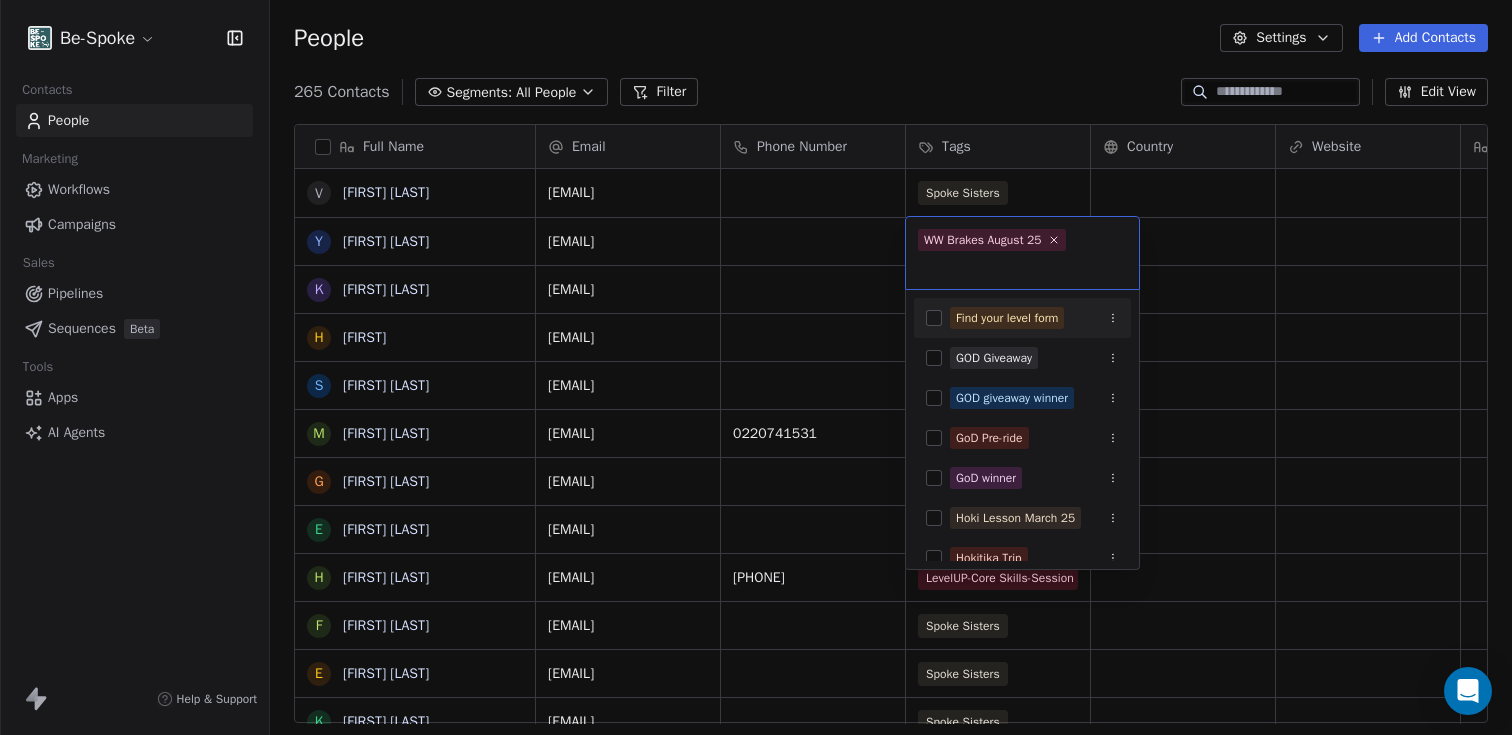 click on "Be-Spoke Contacts People Marketing Workflows Campaigns Sales Pipelines Sequences Beta Tools Apps AI Agents Help & Support People Settings  Add Contacts 265 Contacts Segments: All People Filter  Edit View Tag Add to Sequence Export Full Name V Vanessa Thwaites Y Yvonne McDonald K Keren Persen H Hadee S Shannah Mary M Miriam Harris G Ginny Liebert E Esther Vallance H Helena Dale F Francesca Taylor E Erin Douglas-Clifford K Karolina Kalisz A Ashleigh Payne L Lauren Kavanagh J Juliet Nelson S Susan I Ian K Kirk J Jeannette Adams L Leah L Lisa N Ness Spychalska J Jemma B Beth Maw C Claire Glanville A Angela Pratt A Ana Mocanu E Ella Lewis-Sandford A Addison Aspros R Ruby Fairbrass S Shania Cochrane H Hazel Odlin Email Phone Number Tags Country Website Job Title Status Contact Source NPS Score vanessathwaites@hotmail.com Spoke Sisters yvonnem259@outlook.co.nz keren.persen@hotmail.com Spoke Sisters hadee.thompson@gmail.com Newsletter rhynards1@gmail.com Spoke Sisters miriamharrismeme@gmail.com 0220741531" at bounding box center (756, 367) 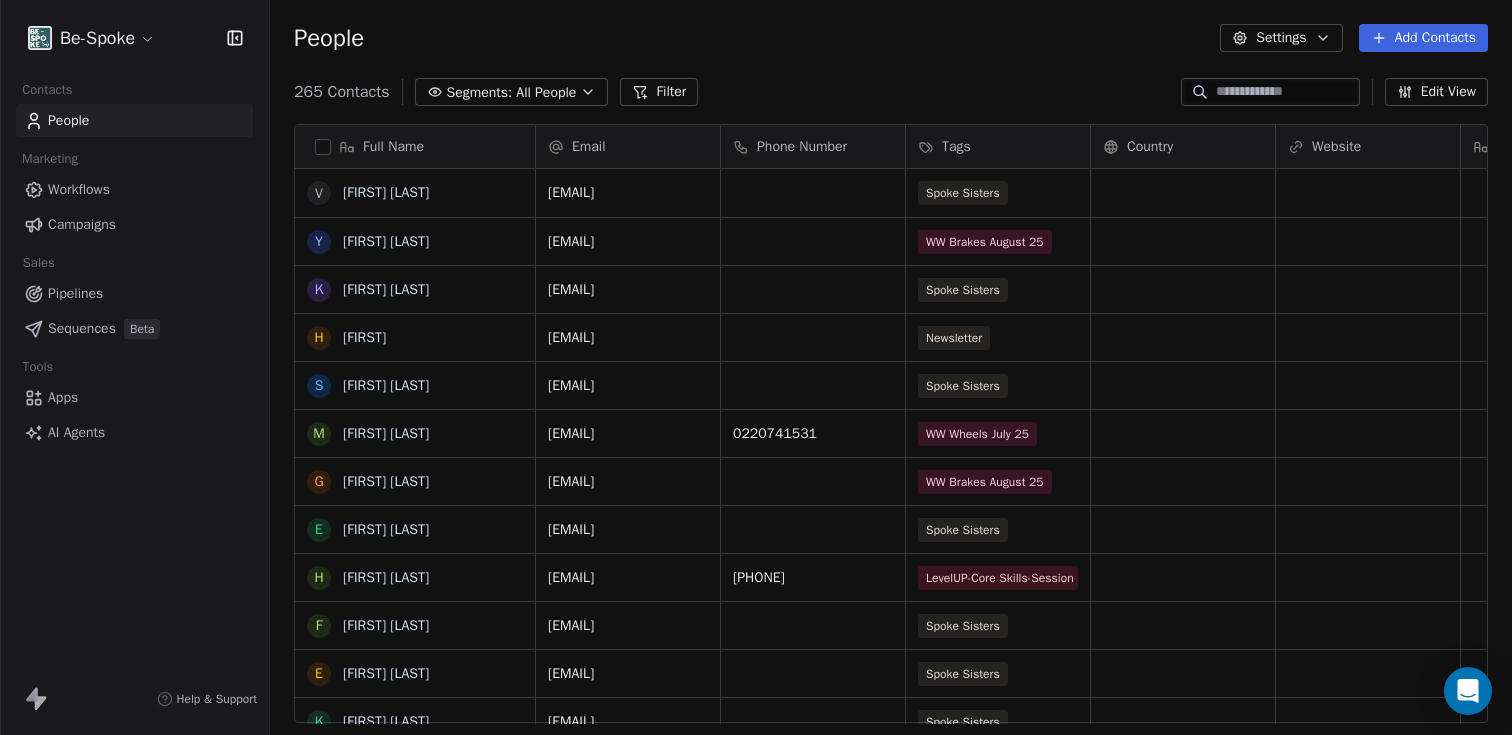 click on "Workflows" at bounding box center [79, 189] 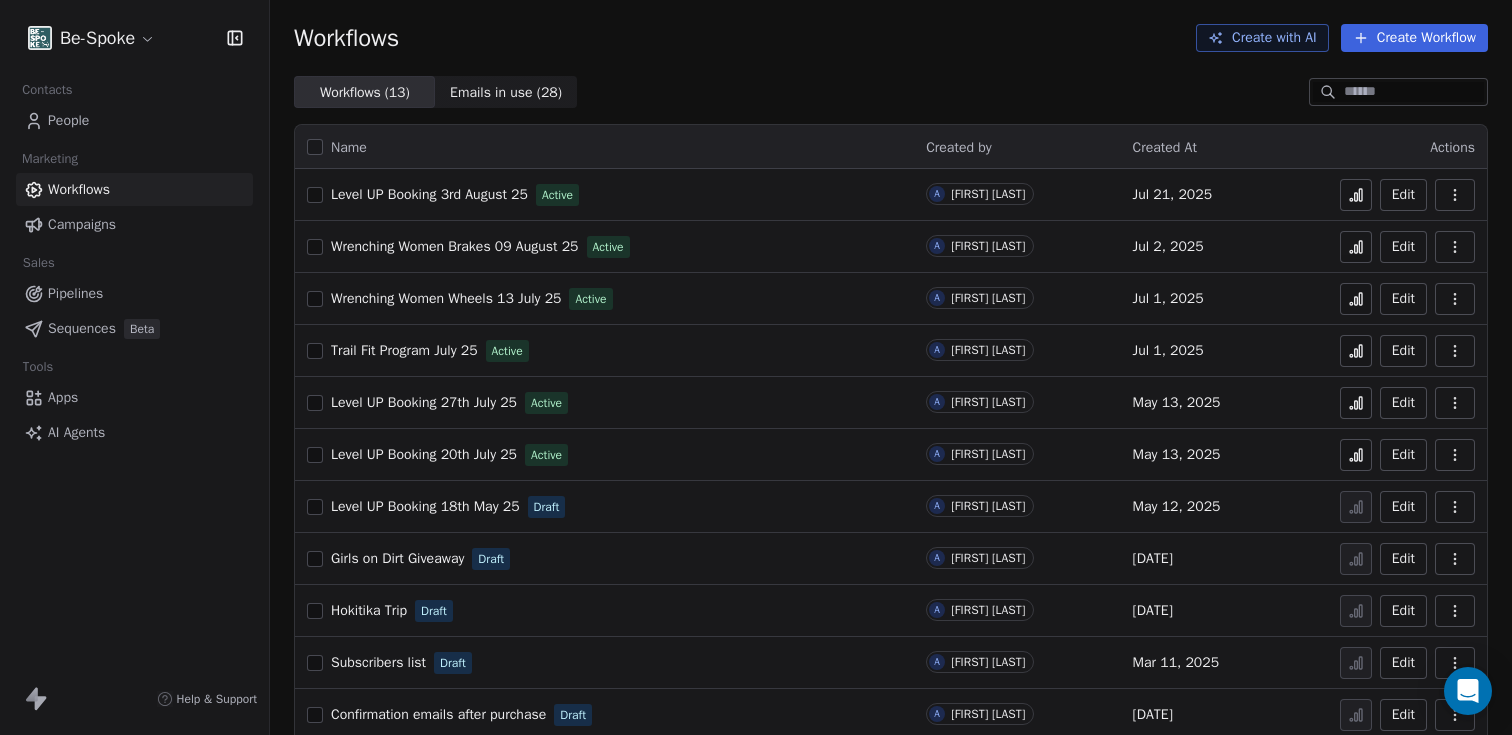 click at bounding box center [1455, 195] 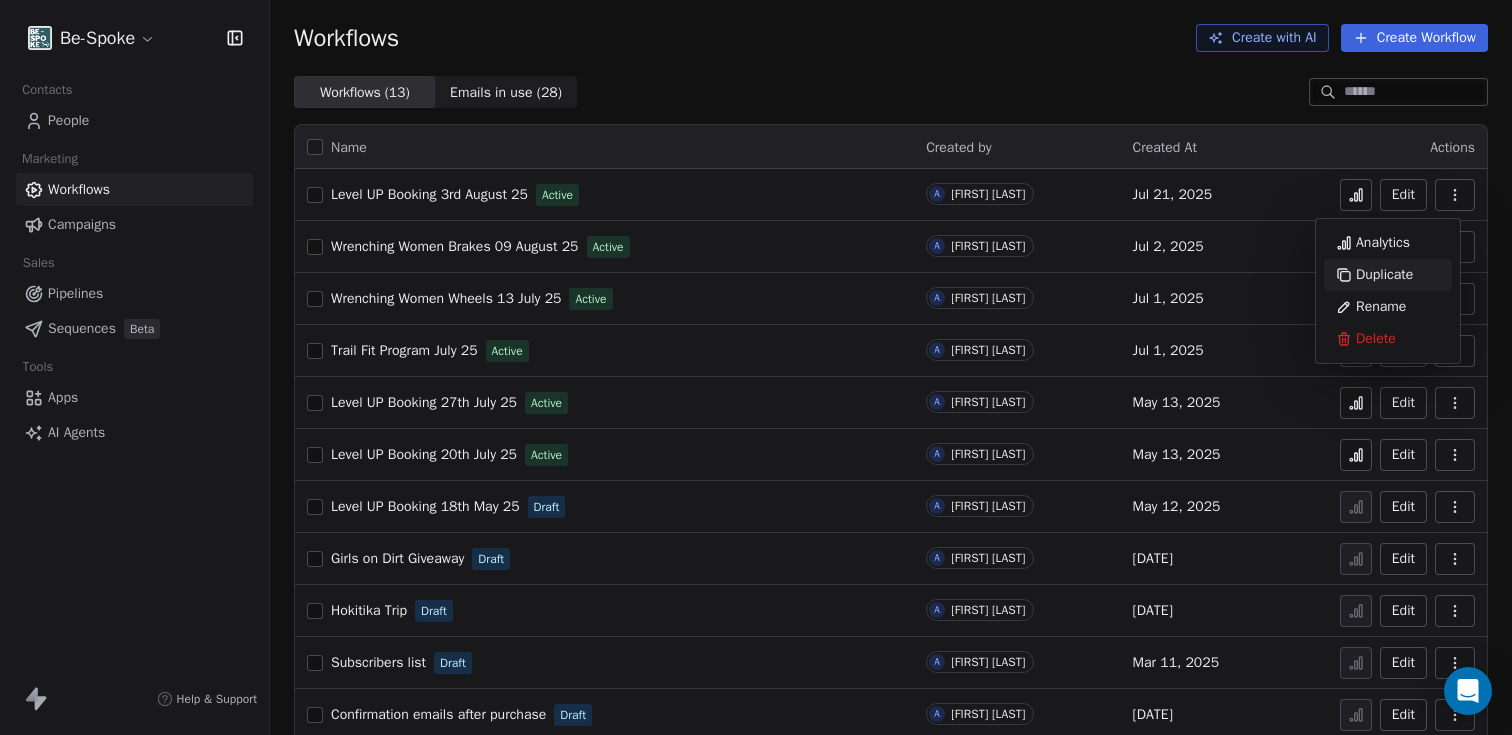 click on "Duplicate" at bounding box center (1384, 275) 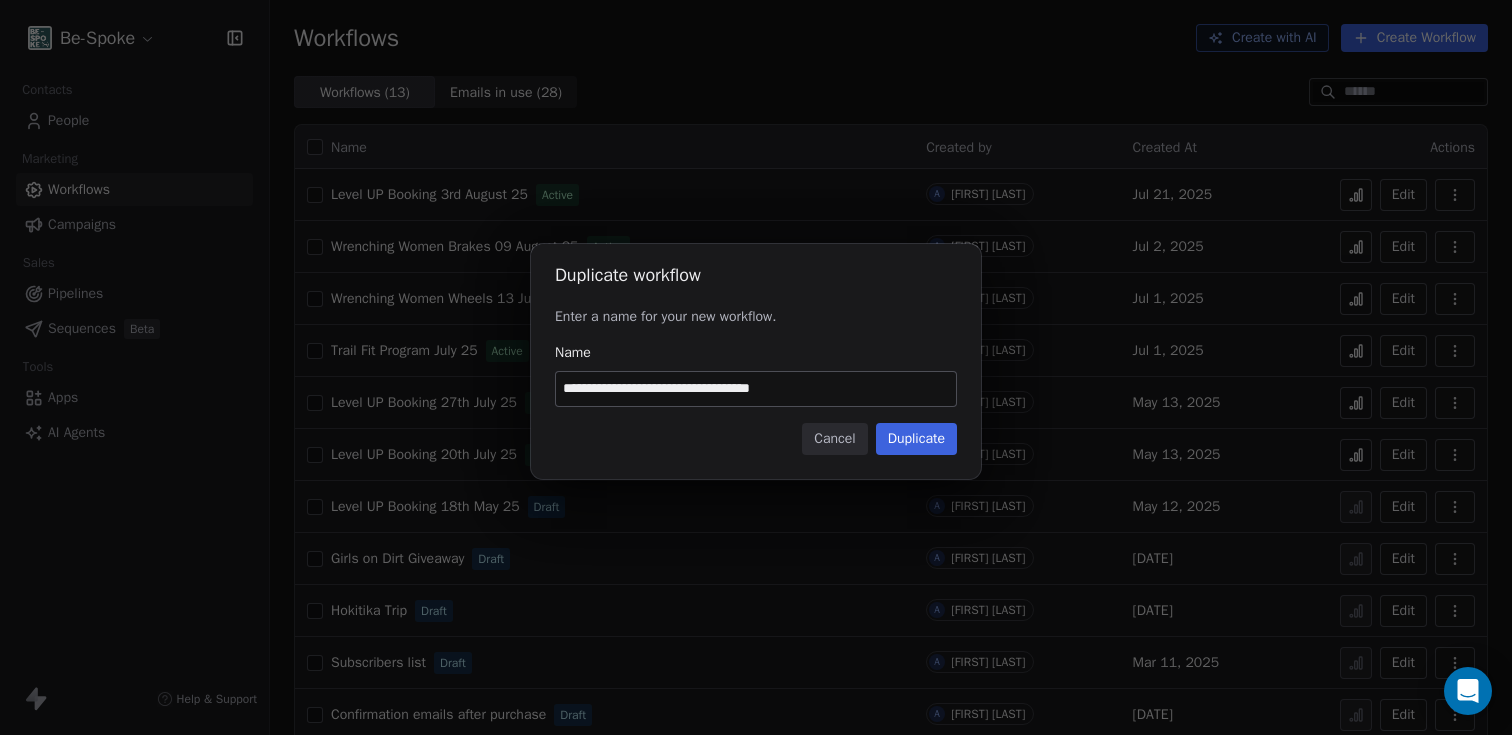 click on "**********" at bounding box center (756, 389) 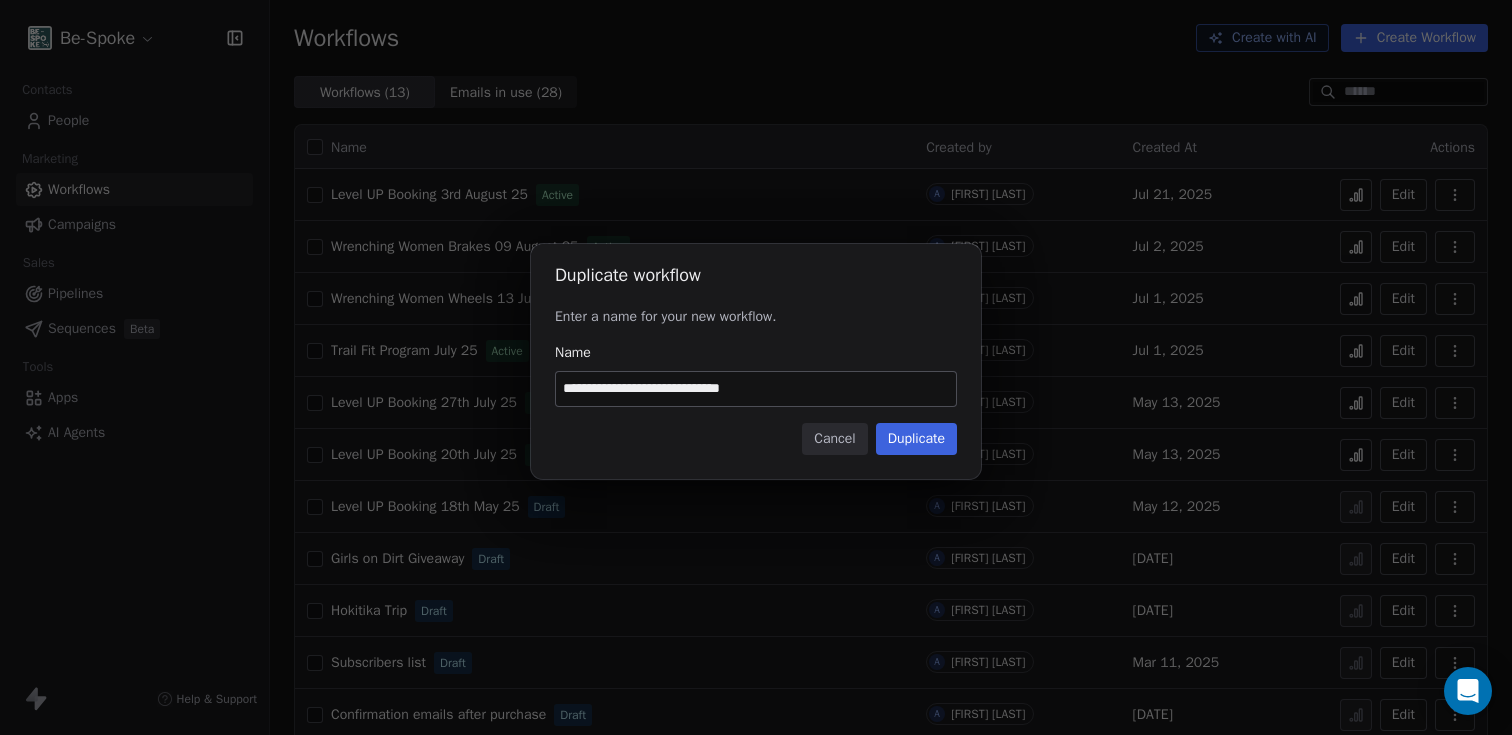 type on "**********" 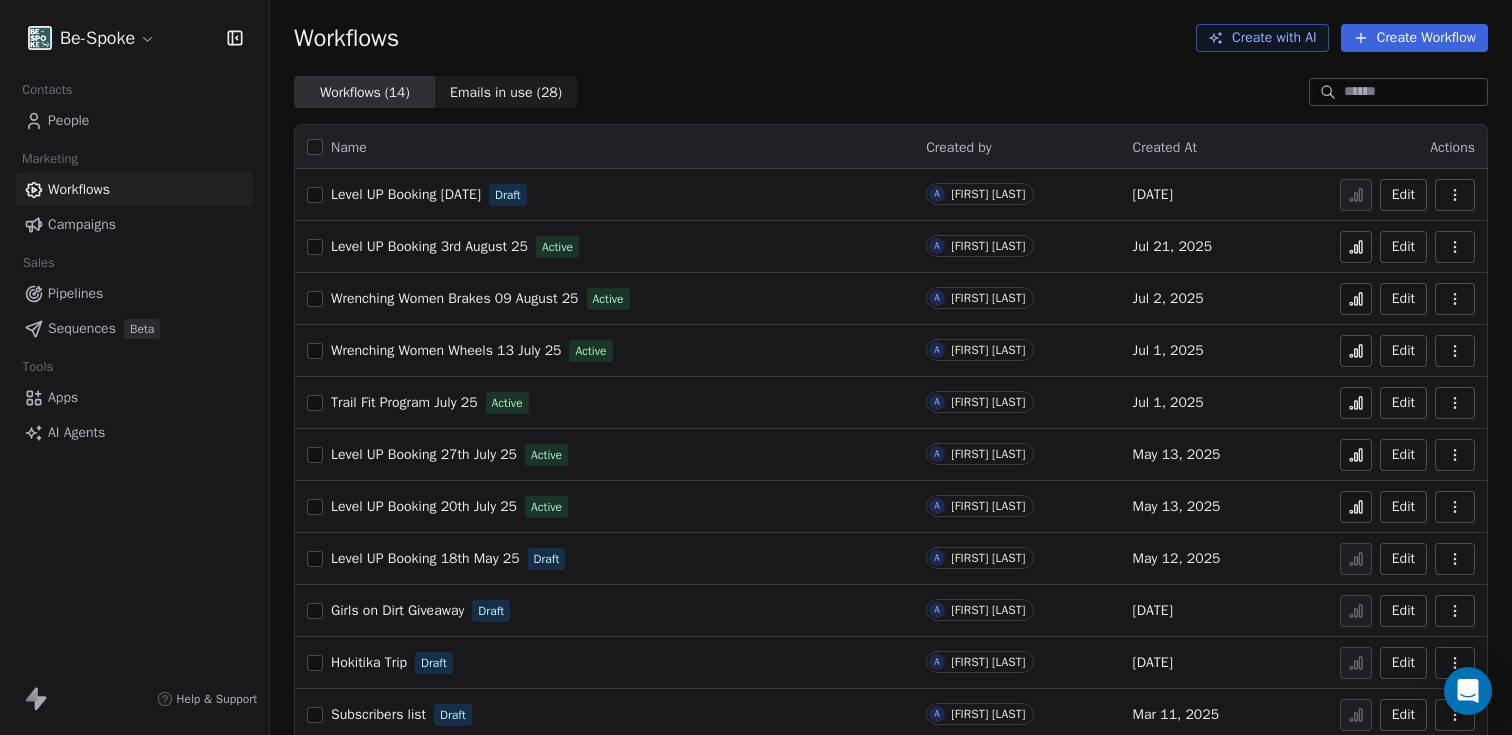 click on "Level UP Booking 17th August 25" at bounding box center [406, 194] 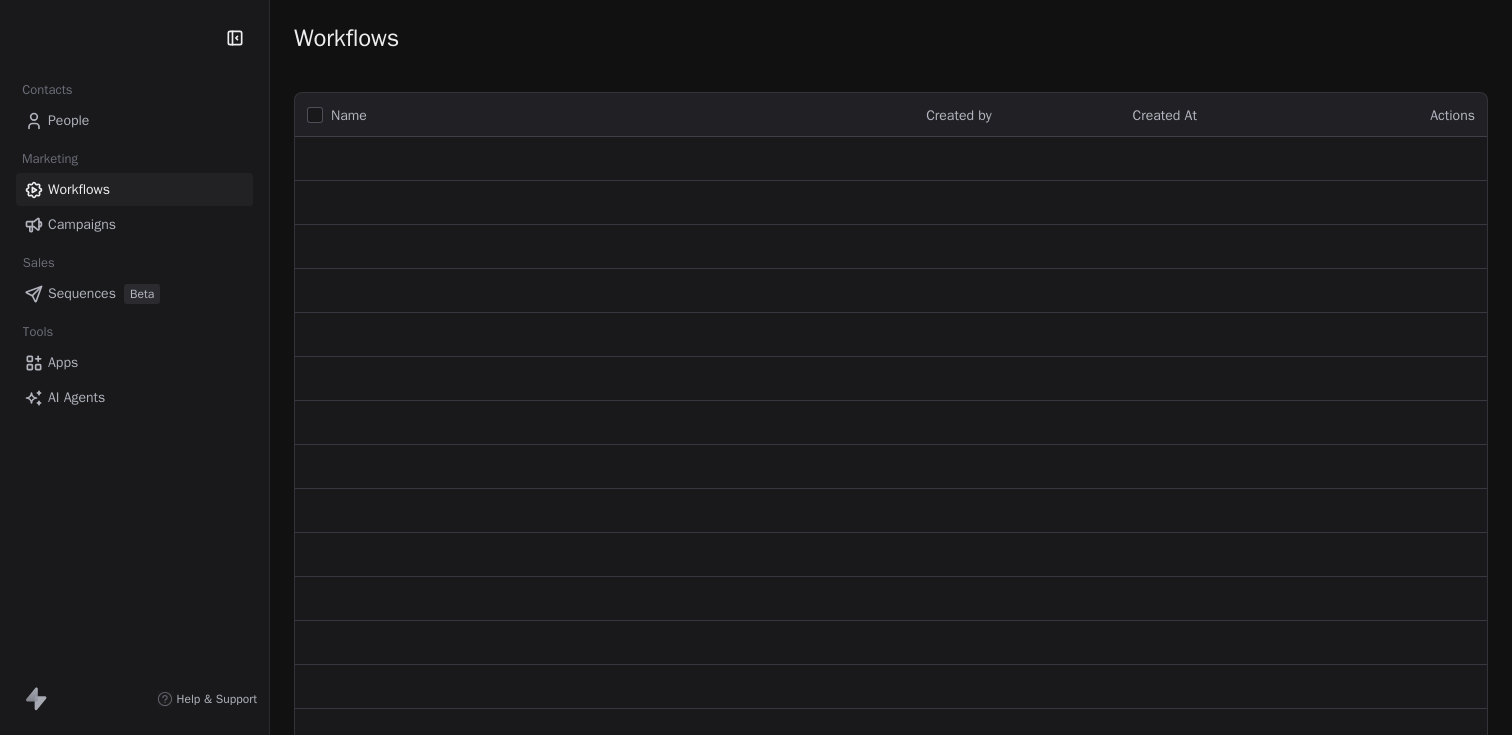 scroll, scrollTop: 0, scrollLeft: 0, axis: both 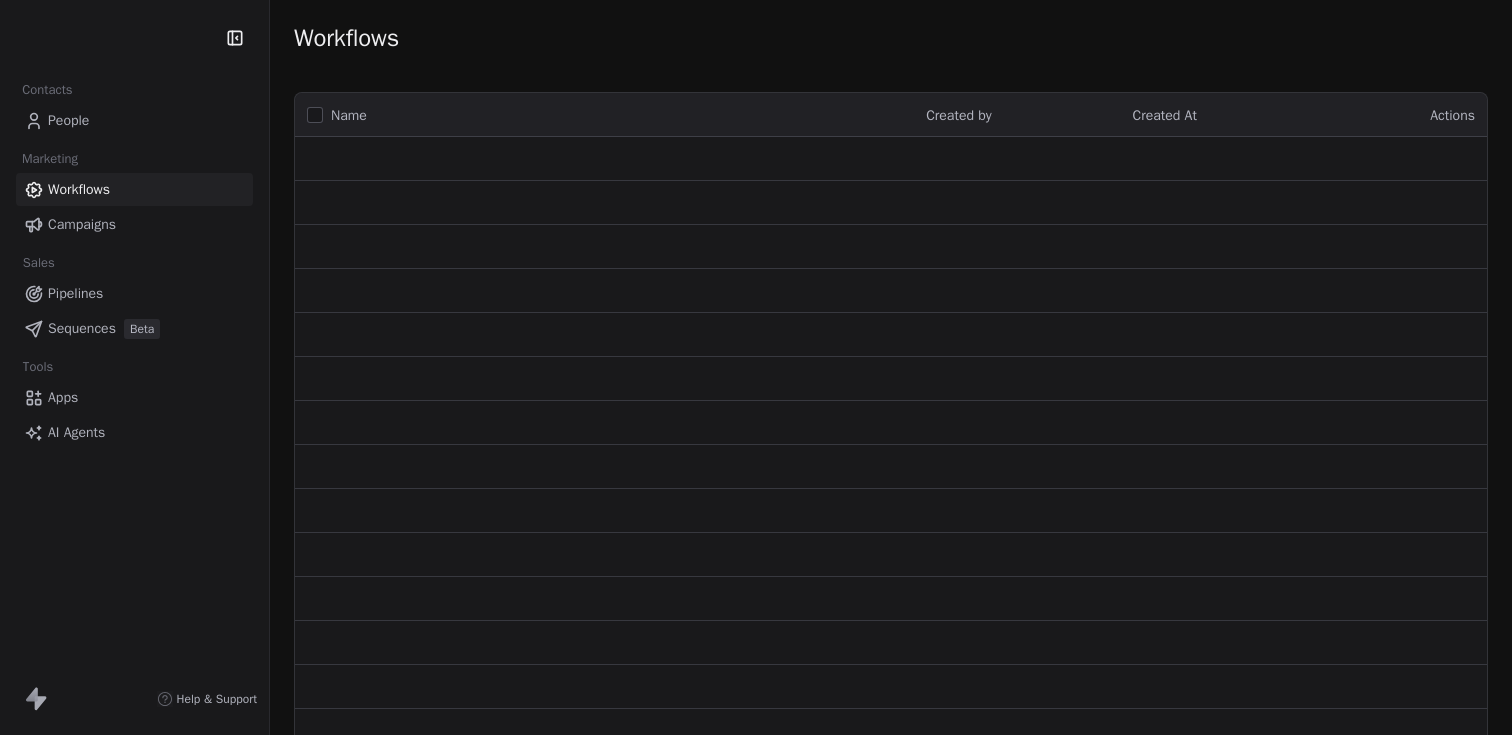 click on "People" at bounding box center (68, 120) 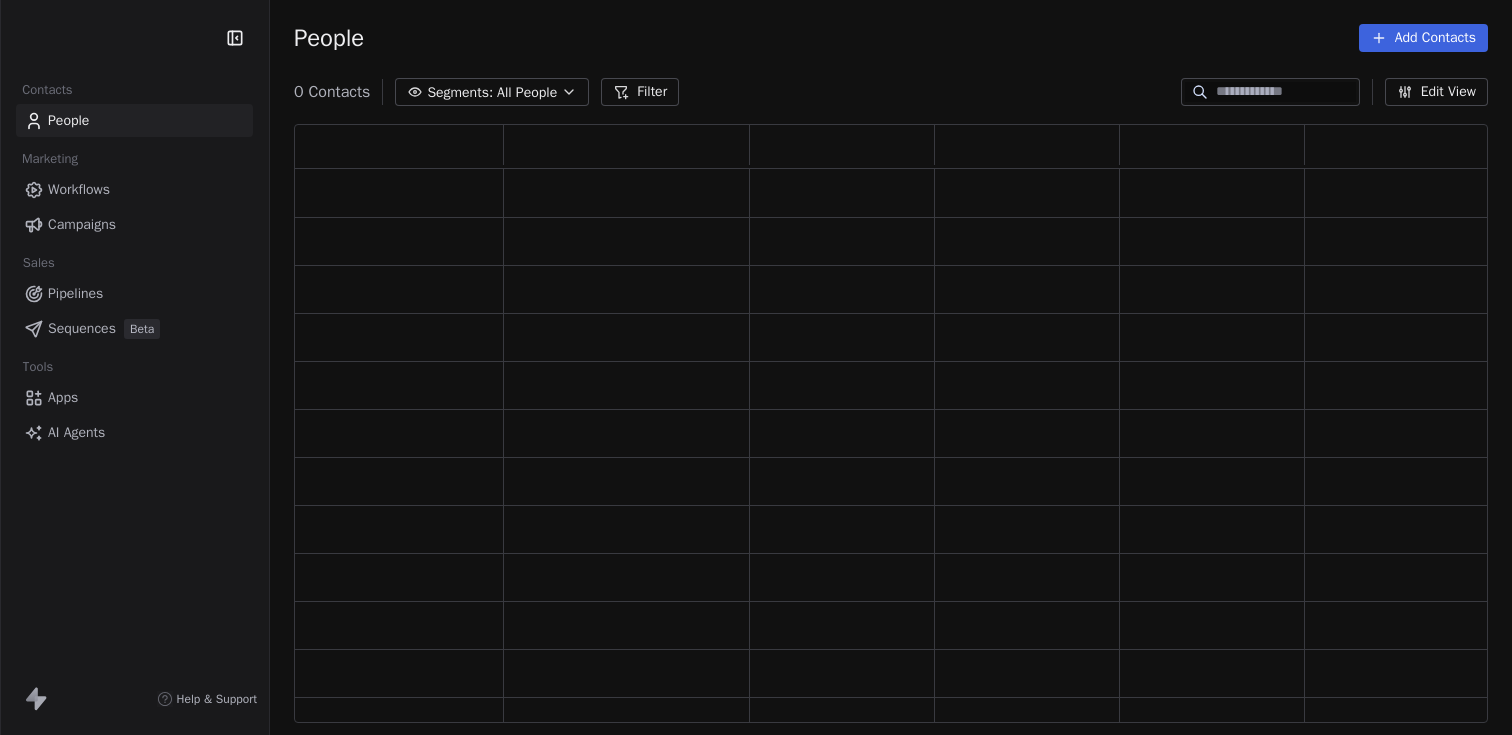 scroll, scrollTop: 16, scrollLeft: 16, axis: both 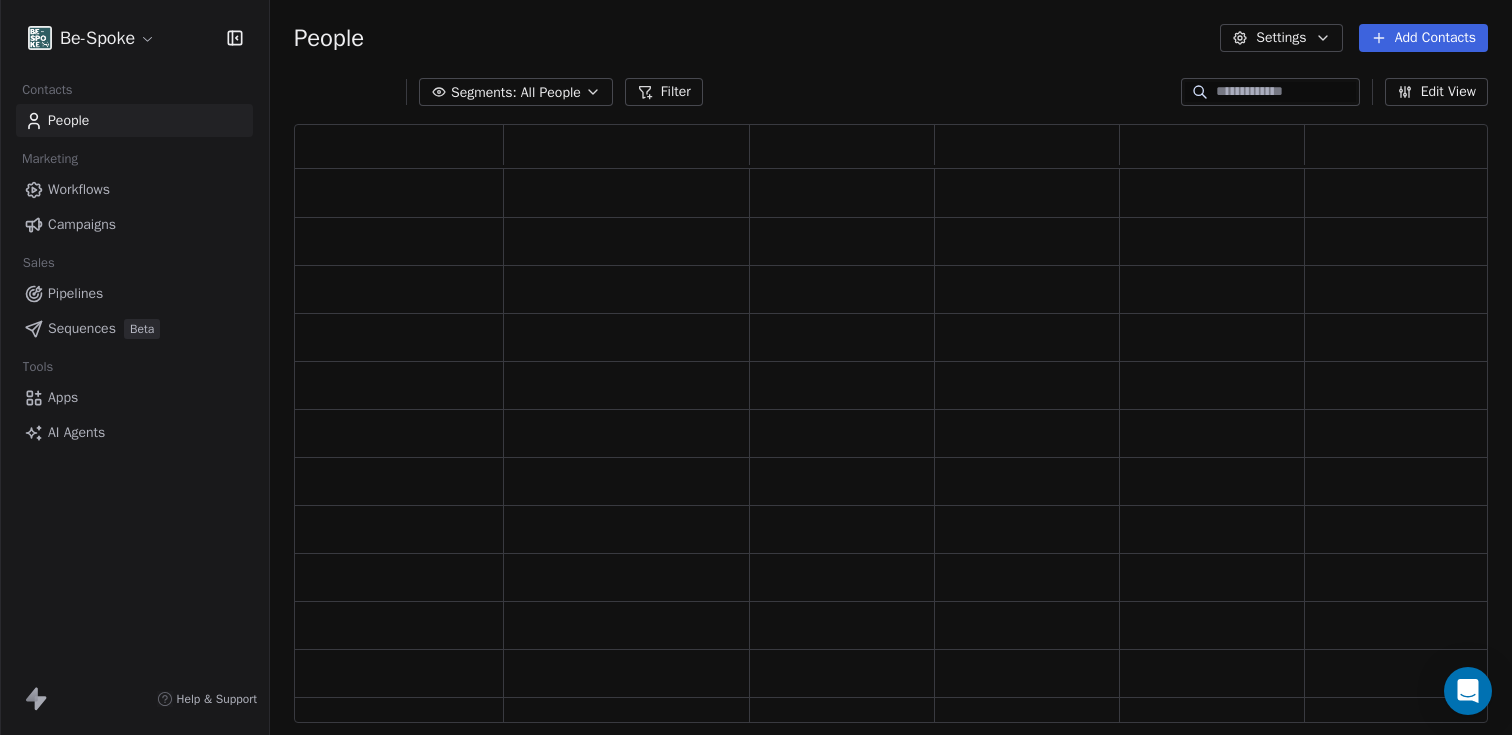 click at bounding box center (1286, 92) 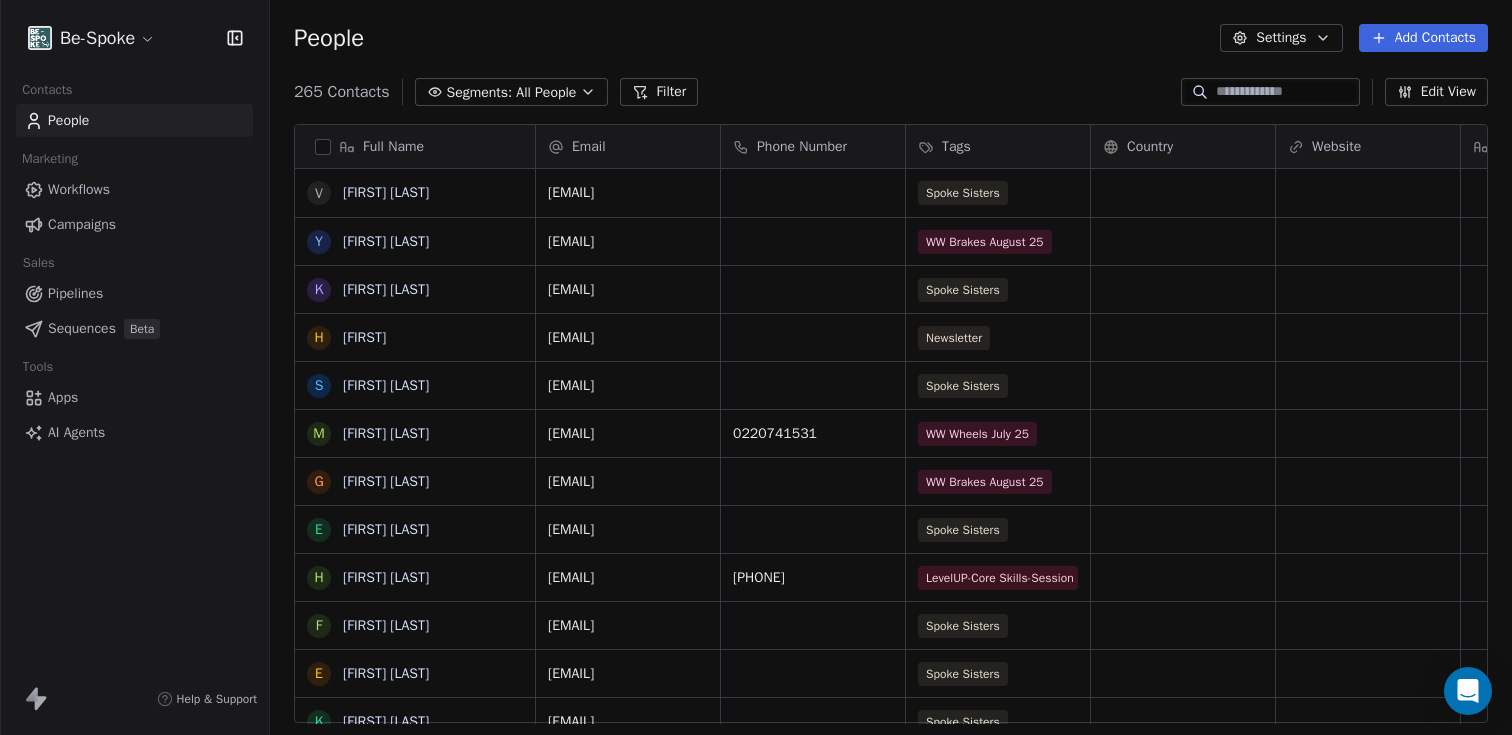scroll, scrollTop: 16, scrollLeft: 16, axis: both 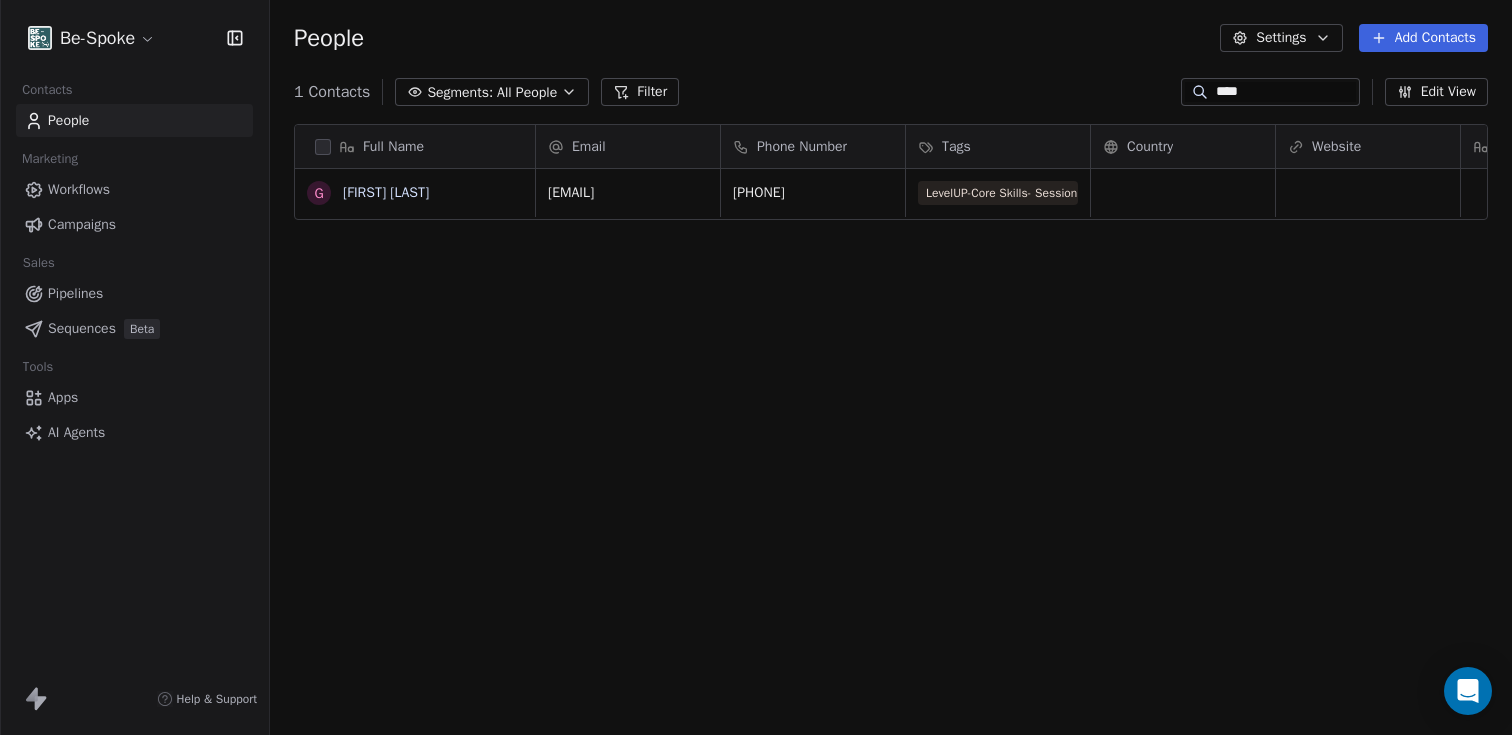 type on "****" 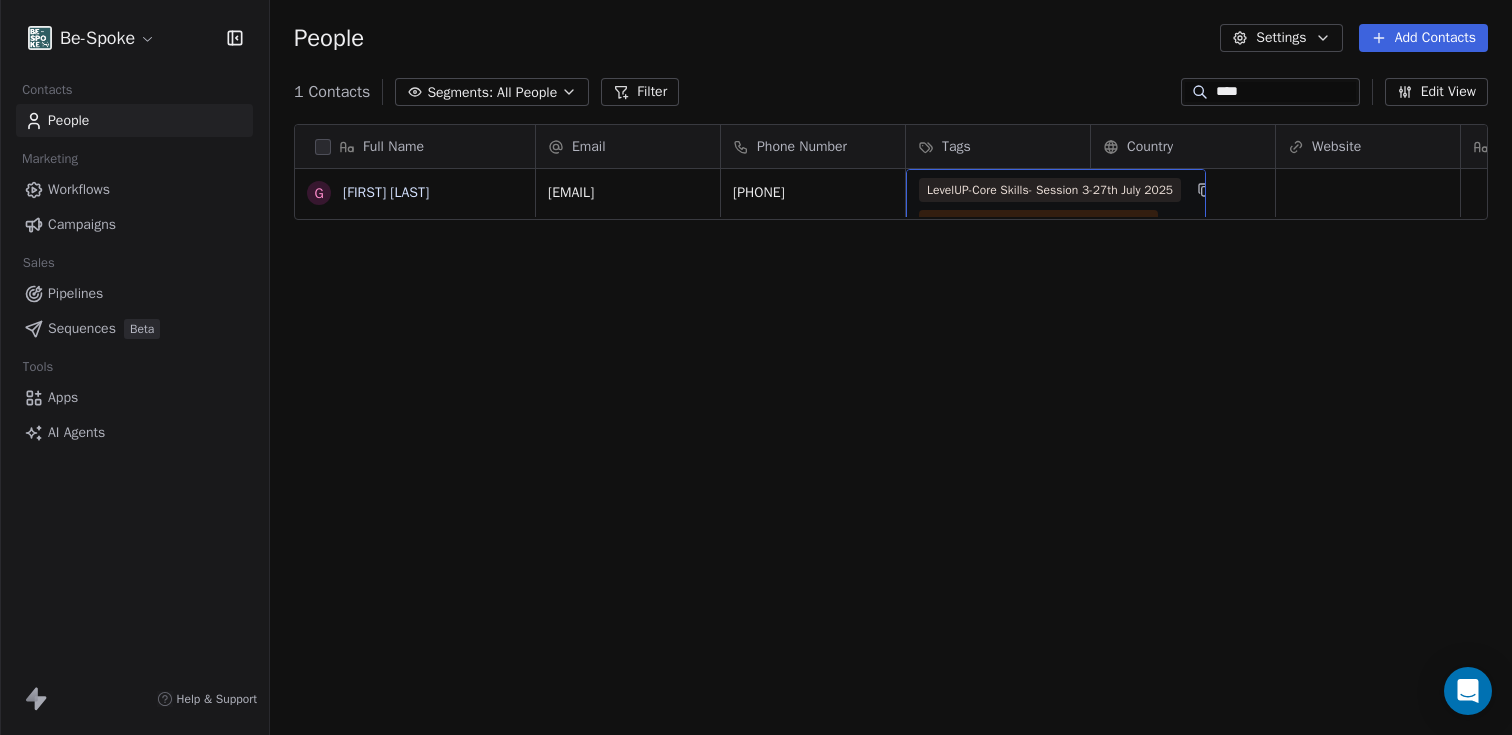 click on "LevelUP-Core Skills- Session 3-27th July 2025 LevelUP-Core Skills-Session1-18May2025 LevelUP-Core Skills-Session 2-20th July LevelUP-Core Skills- Session 4-3rd Aug 2025" at bounding box center [1050, 238] 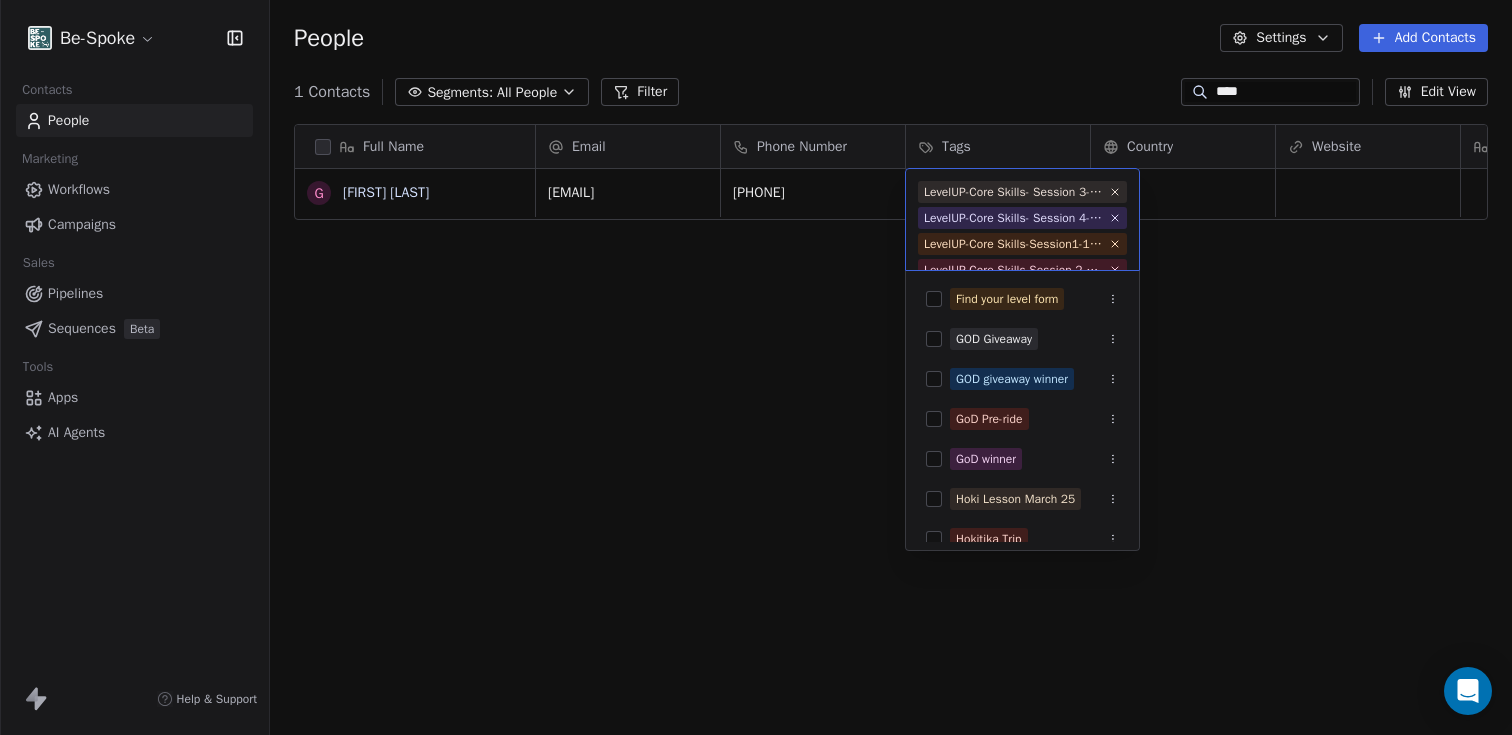 scroll, scrollTop: 49, scrollLeft: 0, axis: vertical 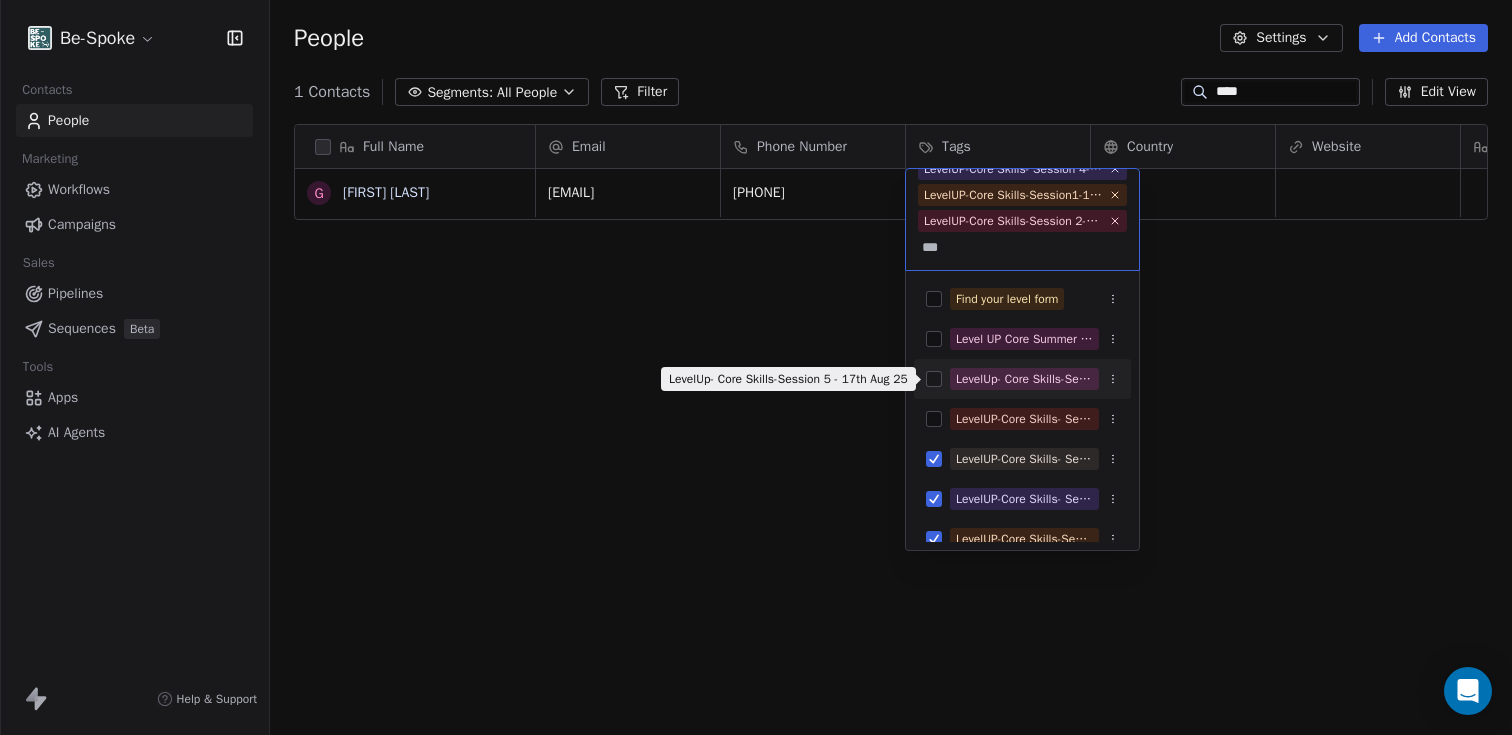 type on "***" 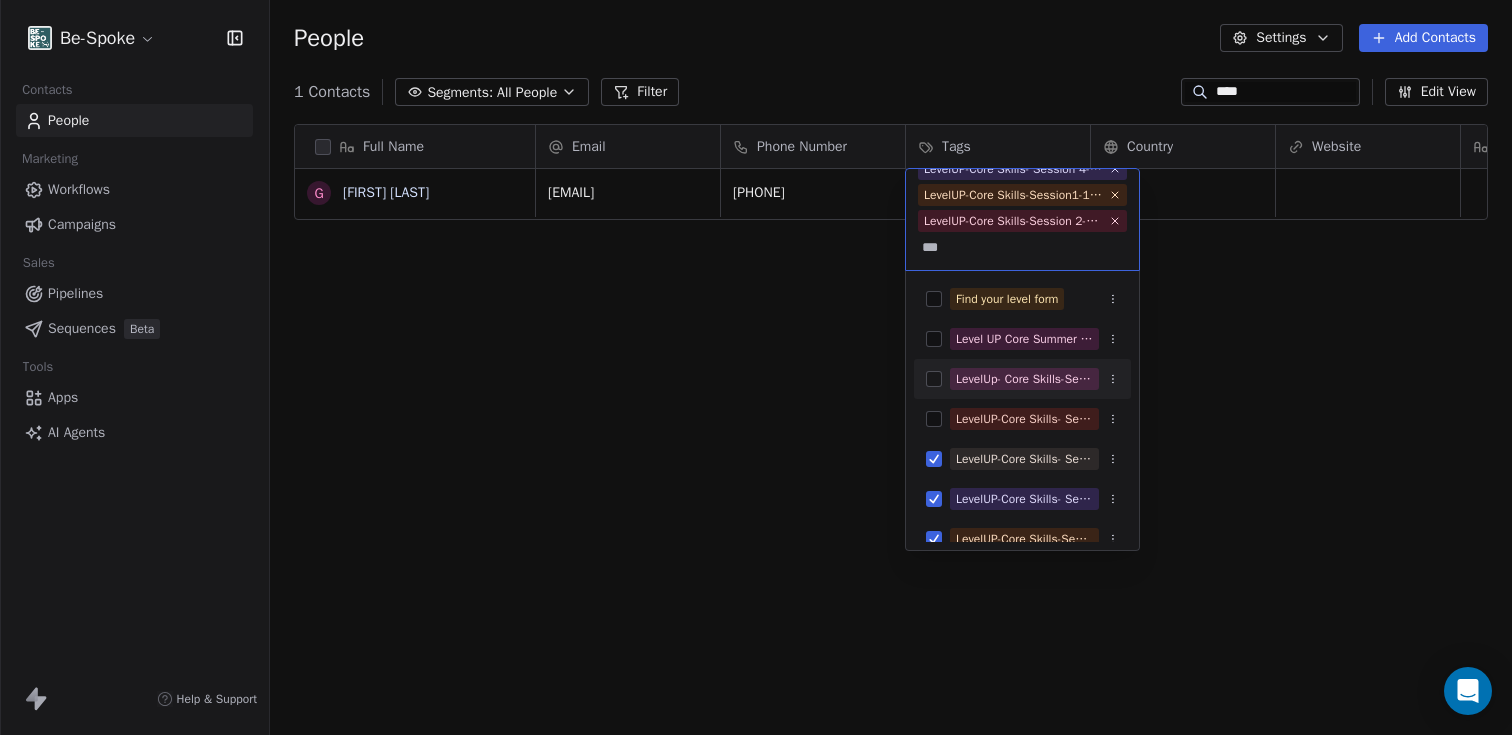 click on "LevelUp- Core Skills-Session 5 - 17th Aug 25" at bounding box center [1024, 379] 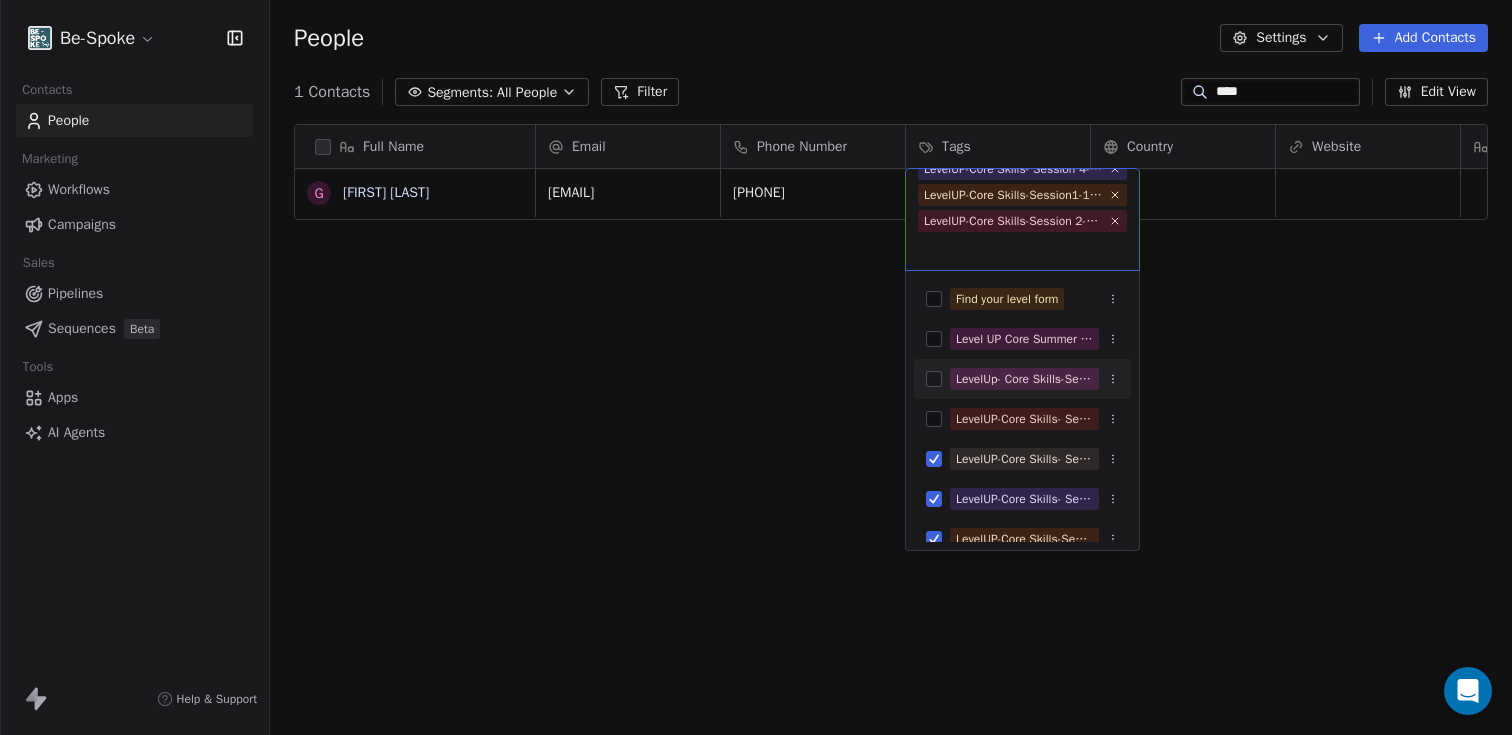 scroll, scrollTop: 75, scrollLeft: 0, axis: vertical 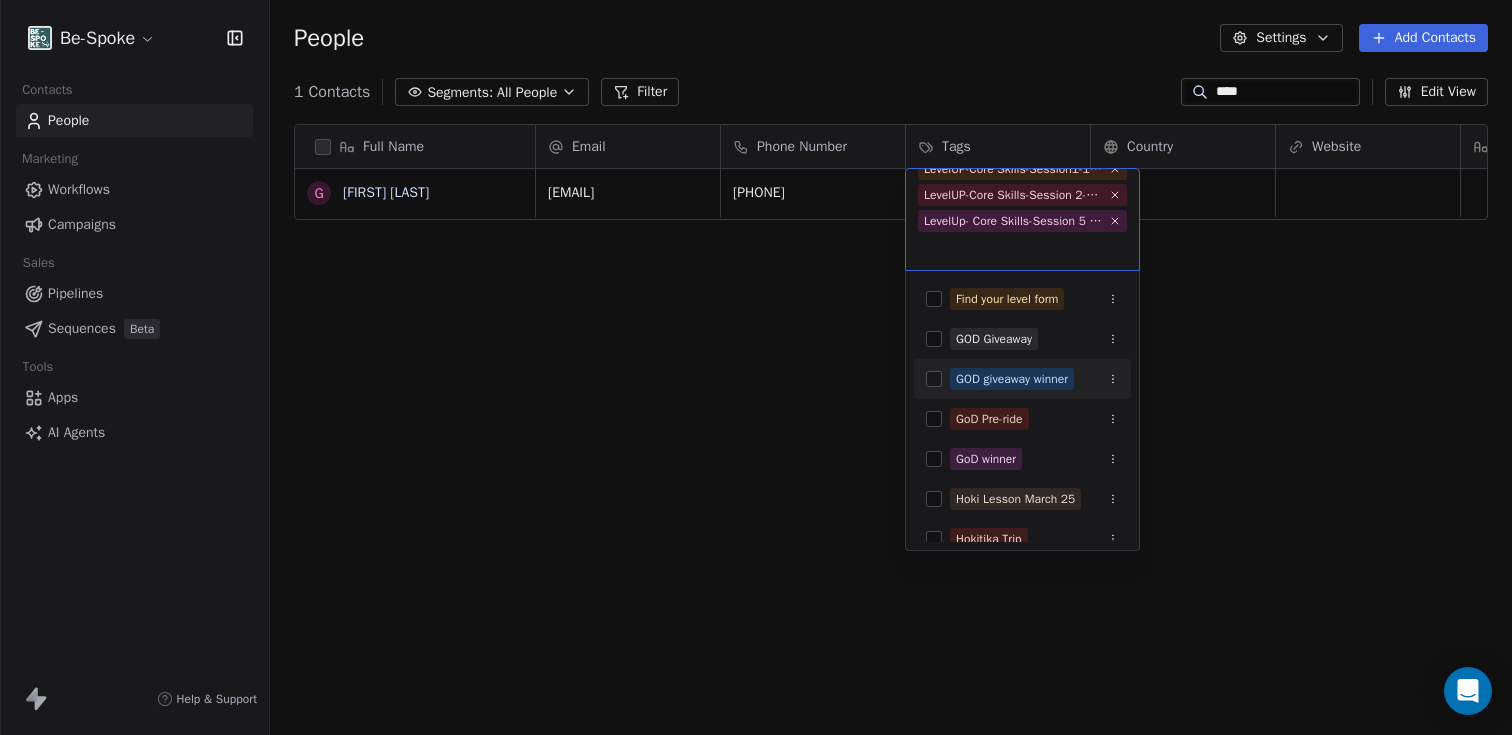click on "Be-Spoke Contacts People Marketing Workflows Campaigns Sales Pipelines Sequences Beta Tools Apps AI Agents Help & Support People Settings  Add Contacts 1 Contacts Segments: All People Filter  **** Edit View Tag Add to Sequence Export Full Name G Gill Lyall Email Phone Number Tags Country Website Job Title Status Contact Source NPS Score pandglyall@gmail.com 0272233039 LevelUP-Core Skills- Session 3-27th July 2025 LevelUP-Core Skills-Session1-18May2025 LevelUP-Core Skills-Session 2-20th July LevelUP-Core Skills- Session 4-3rd Aug 2025 -9
To pick up a draggable item, press the space bar.
While dragging, use the arrow keys to move the item.
Press space again to drop the item in its new position, or press escape to cancel.
LevelUP-Core Skills- Session 3-27th July 2025 LevelUP-Core Skills- Session 4-3rd Aug 2025 LevelUP-Core Skills-Session1-18May2025 LevelUP-Core Skills-Session 2-20th July LevelUp- Core Skills-Session 5 - 17th Aug 25 Find your level form GOD Giveaway GOD giveaway winner" at bounding box center (756, 367) 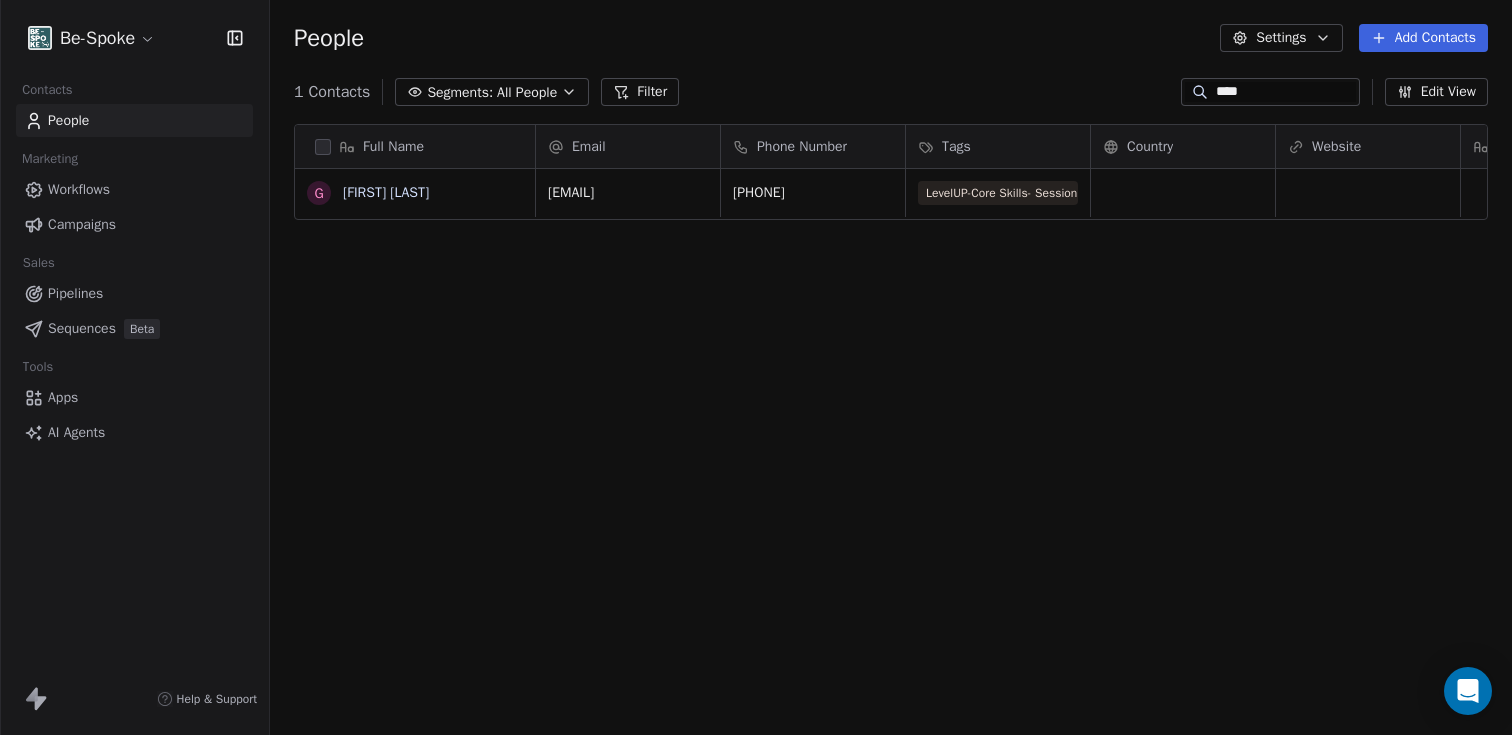 drag, startPoint x: 1294, startPoint y: 95, endPoint x: 1098, endPoint y: 89, distance: 196.09181 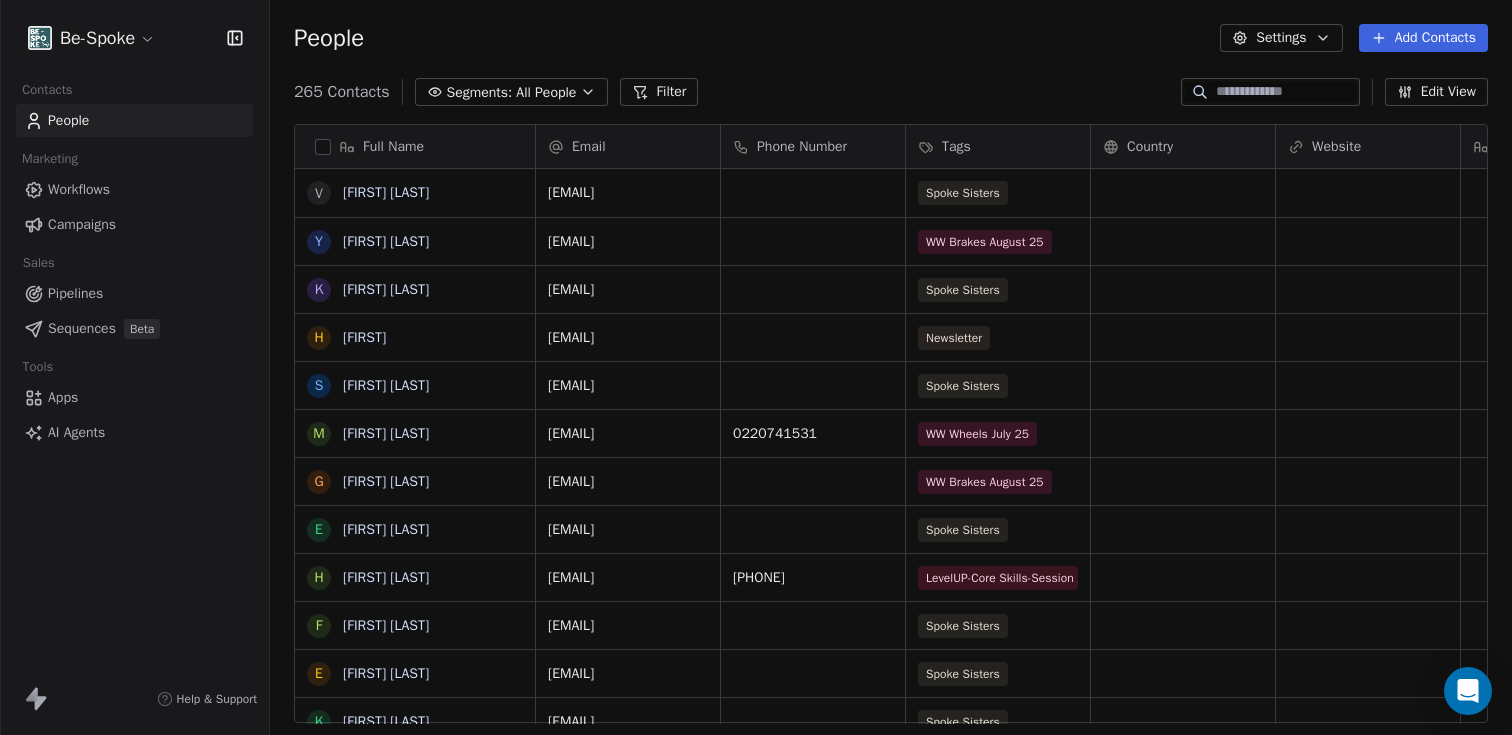 click on "265 Contacts Segments: All People Filter  Edit View" at bounding box center [891, 92] 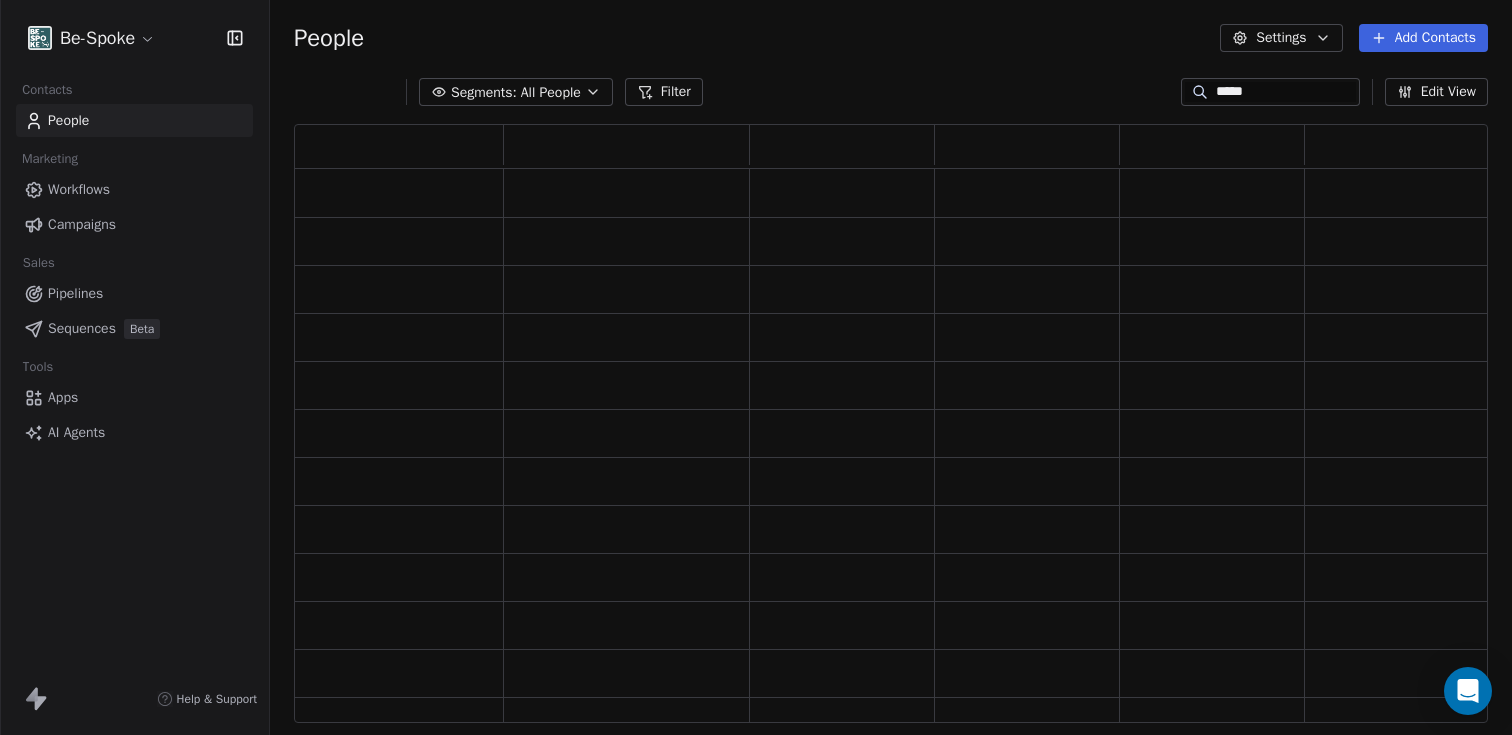 scroll, scrollTop: 16, scrollLeft: 16, axis: both 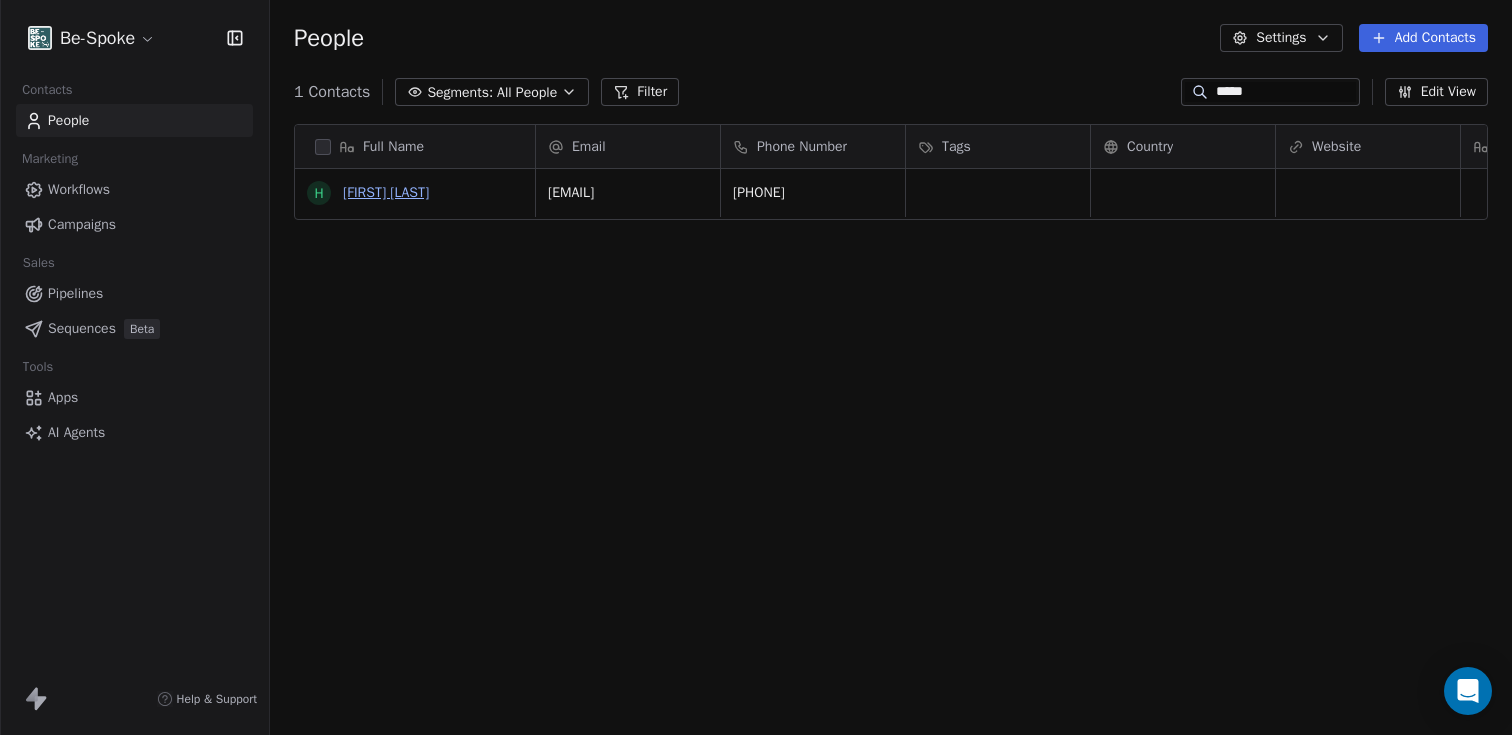 type on "*****" 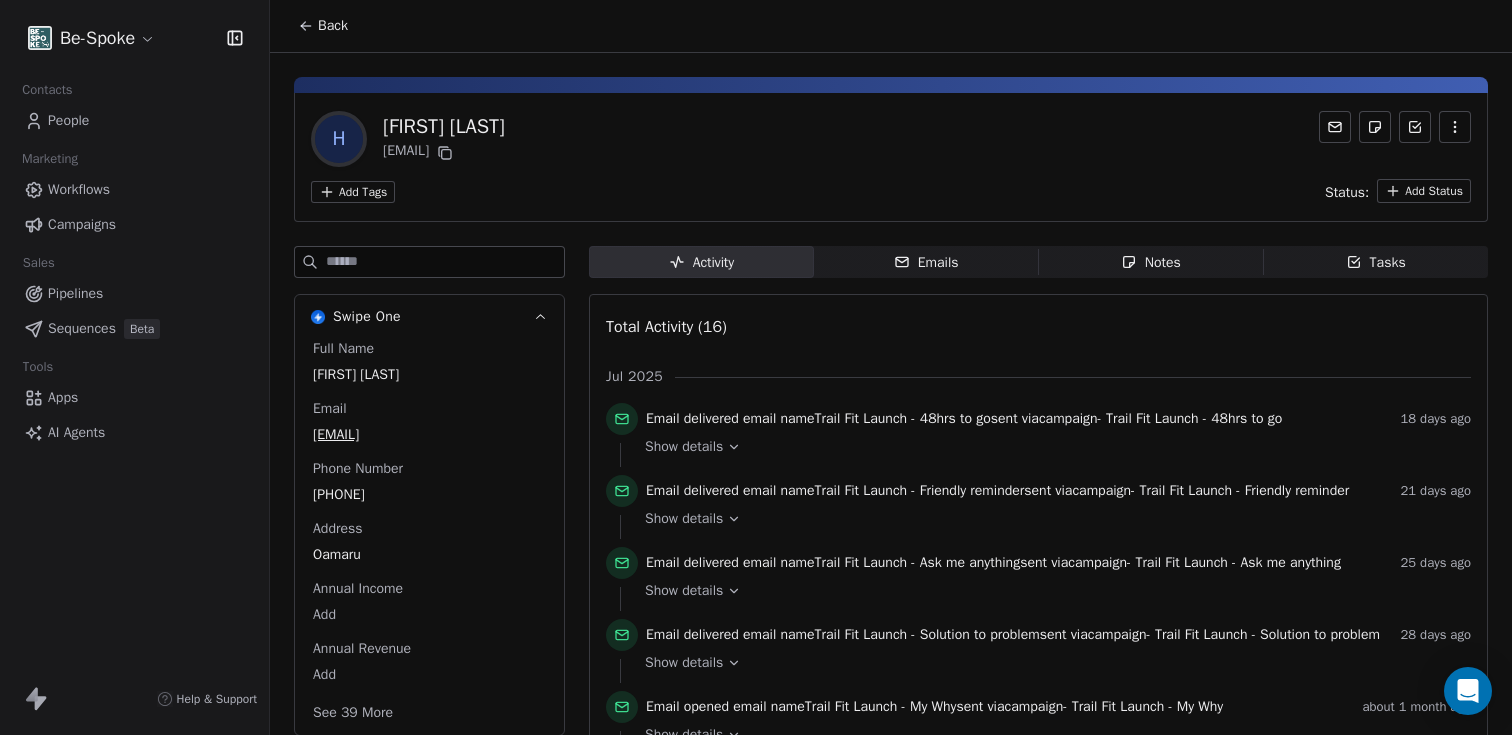 scroll, scrollTop: 188, scrollLeft: 0, axis: vertical 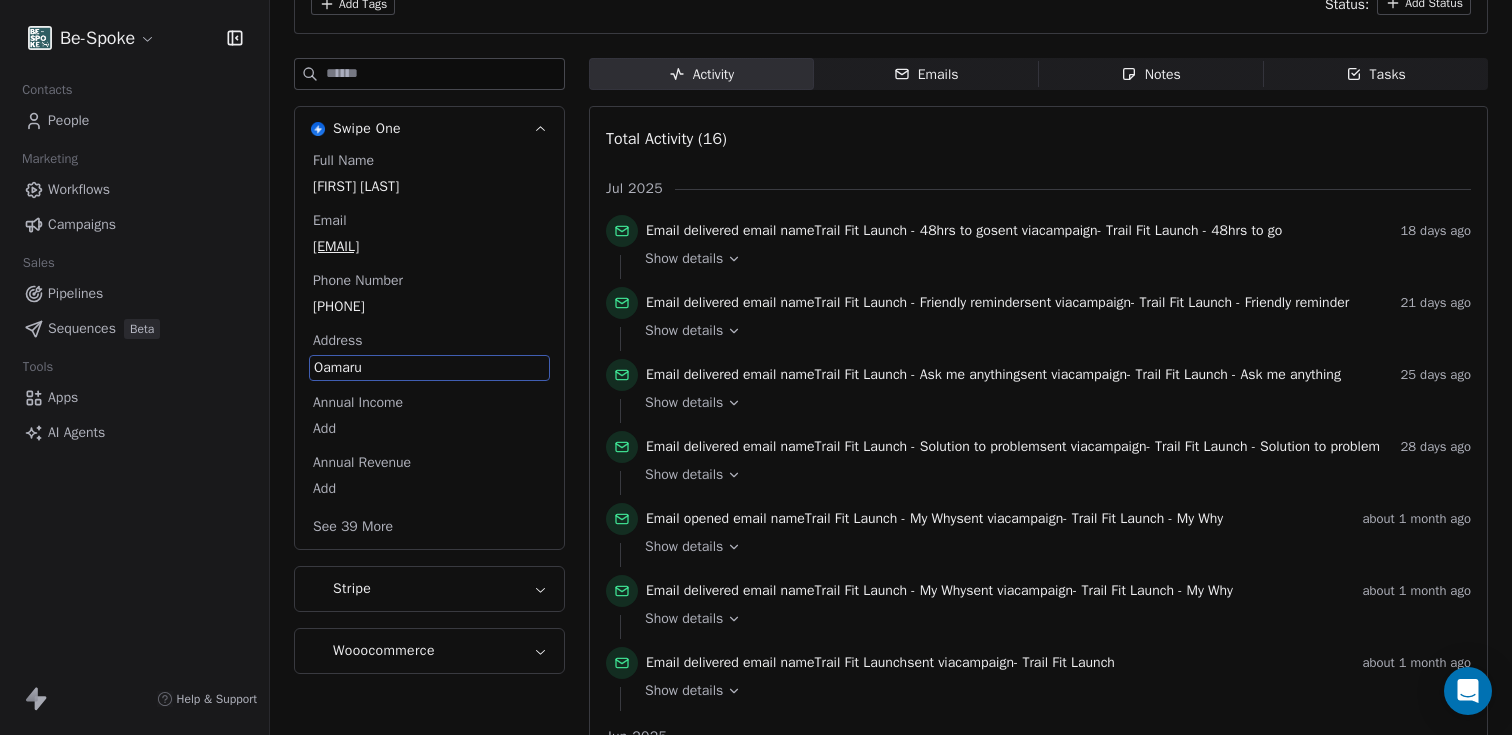 click on "Swipe One Full Name Helen Dent Email helenddent@gmail.com Phone Number +6421897433 Address Oamaru Annual Income Add Annual Revenue Add See   39   More   Stripe Wooocommerce" at bounding box center (429, 390) 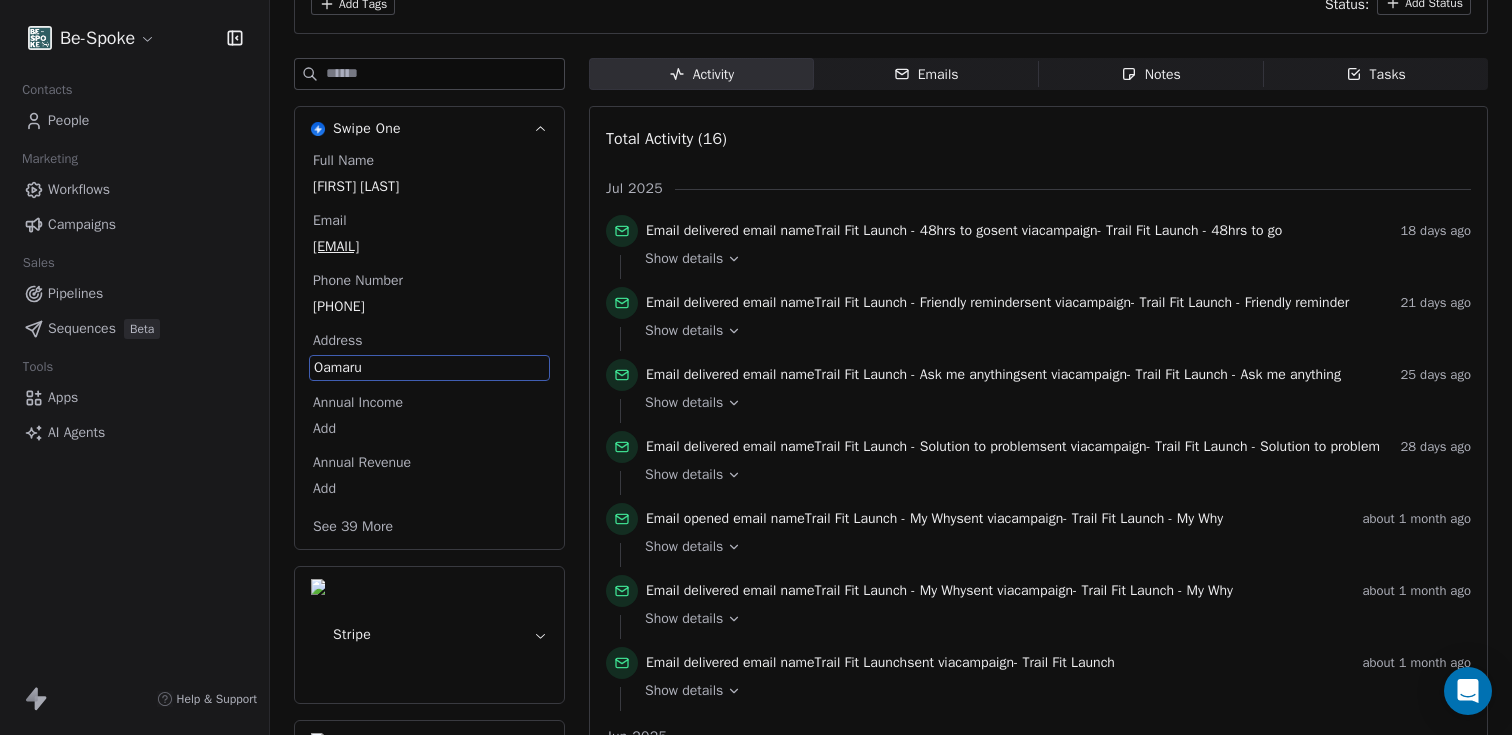 click on "Oamaru" at bounding box center [429, 368] 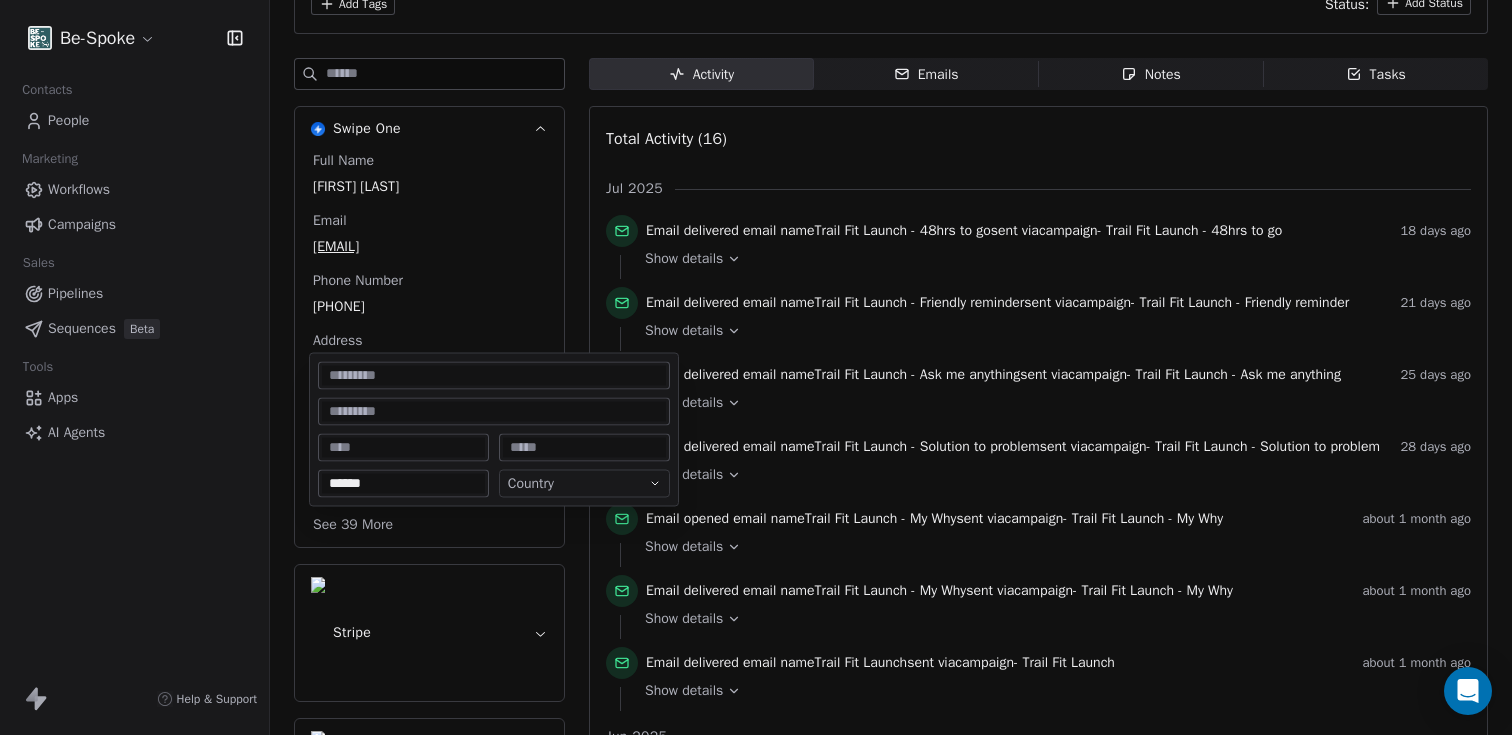 click on "Be-Spoke Contacts People Marketing Workflows Campaigns Sales Pipelines Sequences Beta Tools Apps AI Agents Help & Support Back H Helen Dent helenddent@gmail.com  Add Tags Status:   Add Status Swipe One Full Name Helen Dent Email helenddent@gmail.com Phone Number +6421897433 Address Oamaru Annual Income Add Annual Revenue Add See   39   More   Stripe Wooocommerce Activity Activity Emails Emails   Notes   Notes Tasks Tasks Total Activity (16) Jul 2025 Email delivered   email name  Trail Fit Launch - 48hrs to go  sent via  campaign  -   Trail Fit Launch - 48hrs to go 18 days ago Show details Email delivered   email name  Trail Fit Launch - Friendly reminder  sent via  campaign  -   Trail Fit Launch - Friendly reminder 21 days ago Show details Email delivered   email name  Trail Fit Launch - Ask me anything  sent via  campaign  -   Trail Fit Launch - Ask me anything 25 days ago Show details Email delivered   email name  Trail Fit Launch - Solution to problem  sent via  campaign  -   28 days ago Show details" at bounding box center [756, 367] 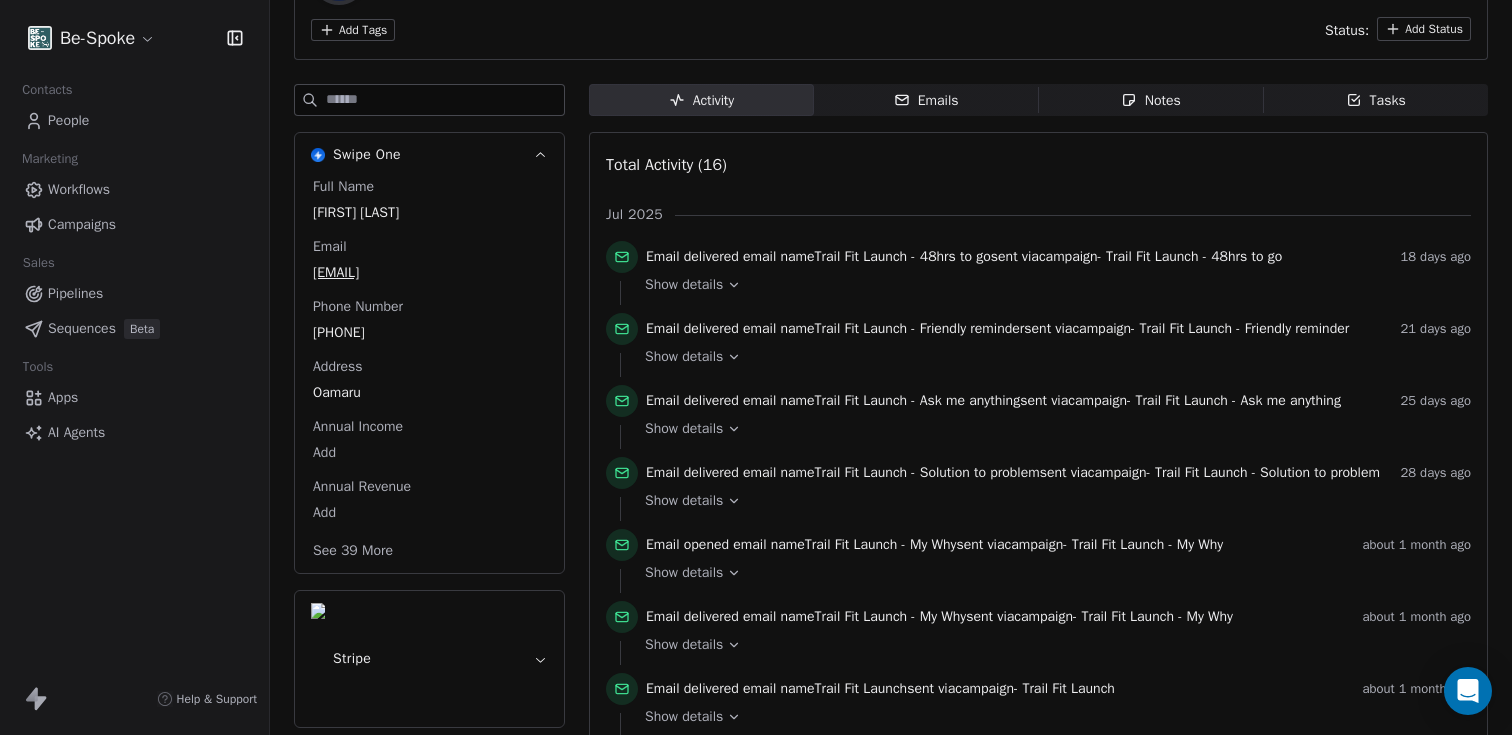 scroll, scrollTop: 33, scrollLeft: 0, axis: vertical 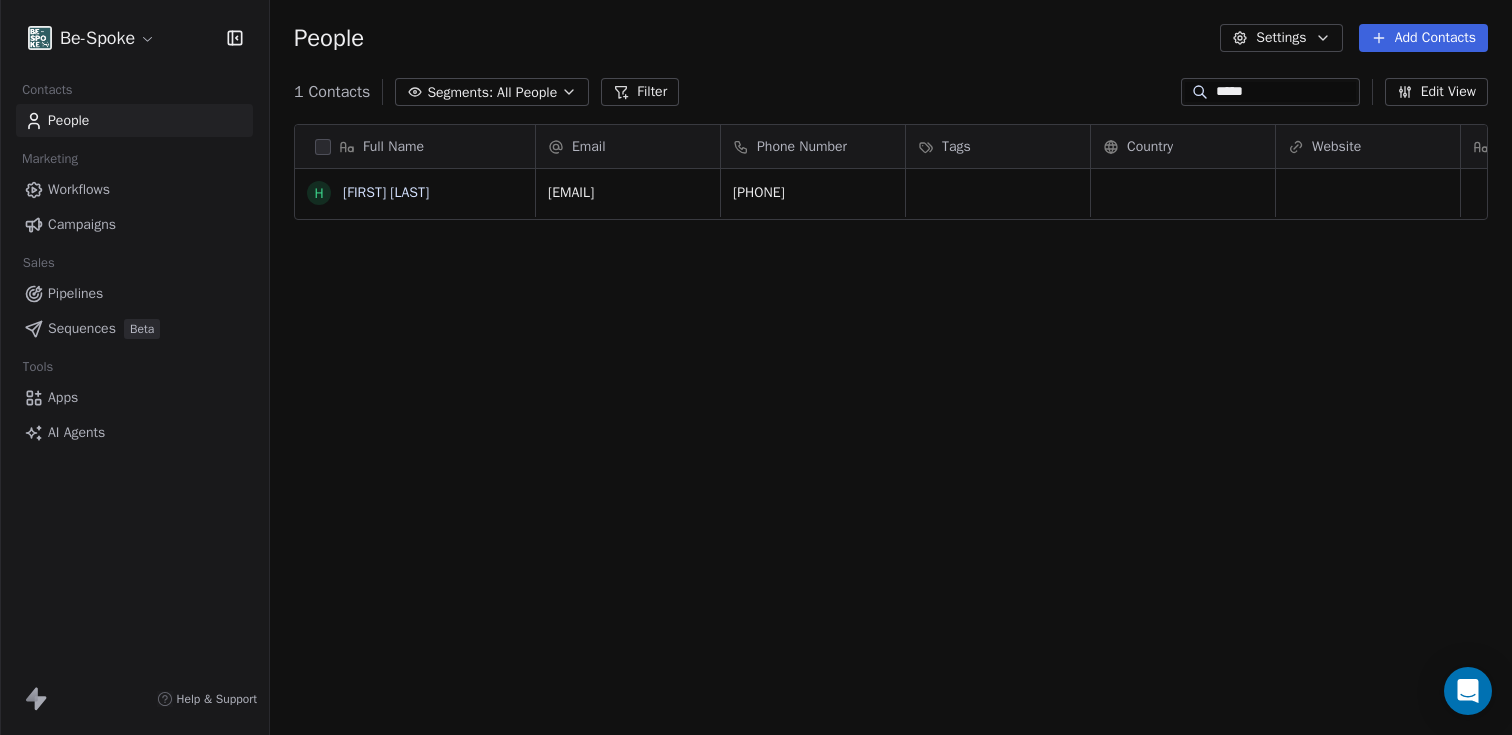 click on "*****" at bounding box center [1270, 92] 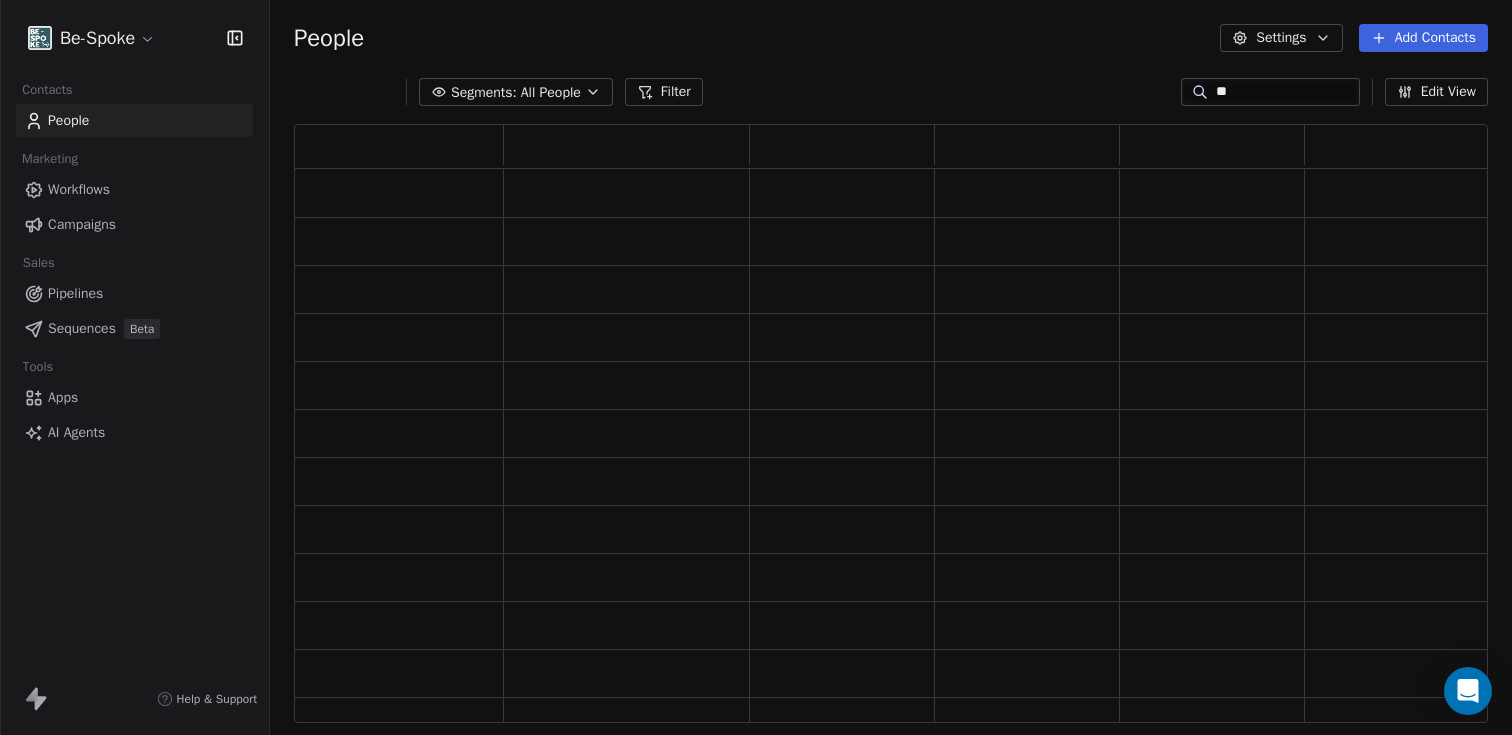scroll, scrollTop: 16, scrollLeft: 16, axis: both 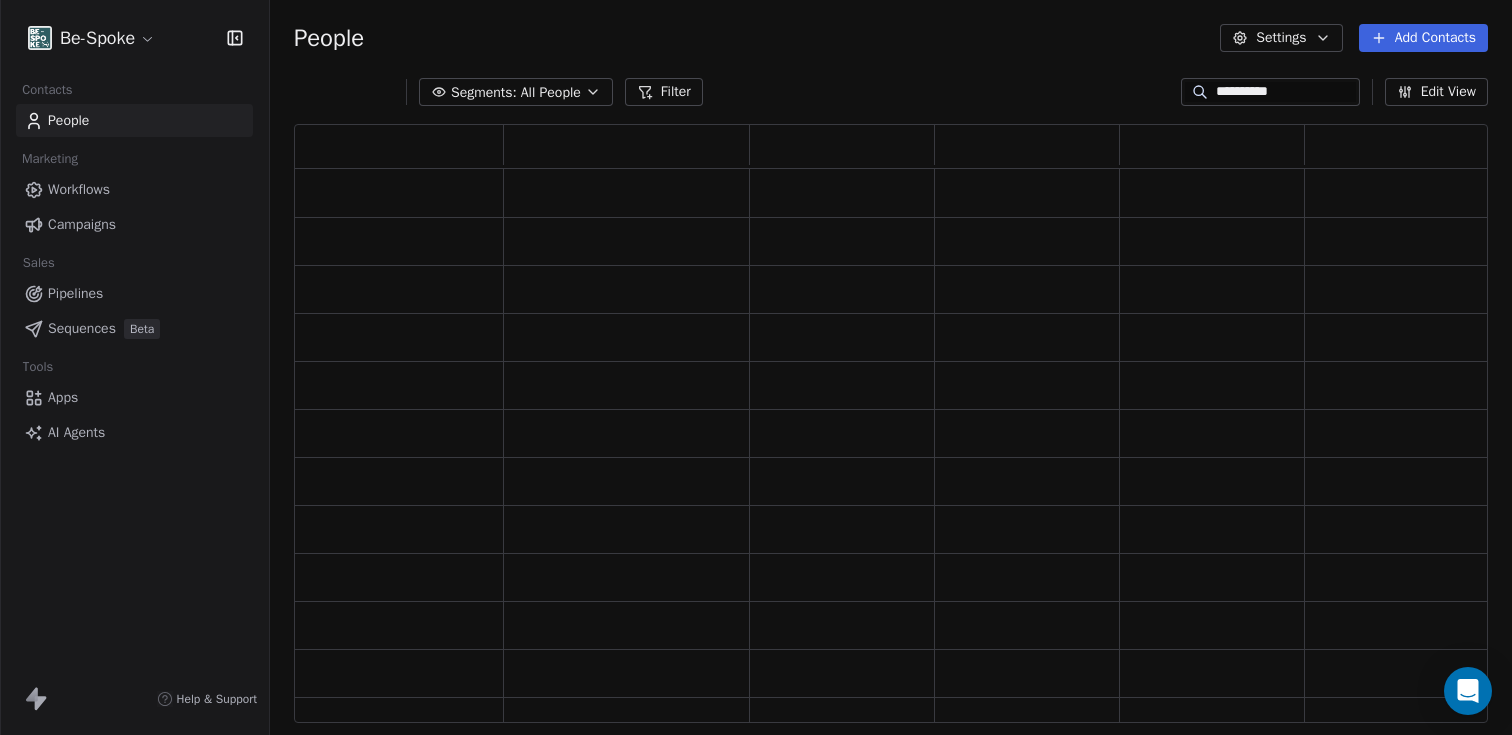 type on "**********" 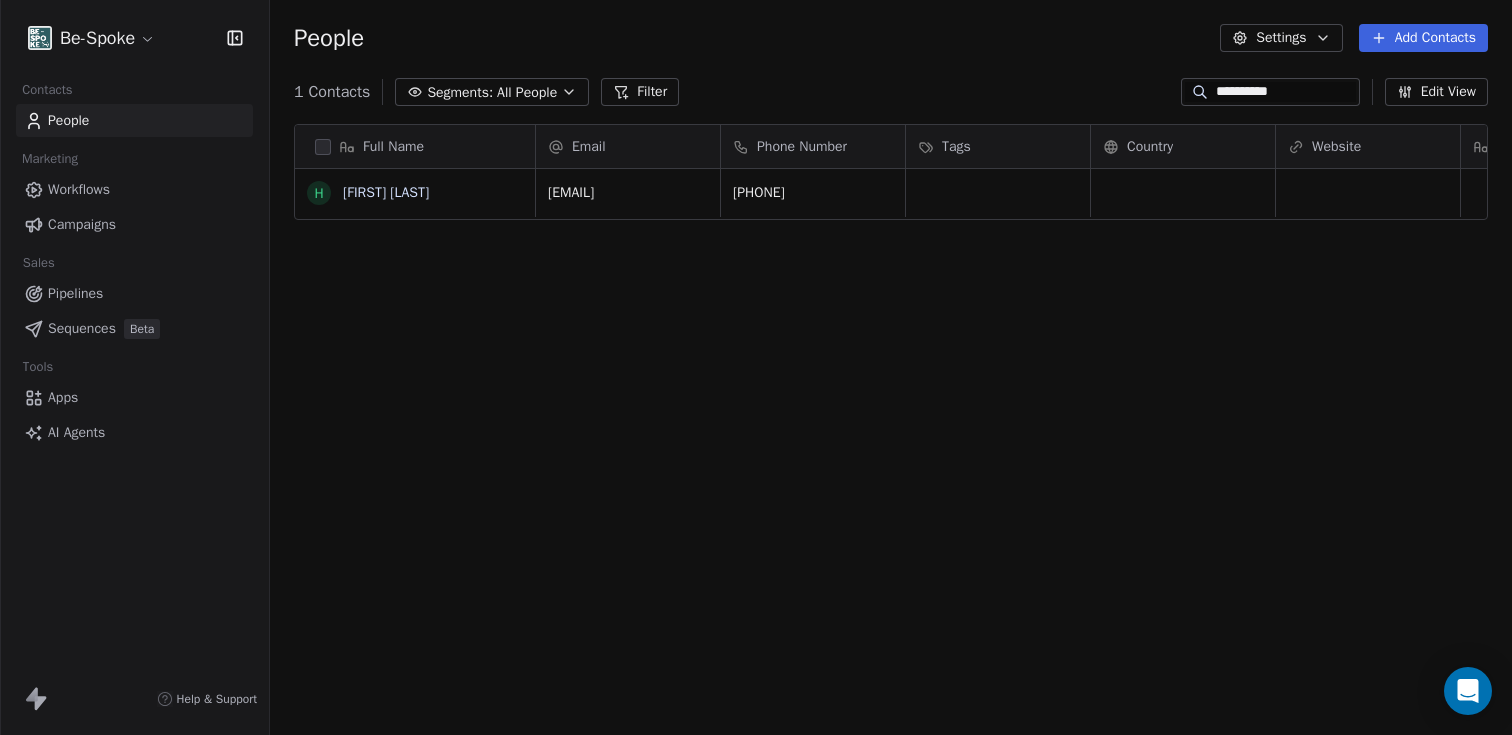 scroll, scrollTop: 0, scrollLeft: 0, axis: both 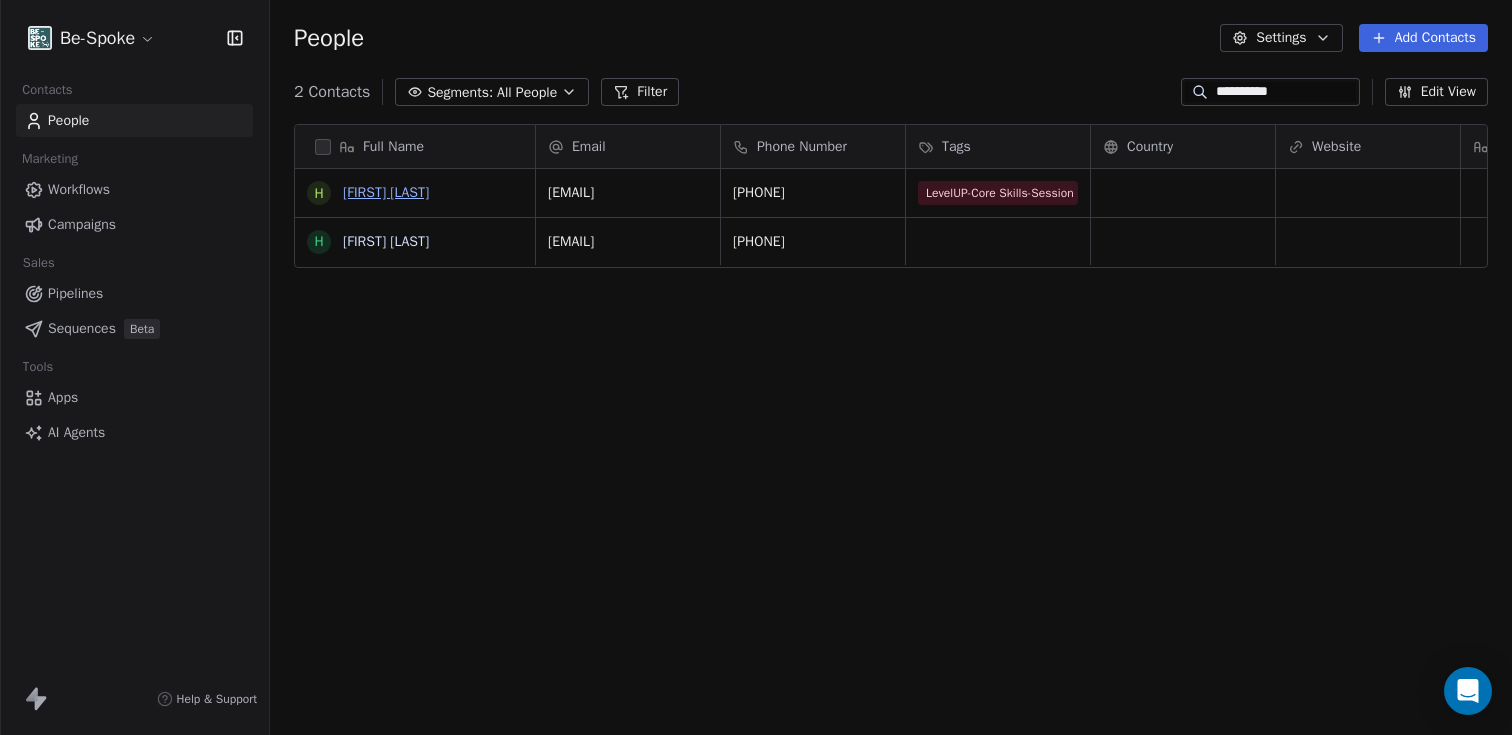 click on "[FIRST] [LAST]" at bounding box center (386, 192) 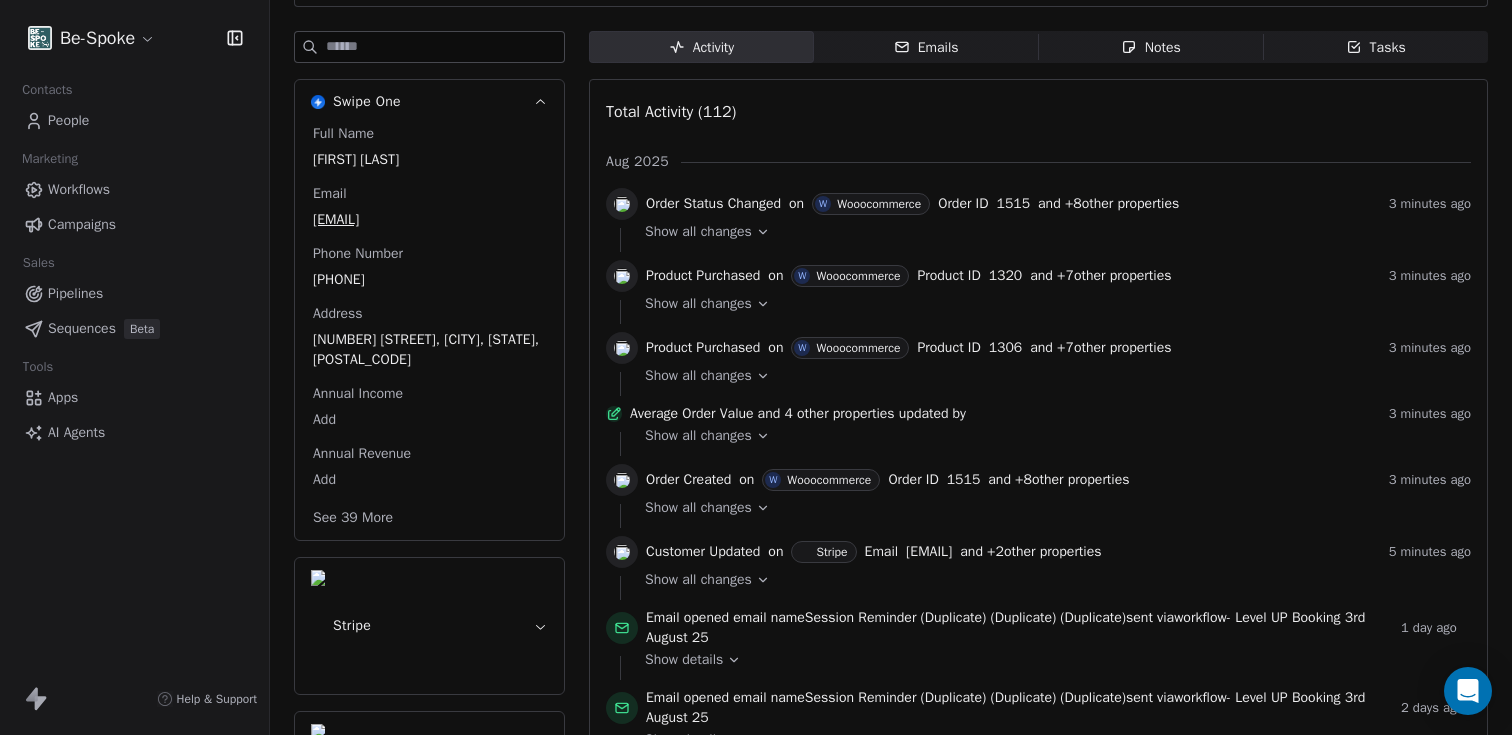 scroll, scrollTop: 228, scrollLeft: 0, axis: vertical 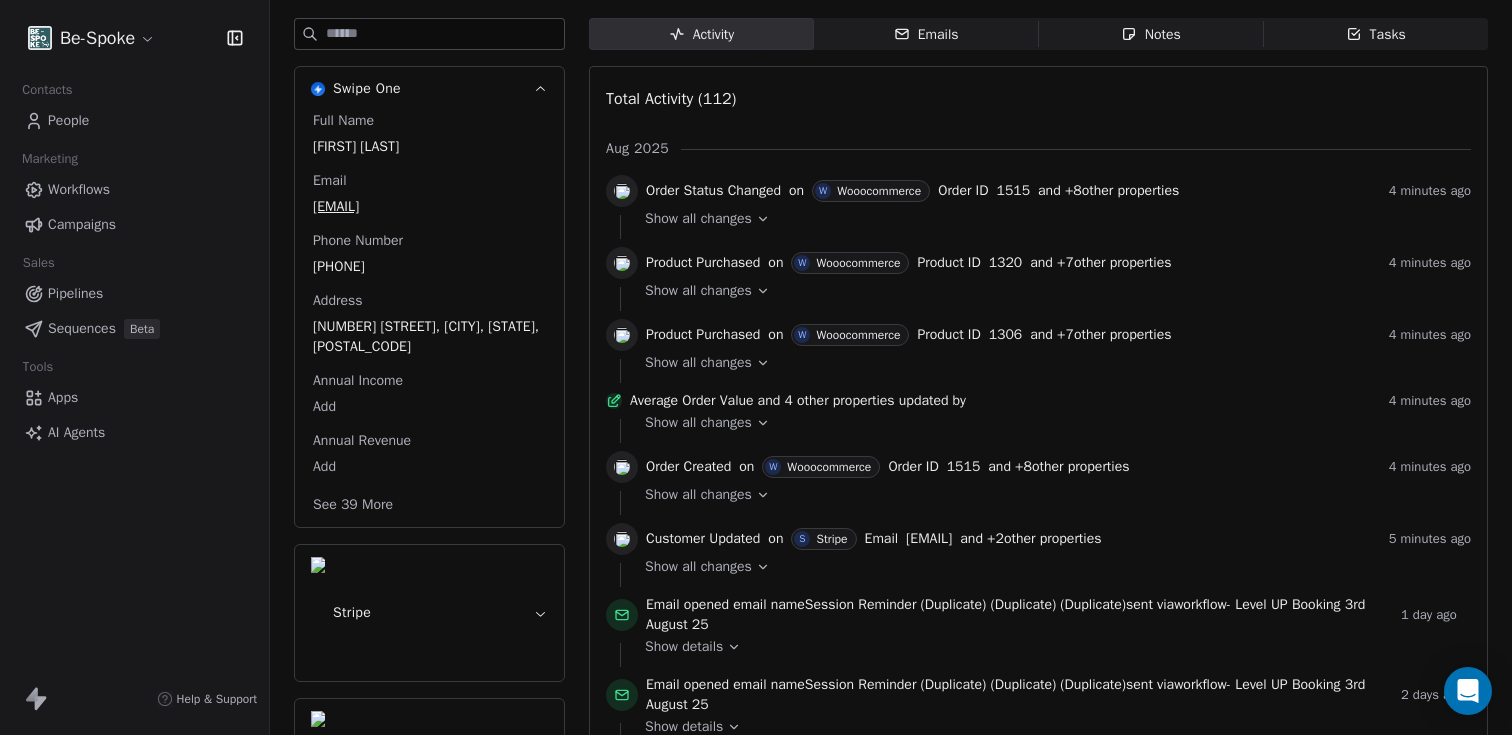 click on "Workflows" at bounding box center (79, 189) 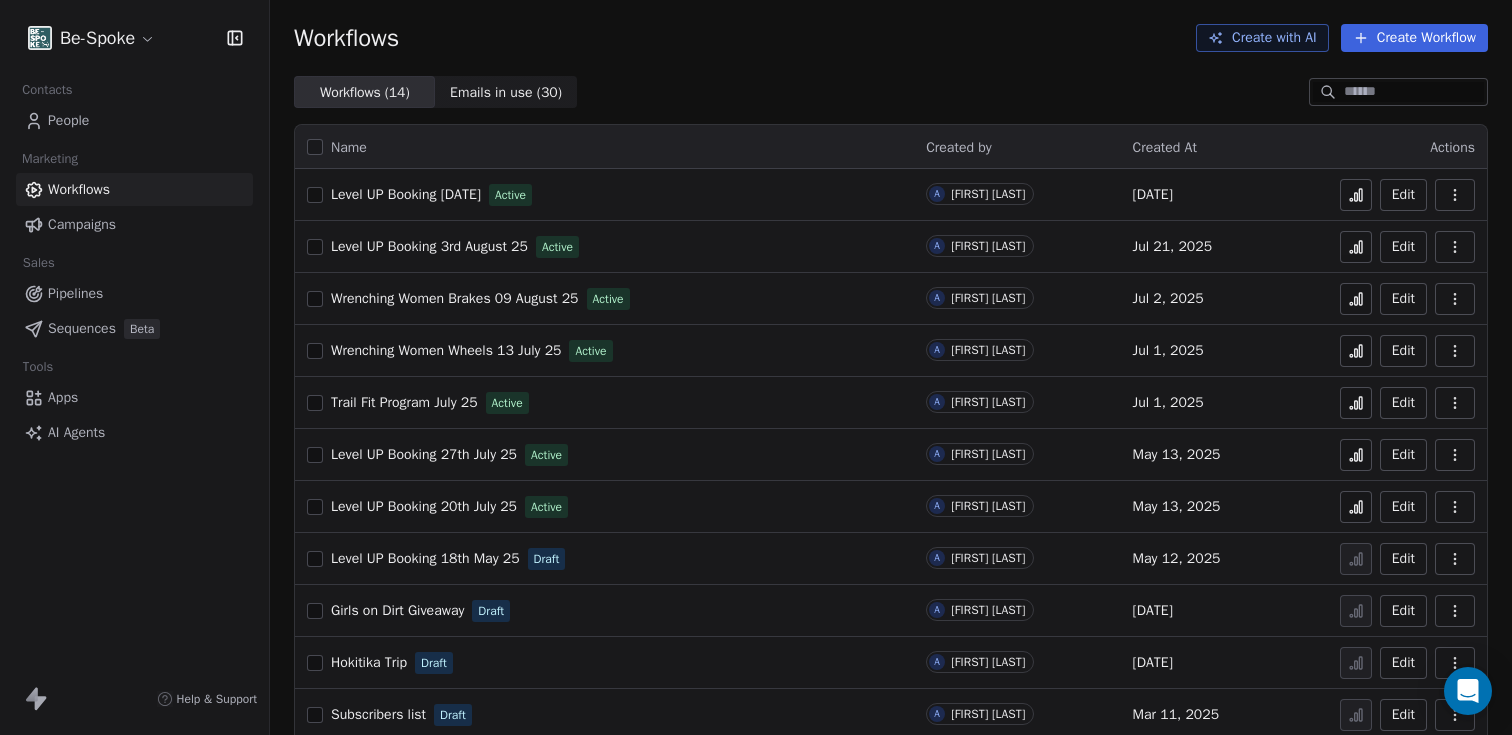 click at bounding box center [1455, 195] 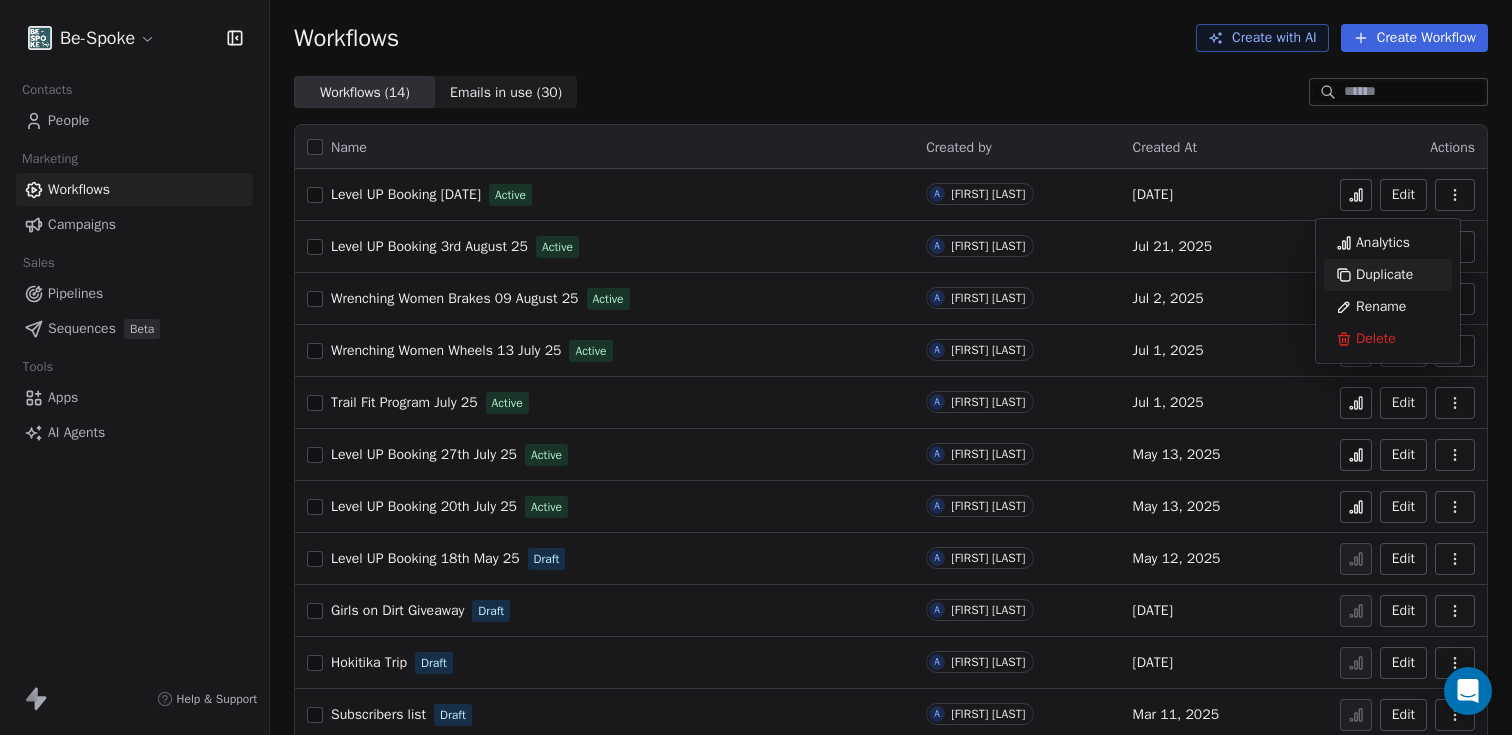 click on "Duplicate" at bounding box center [1384, 275] 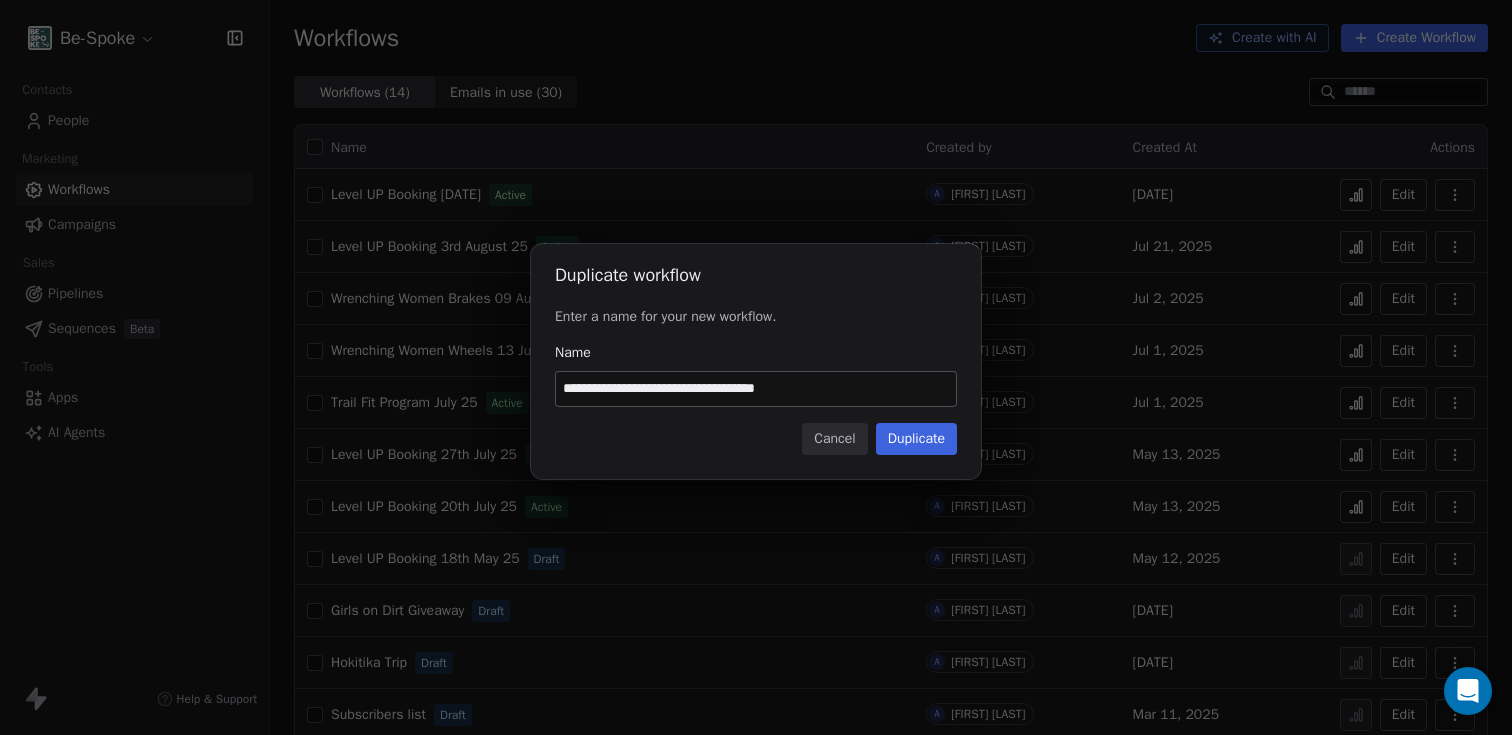 click on "**********" at bounding box center [756, 389] 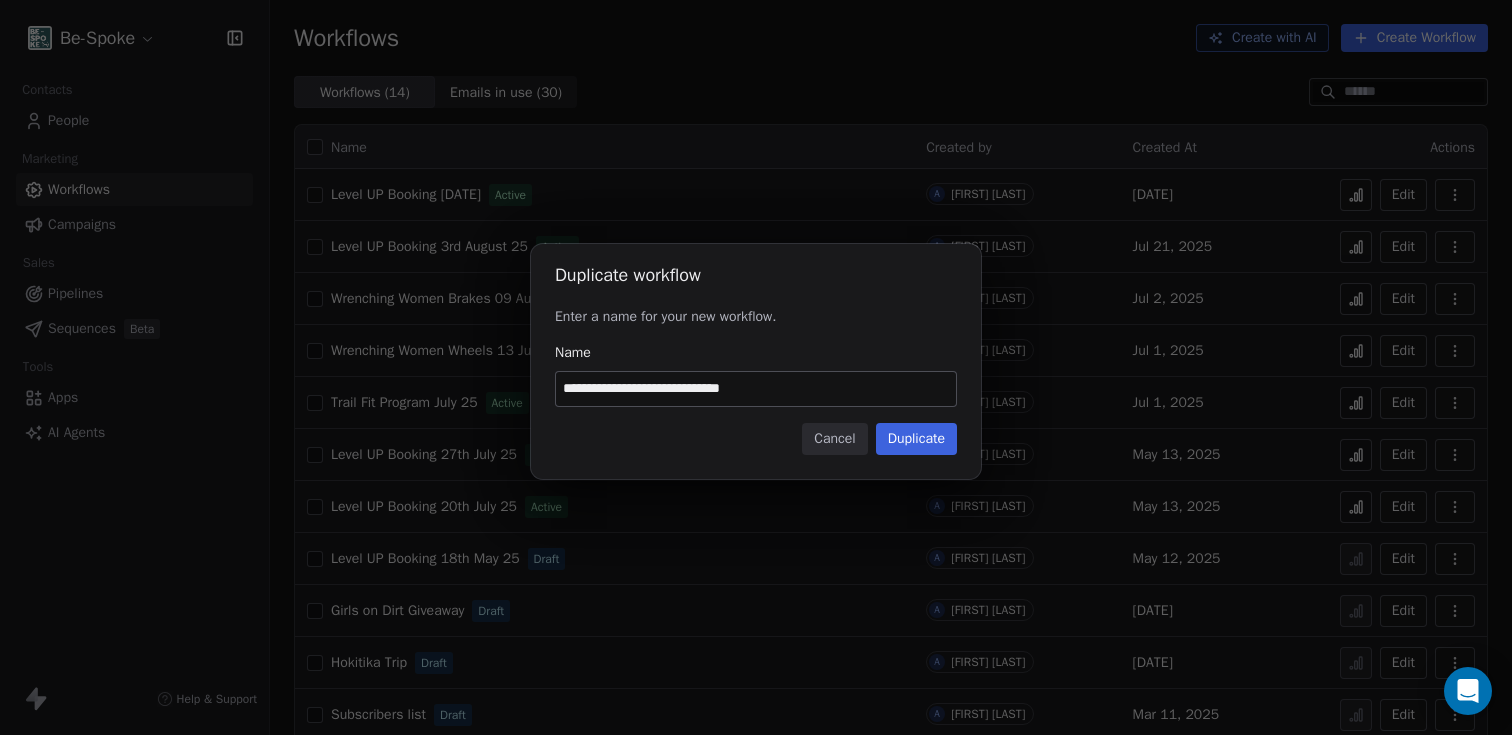 type on "**********" 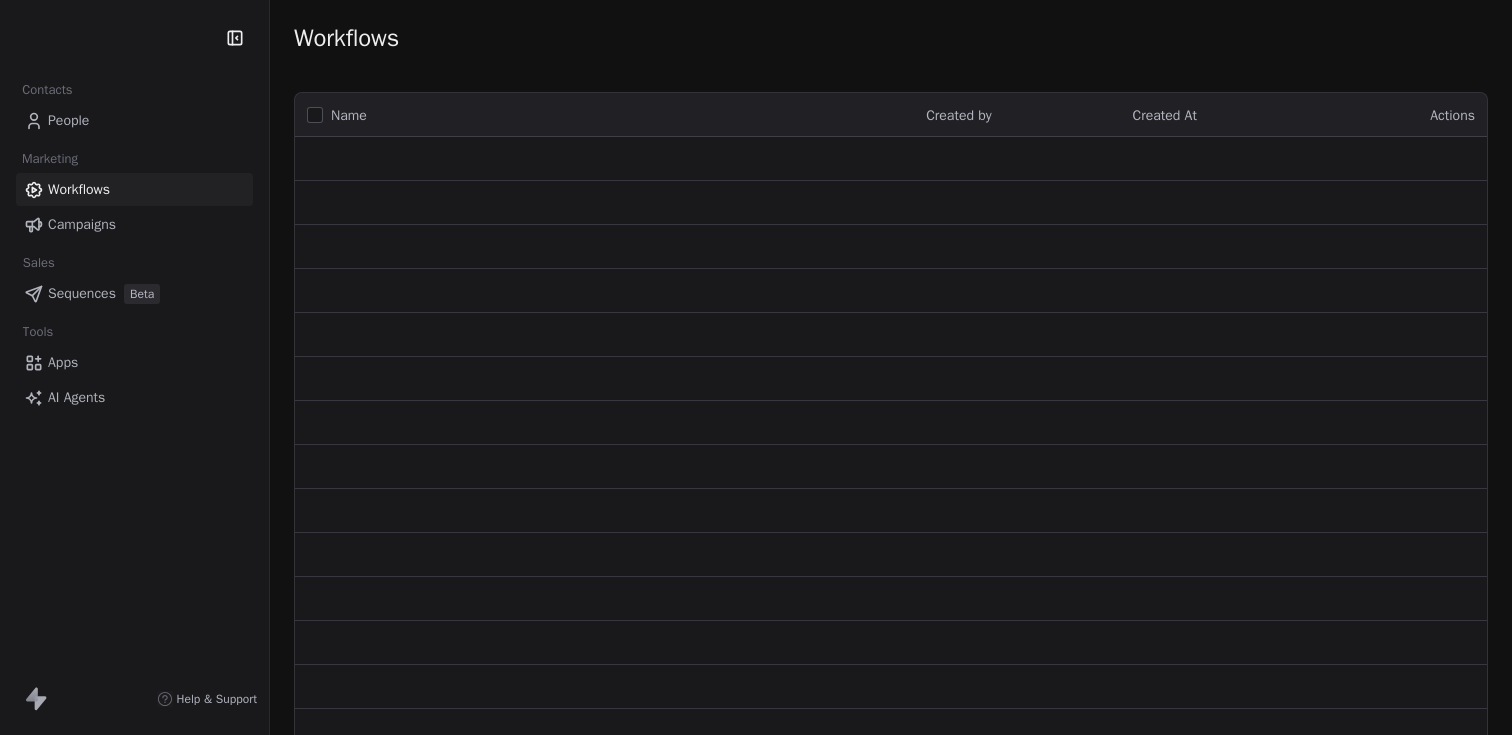 scroll, scrollTop: 0, scrollLeft: 0, axis: both 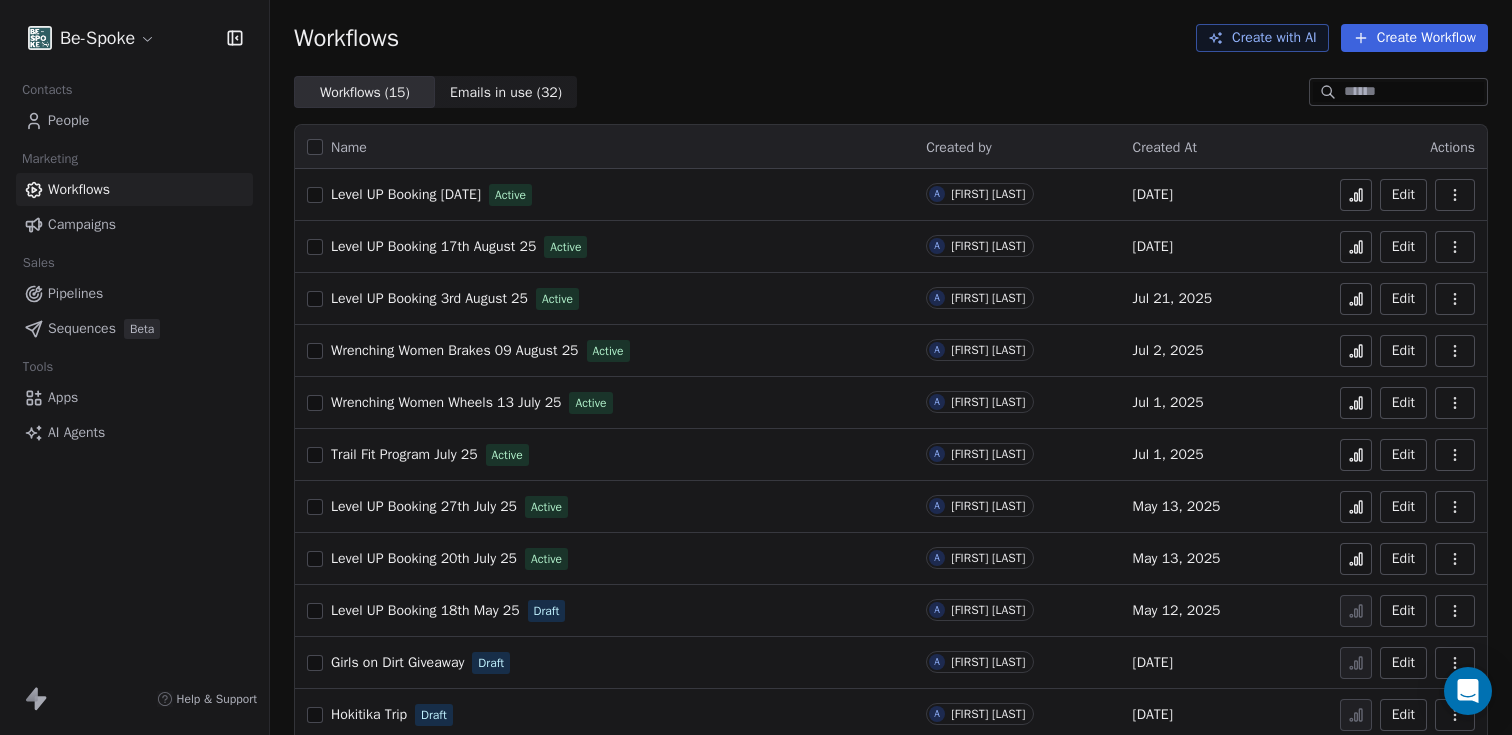 click on "People" at bounding box center (134, 120) 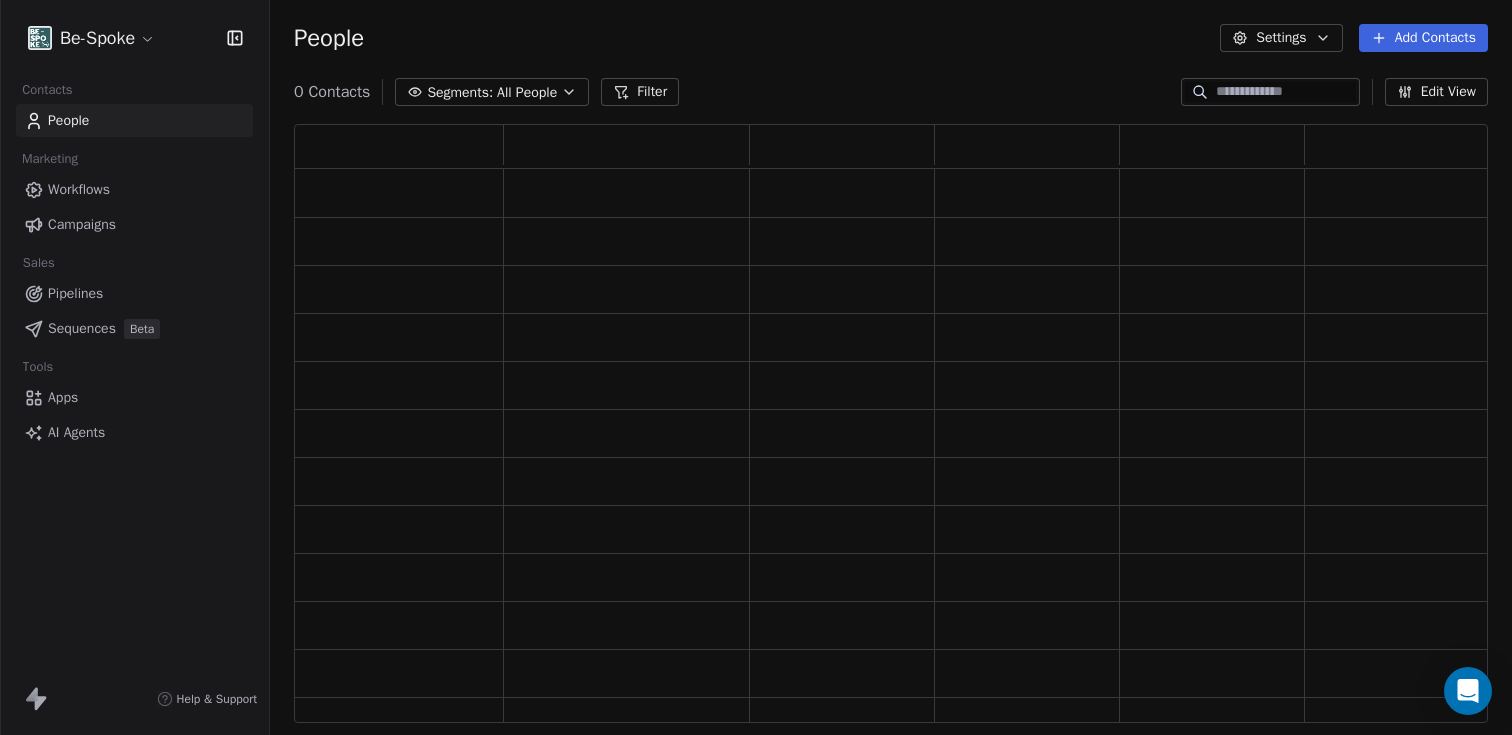scroll, scrollTop: 16, scrollLeft: 16, axis: both 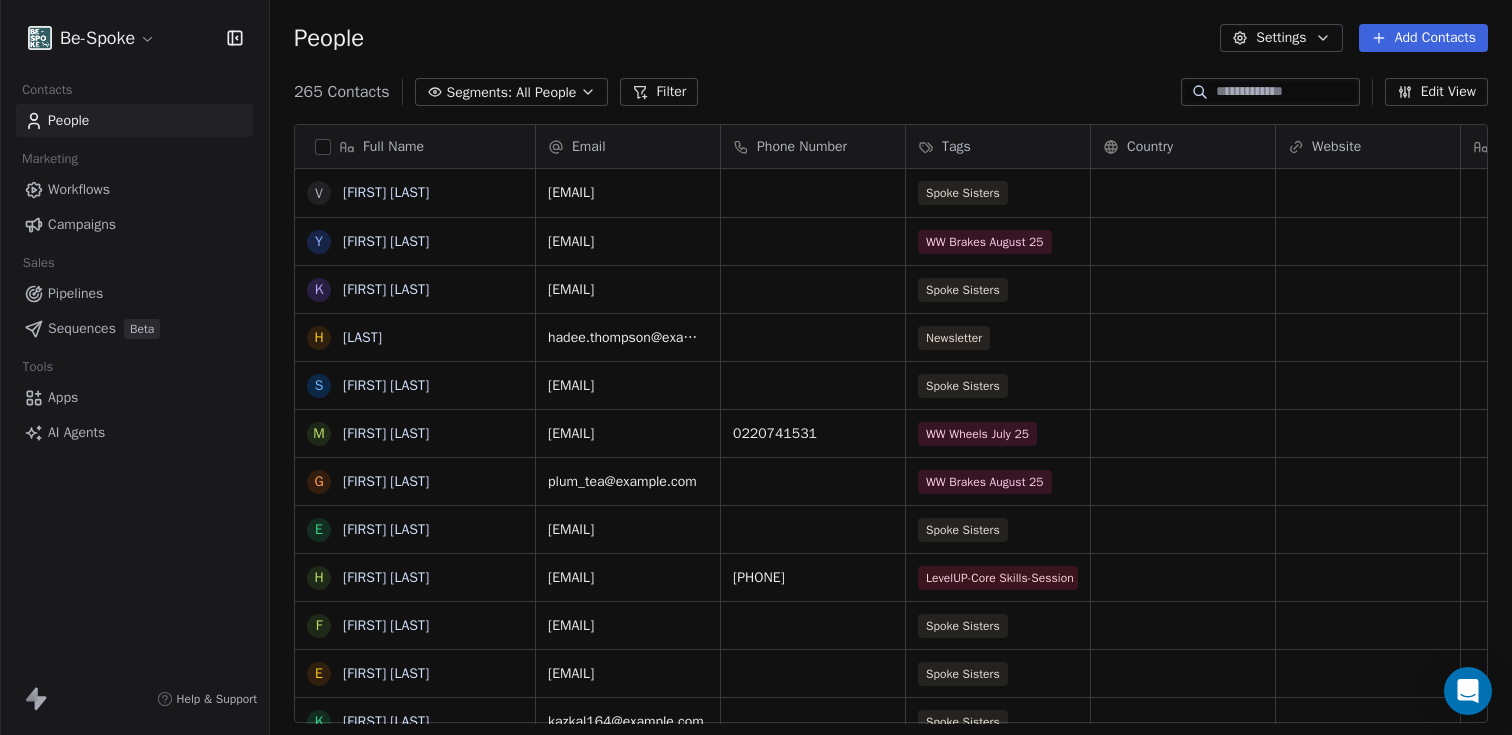 click on "Settings" at bounding box center [1281, 38] 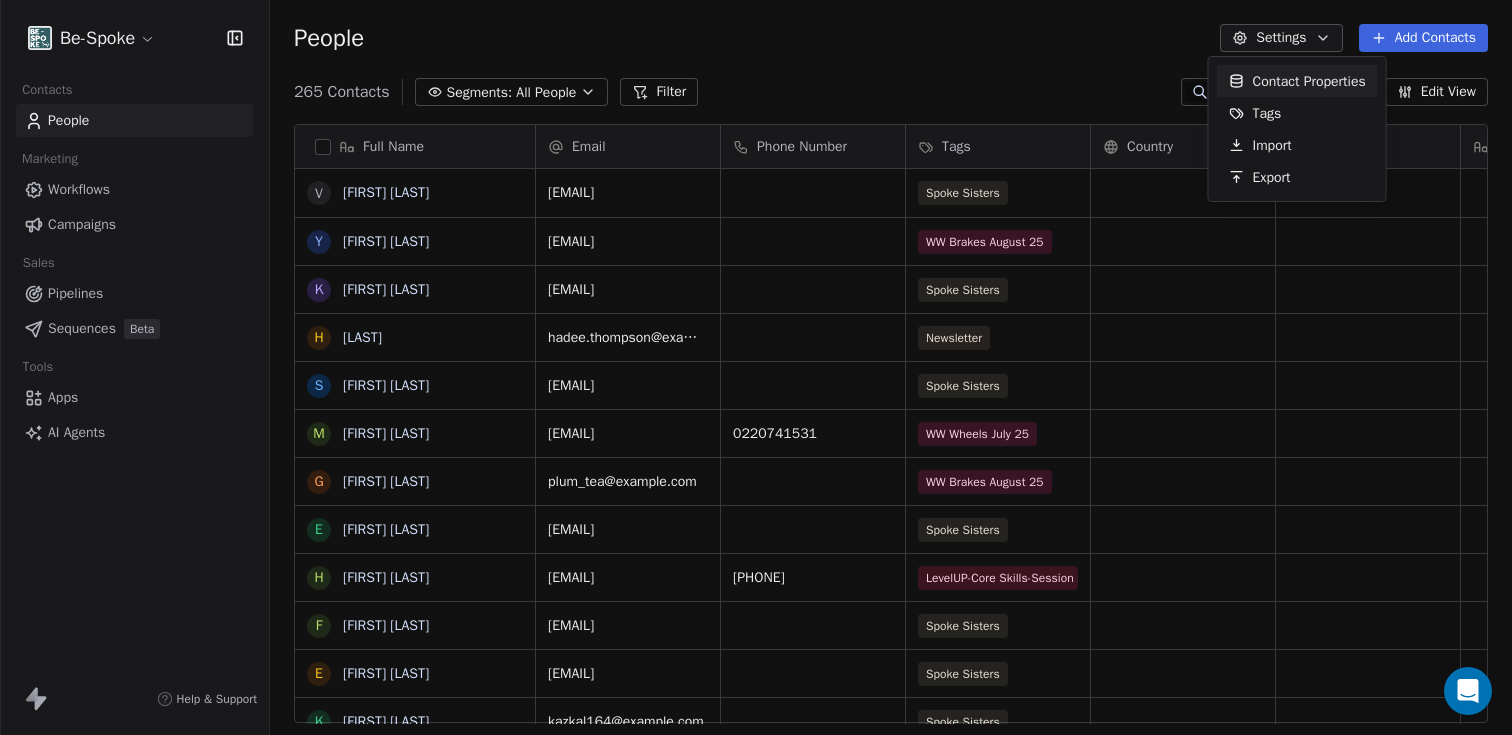 click on "Be-Spoke Contacts People Marketing Workflows Campaigns Sales Pipelines Sequences Beta Tools Apps AI Agents Help & Support People Settings Add Contacts 265 Contacts Segments: All People Filter Edit View Tag Add to Sequence Export Full Name V [FIRST] [LAST] Y [FIRST] [LAST] K [FIRST] [LAST] H [FIRST] S [FIRST] [LAST] M [FIRST] [LAST] G [FIRST] [LAST] E [FIRST] [LAST] H [FIRST] [LAST] F [FIRST] [LAST] E [FIRST] [LAST] K [FIRST] [LAST] A [FIRST] [LAST] L [FIRST] [LAST] J [FIRST] [LAST] S [FIRST] J [FIRST] [LAST] L [FIRST] [LAST] N [FIRST] [LAST] J [FIRST] B [FIRST] [LAST] C [FIRST] [LAST] A [FIRST] [LAST] A [FIRST] [LAST] E [FIRST] [LAST] A [FIRST] [LAST] R [FIRST] [LAST] S [FIRST] [LAST] H [FIRST] [LAST] Email Phone Number Tags Country Website Job Title Status Contact Source NPS Score [EMAIL] Spoke Sisters [EMAIL] WW Brakes [DATE] [EMAIL] Spoke Sisters [EMAIL] Newsletter [EMAIL] Spoke Sisters [EMAIL]" at bounding box center (756, 367) 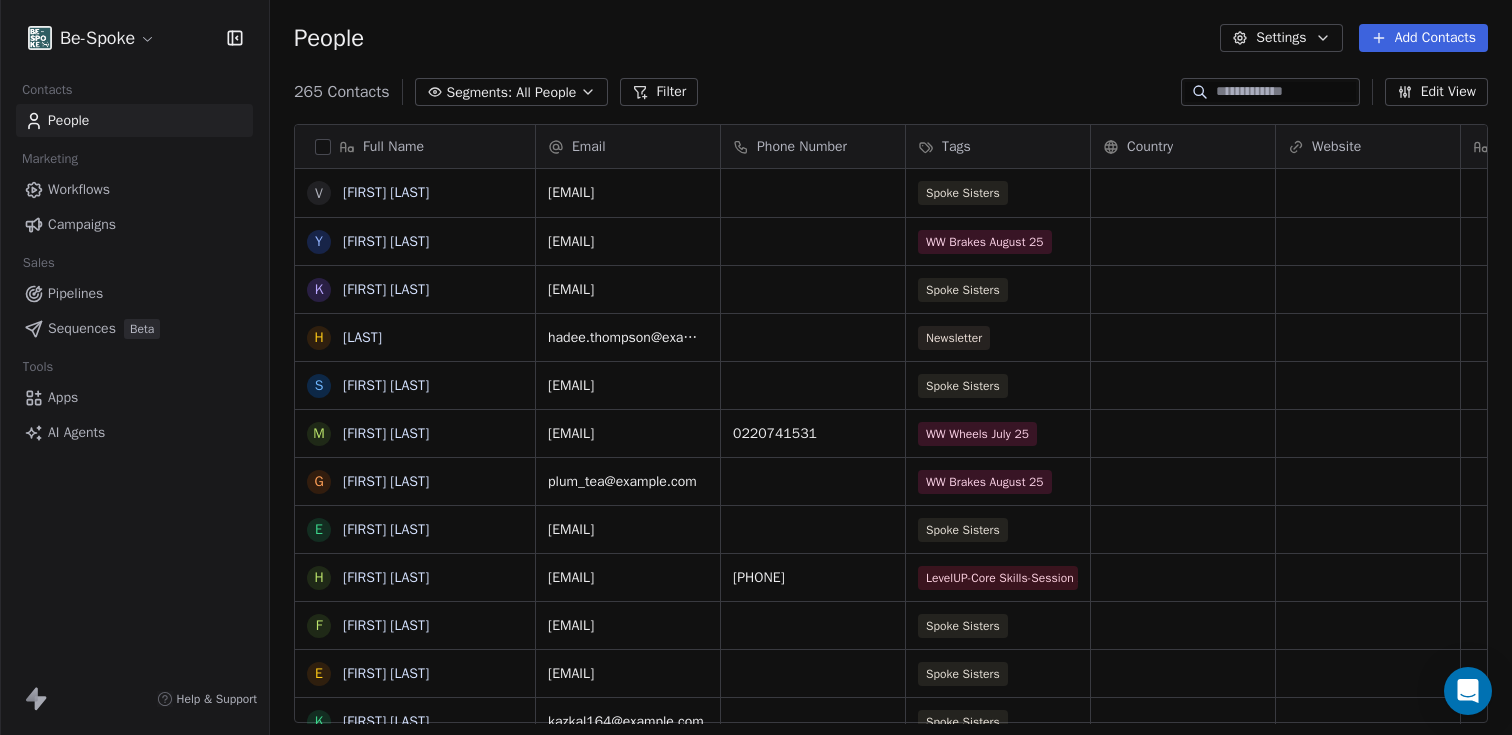 click at bounding box center (1270, 92) 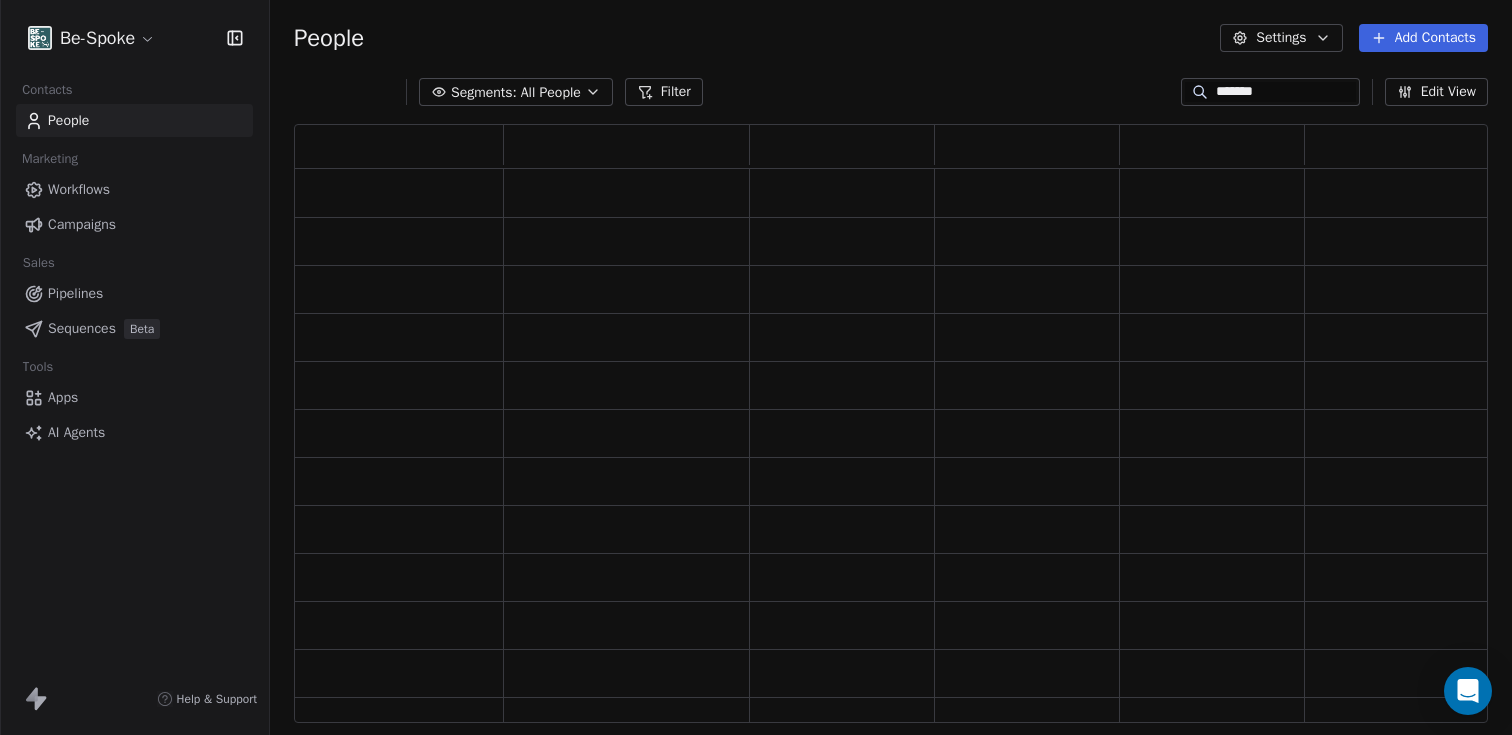 scroll, scrollTop: 16, scrollLeft: 16, axis: both 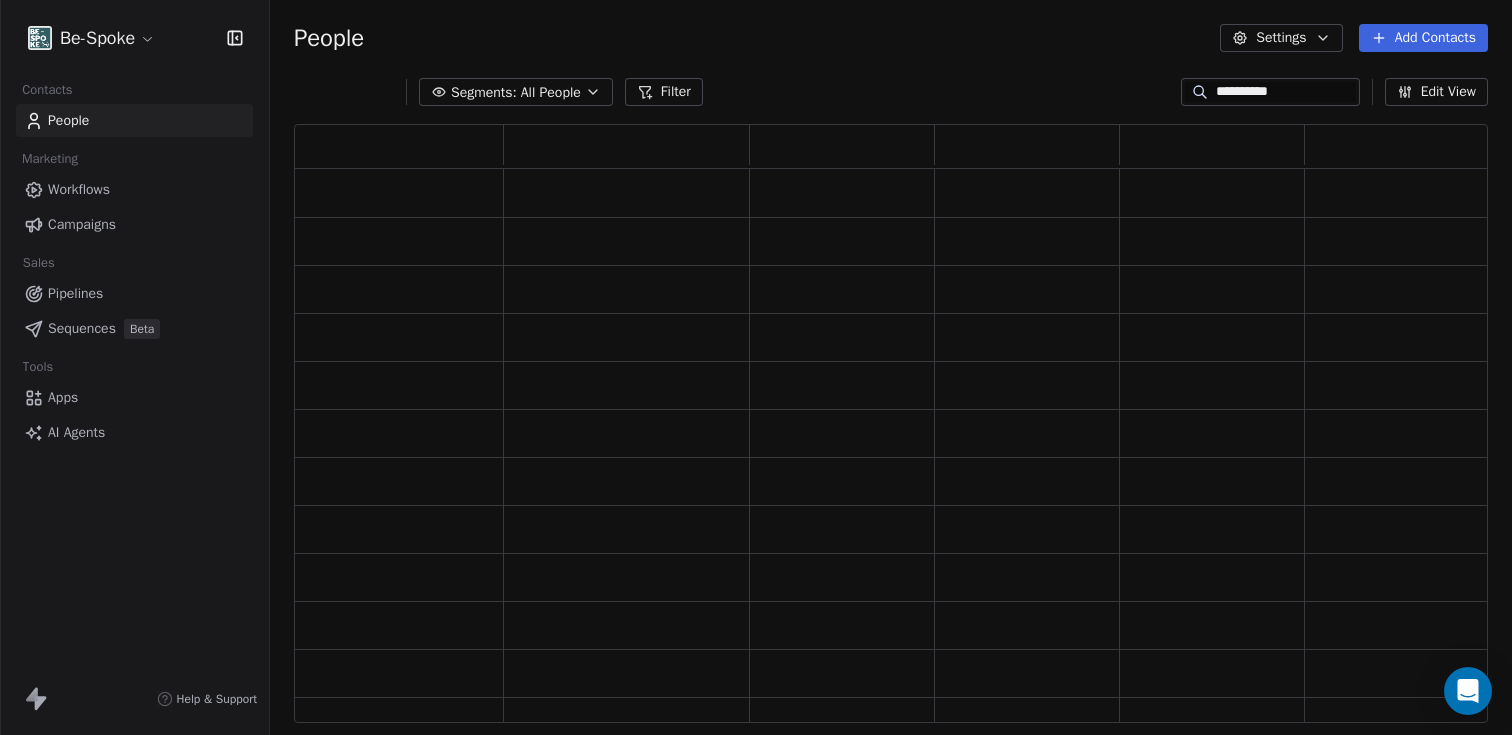 type on "**********" 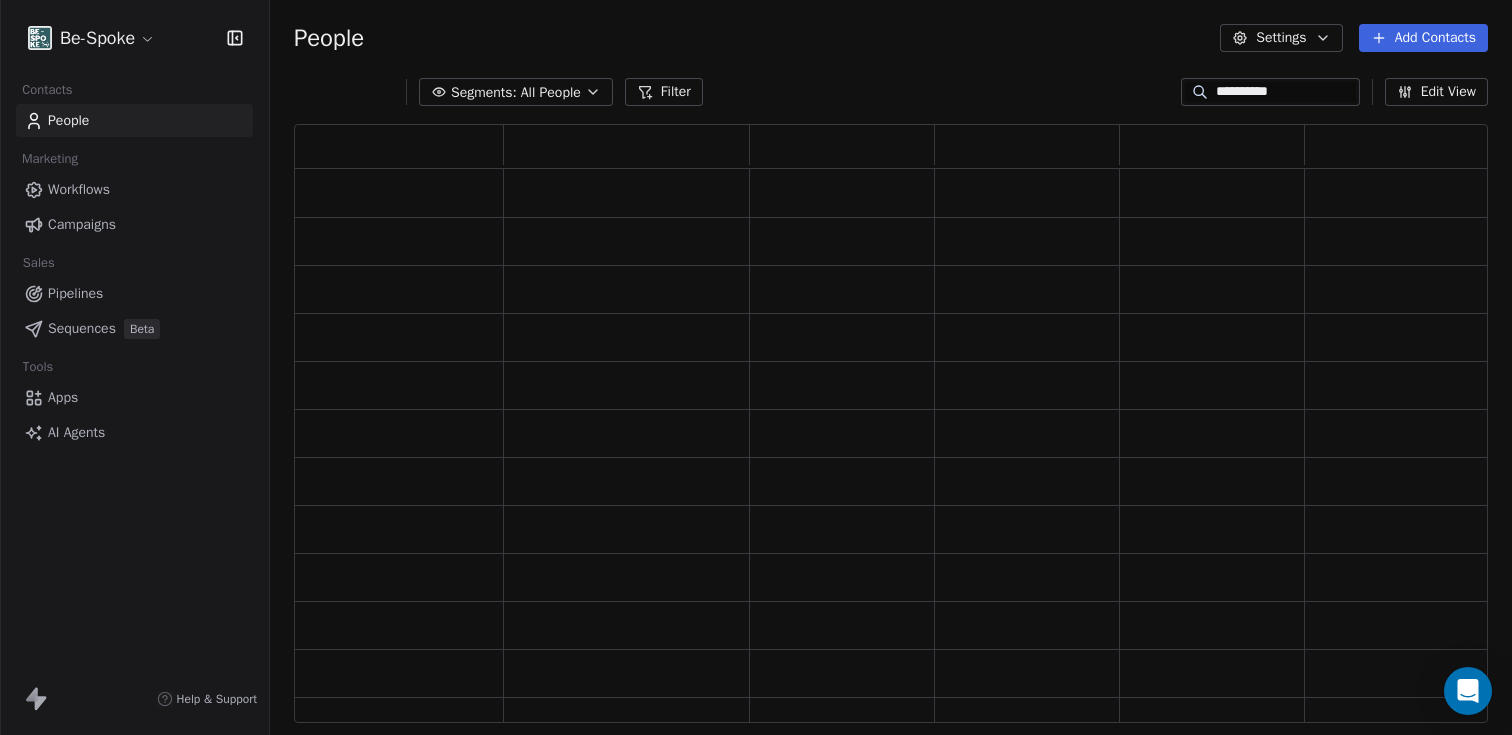 scroll, scrollTop: 16, scrollLeft: 16, axis: both 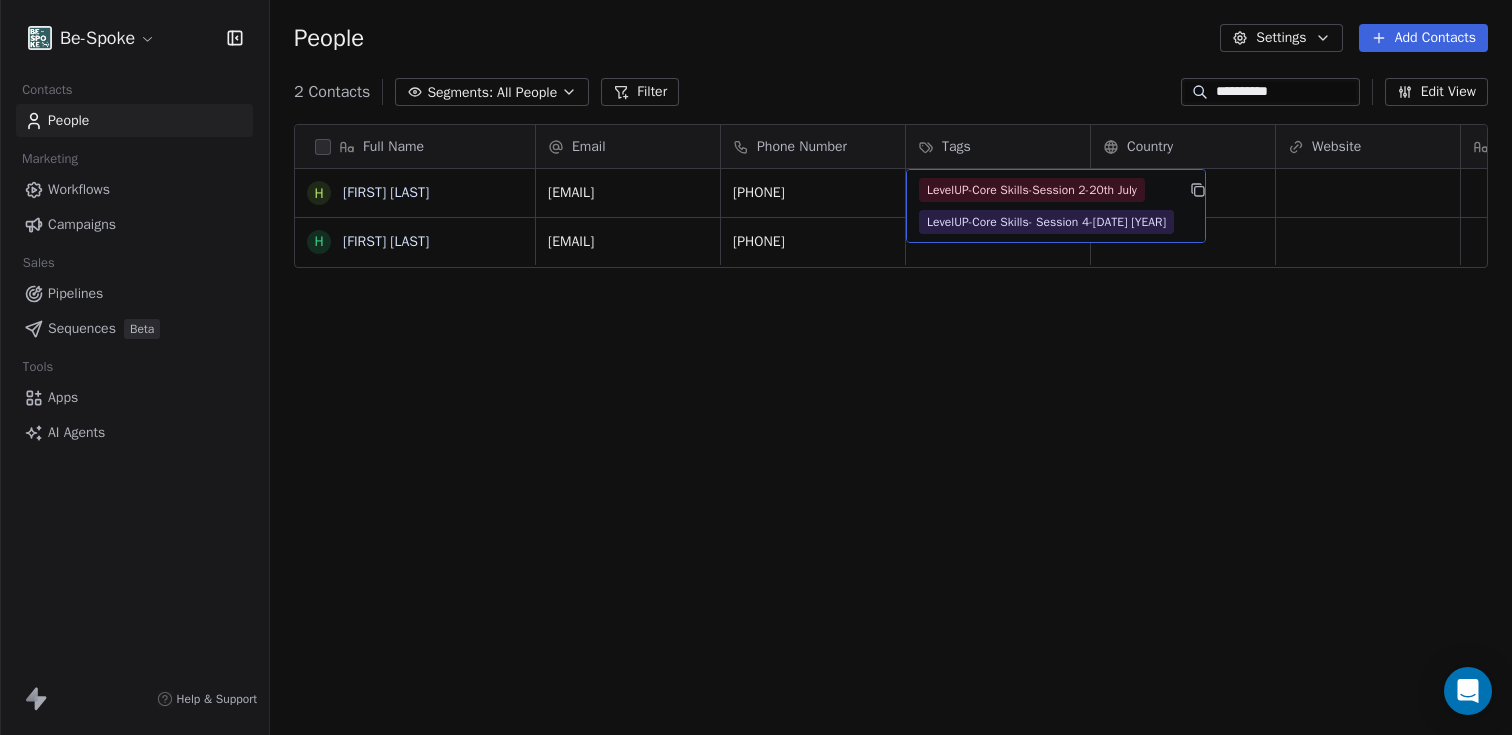 click on "LevelUP-Core Skills-Session 2-[DATE] LevelUP-Core Skills- Session 4-[DATE] [YEAR]" at bounding box center (1056, 206) 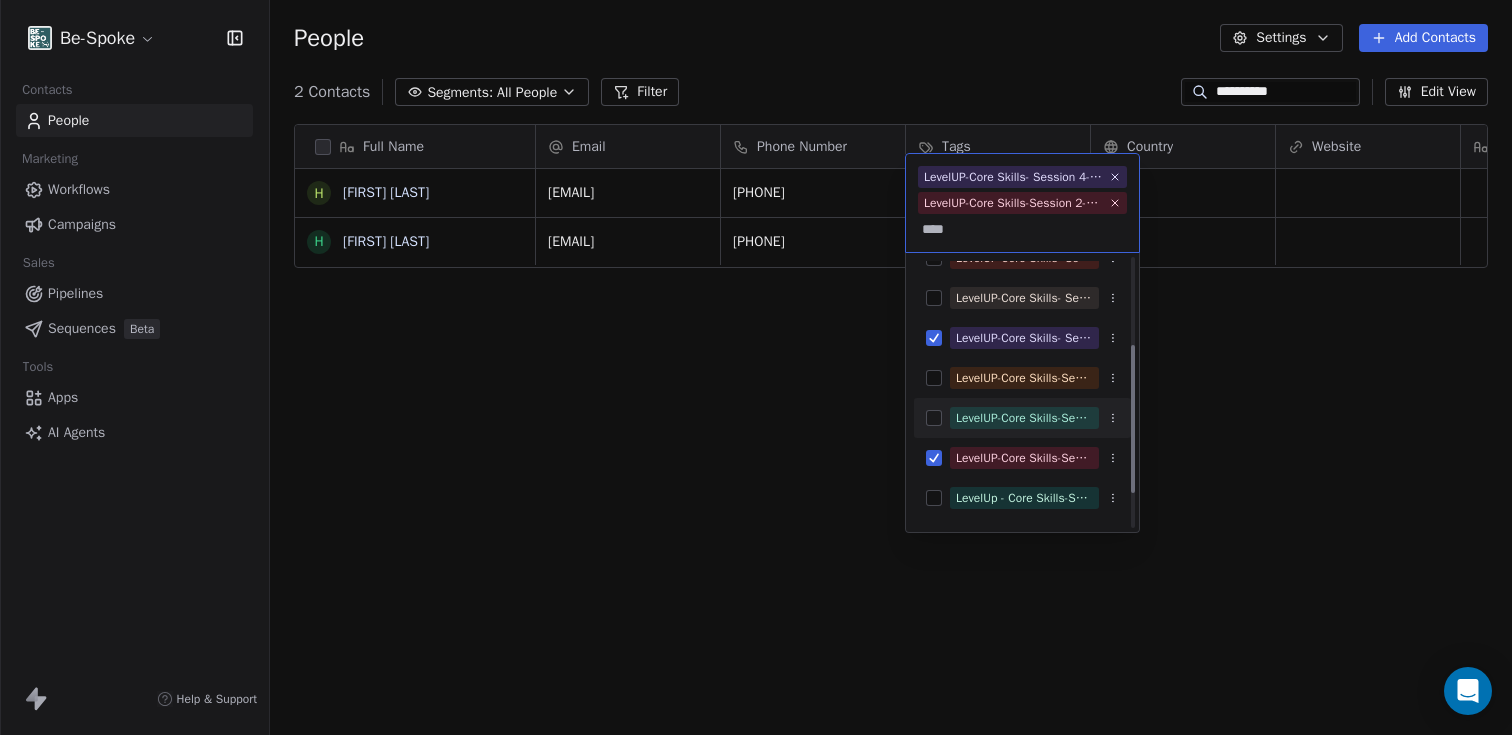 scroll, scrollTop: 156, scrollLeft: 0, axis: vertical 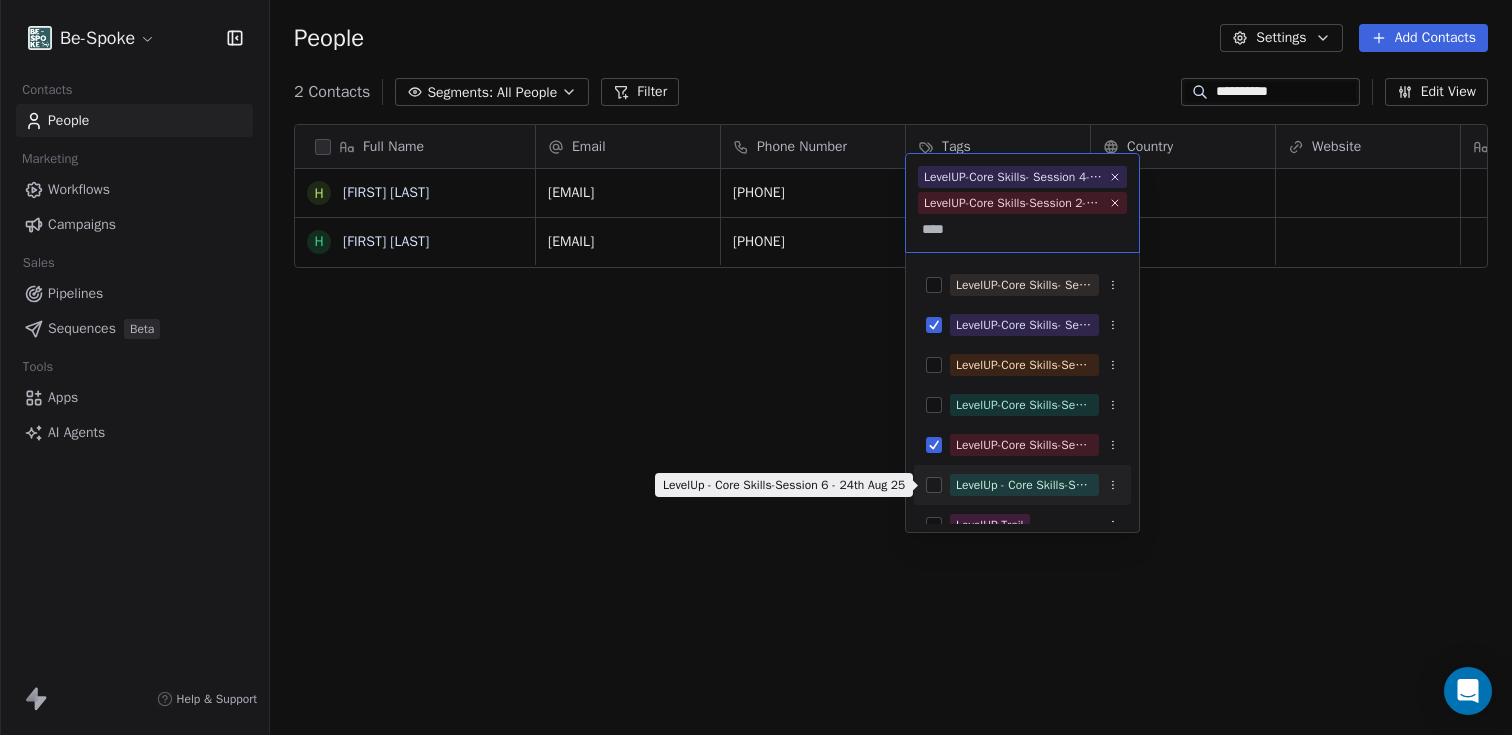 type on "****" 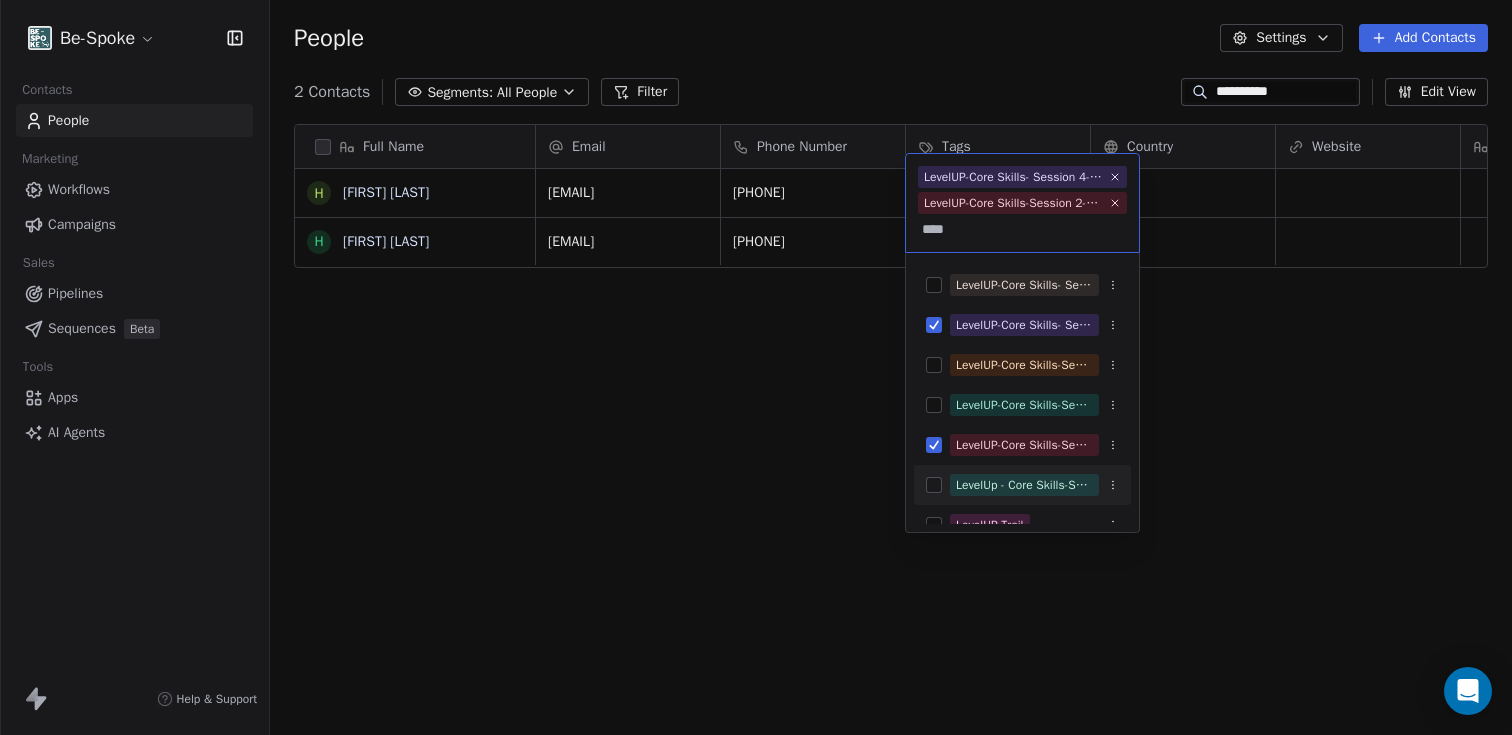 click on "LevelUp - Core Skills-Session 6 - 24th Aug 25" at bounding box center [1024, 485] 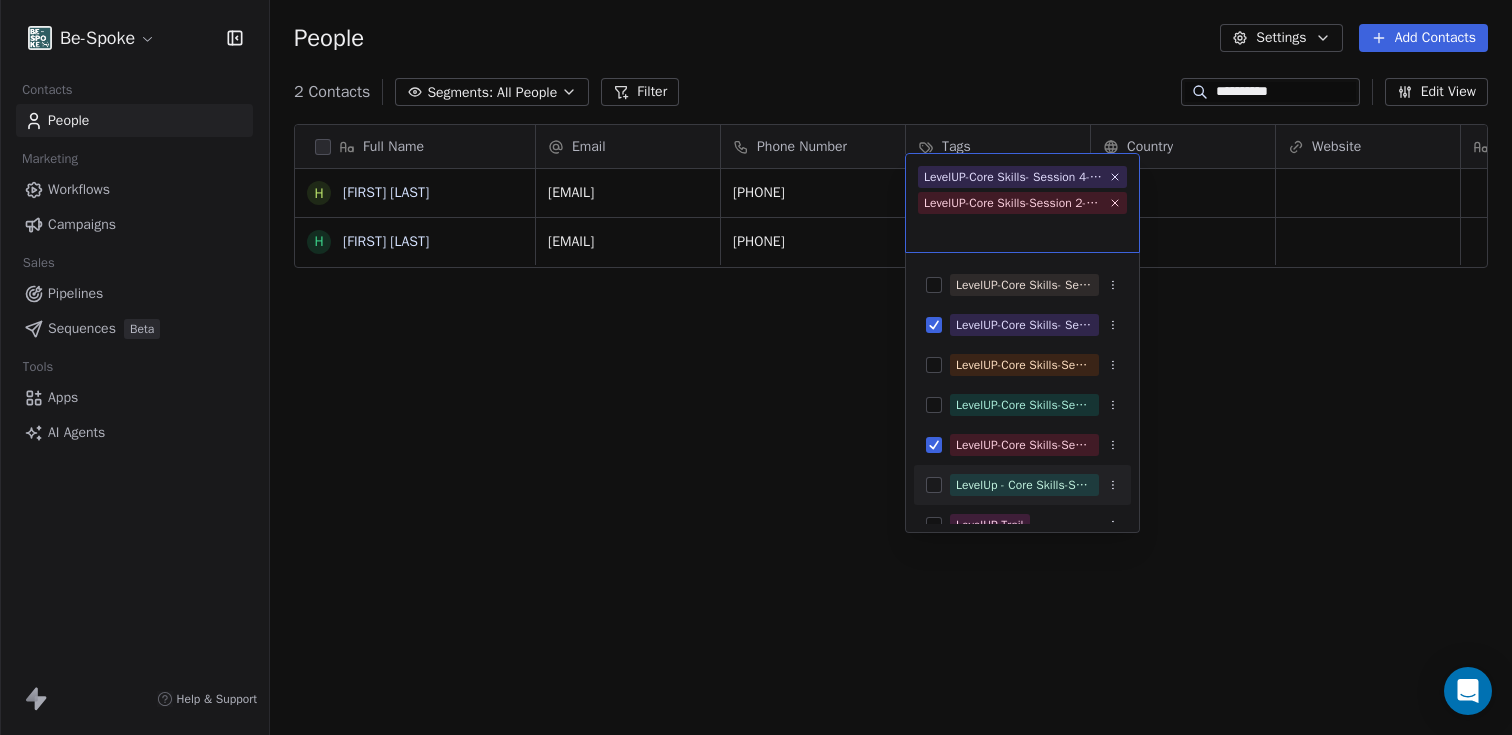 scroll, scrollTop: 23, scrollLeft: 0, axis: vertical 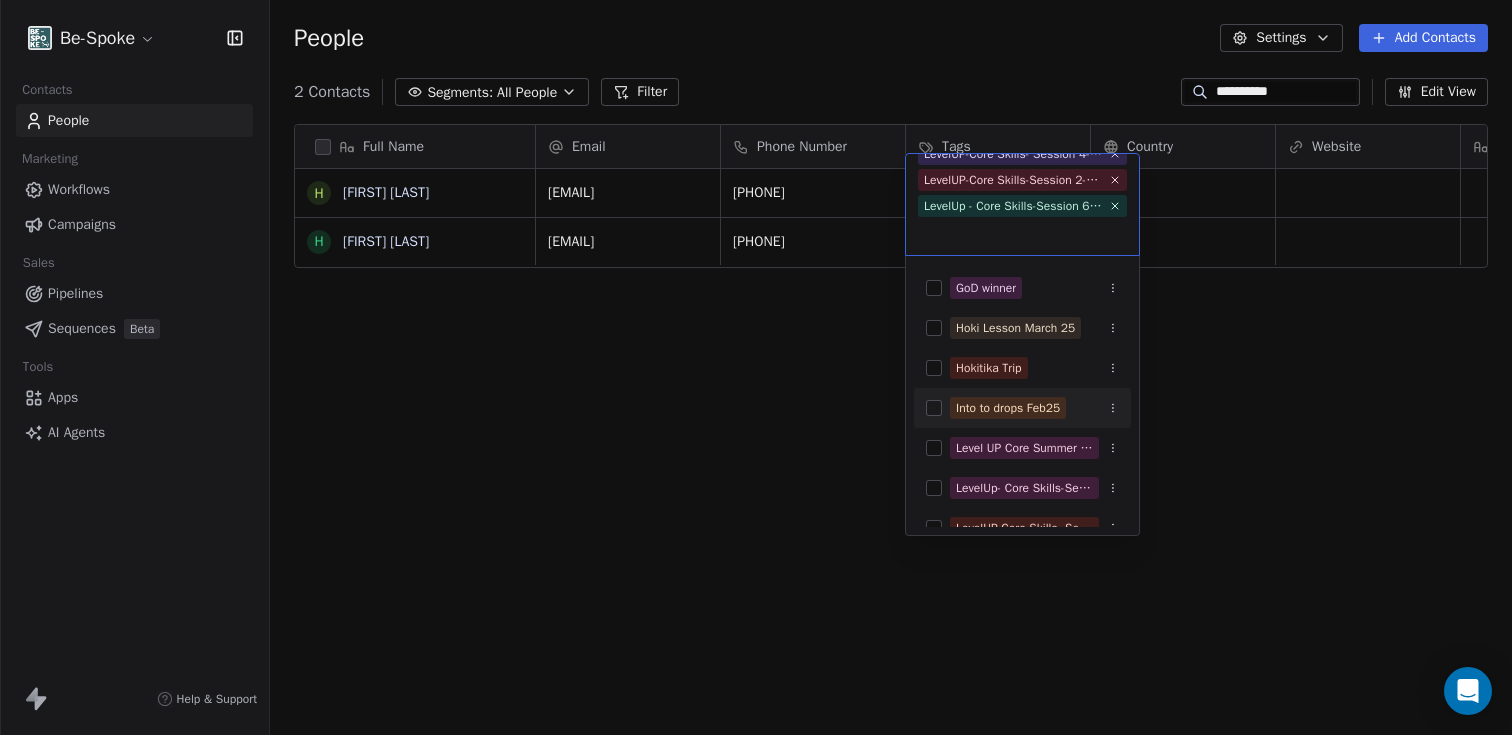 click on "**********" at bounding box center [756, 367] 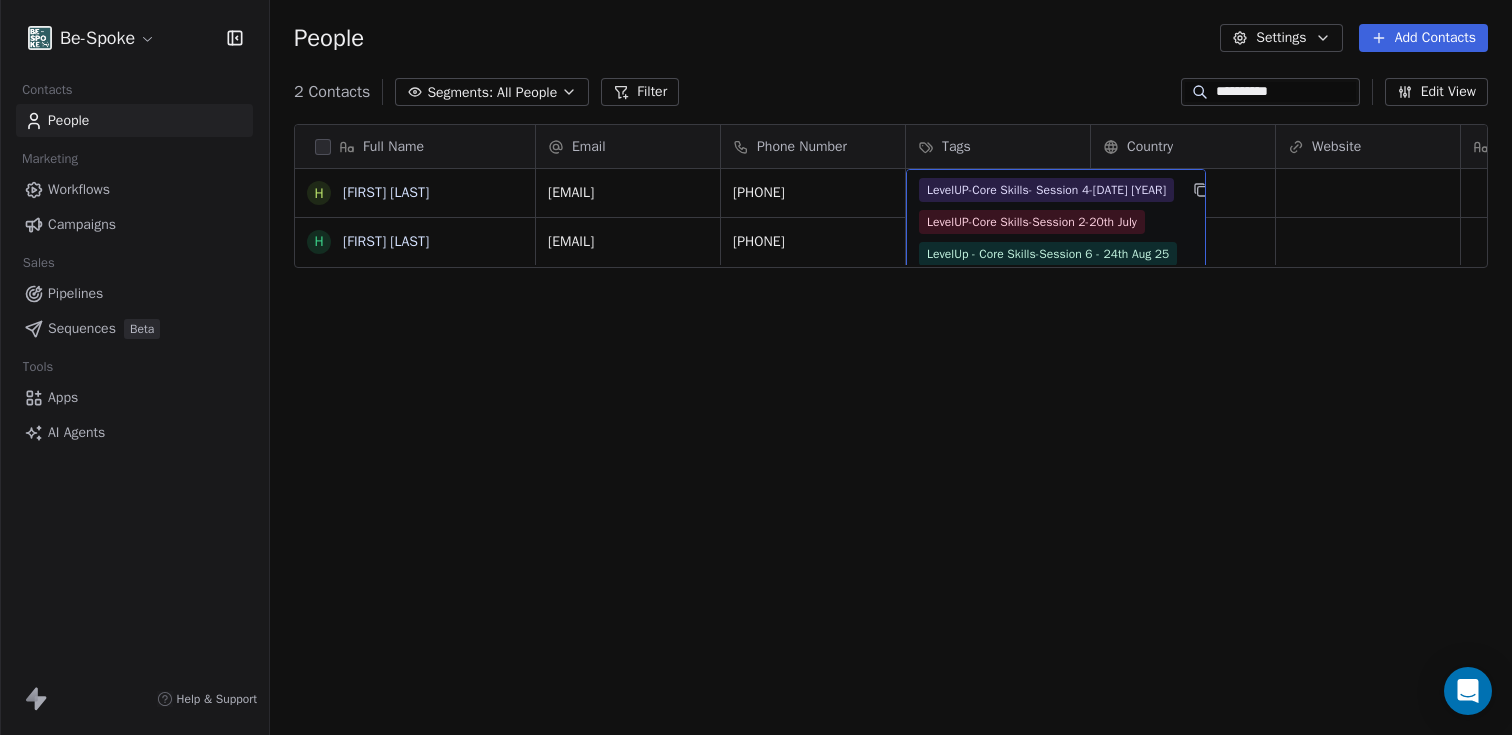 click on "LevelUP-Core Skills- Session 4-[DATE] [YEAR] LevelUP-Core Skills-Session 2-[DATE] LevelUp - Core Skills-Session 6 - [DATE] [YEAR]" at bounding box center (1048, 222) 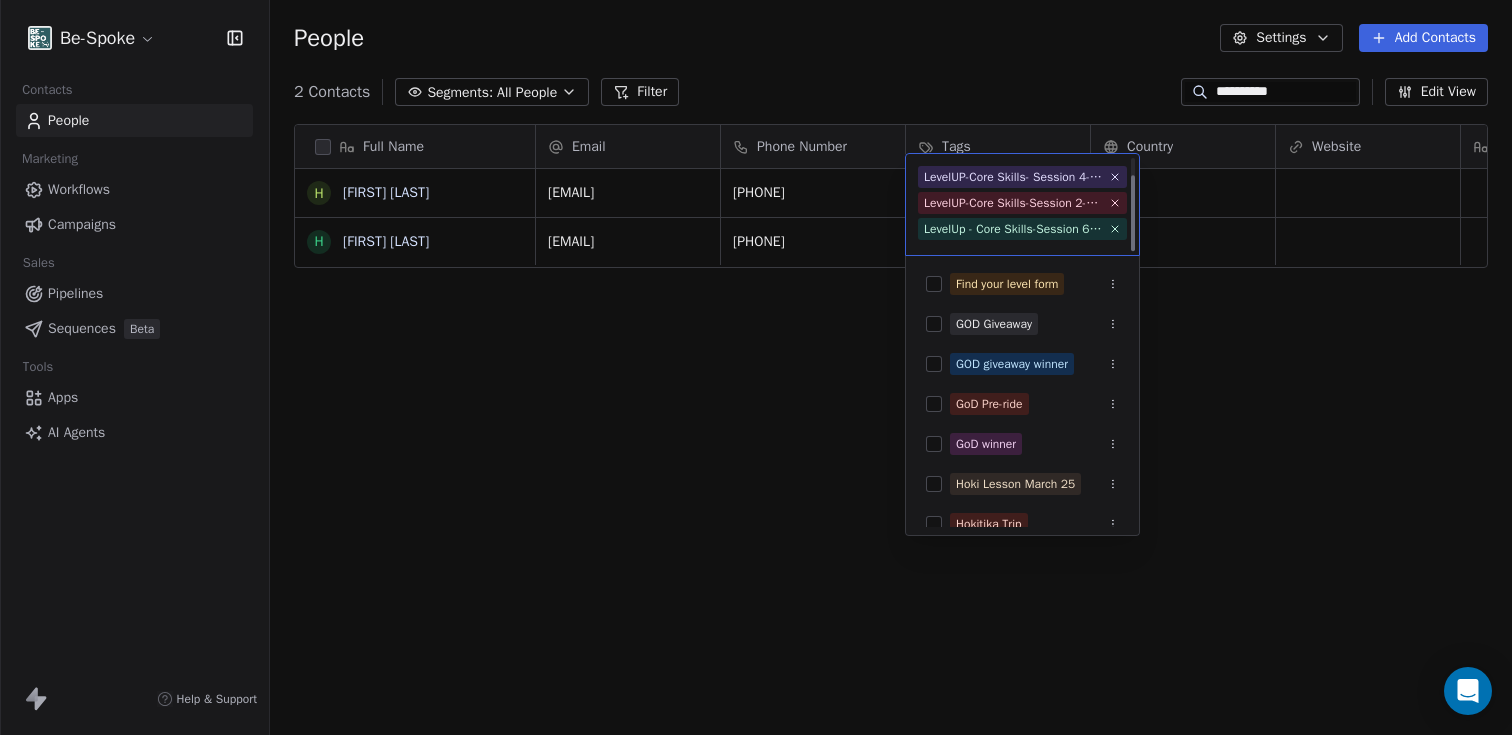 scroll, scrollTop: 23, scrollLeft: 0, axis: vertical 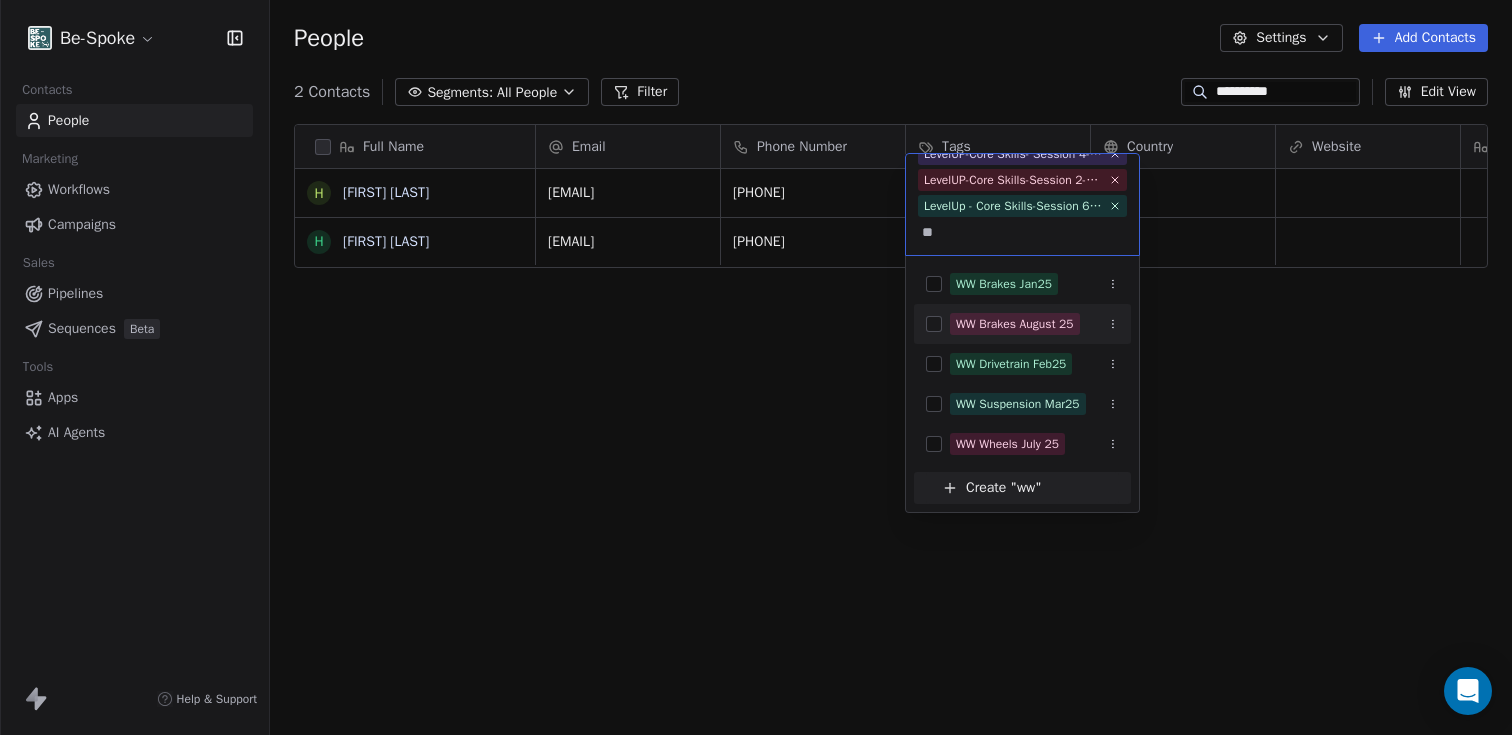type on "**" 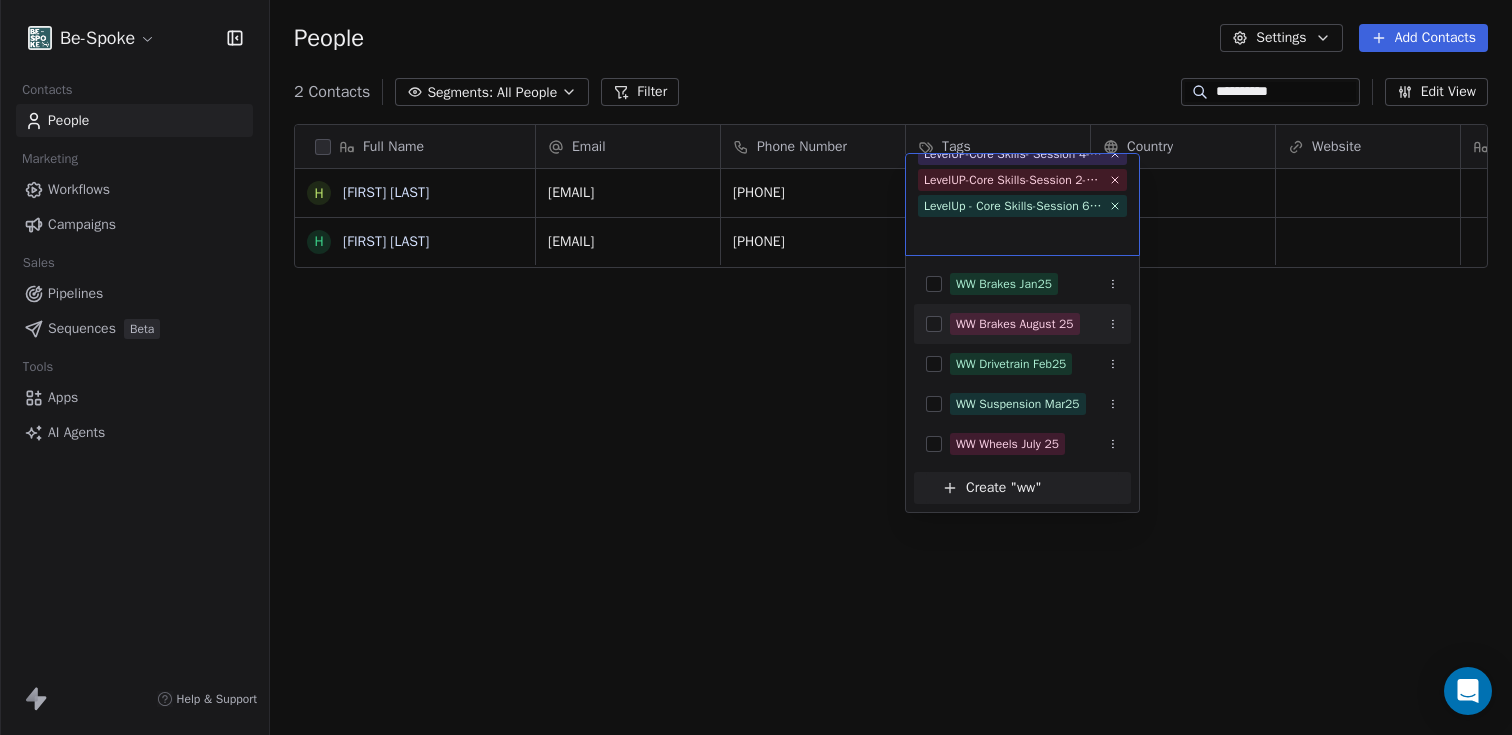 scroll, scrollTop: 49, scrollLeft: 0, axis: vertical 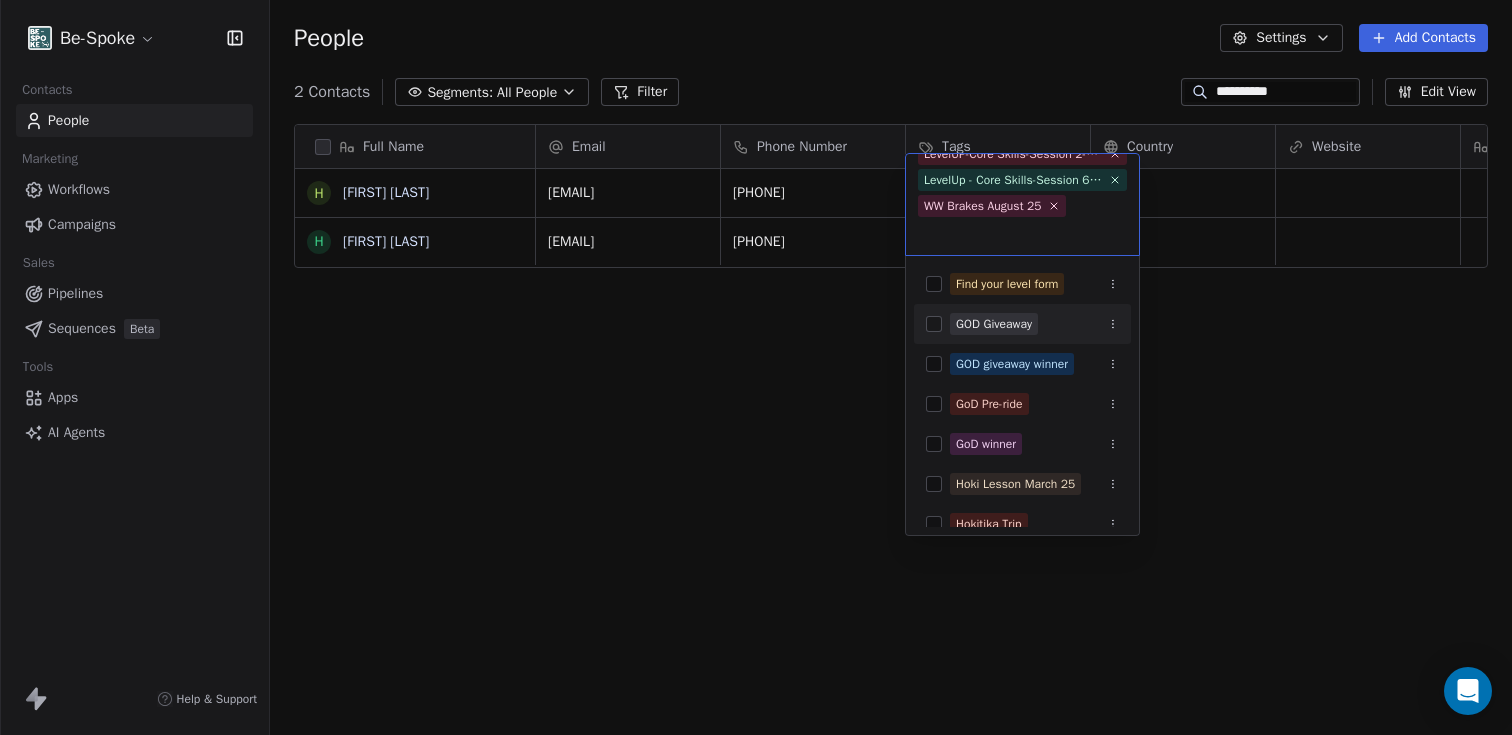 click on "**********" at bounding box center (756, 367) 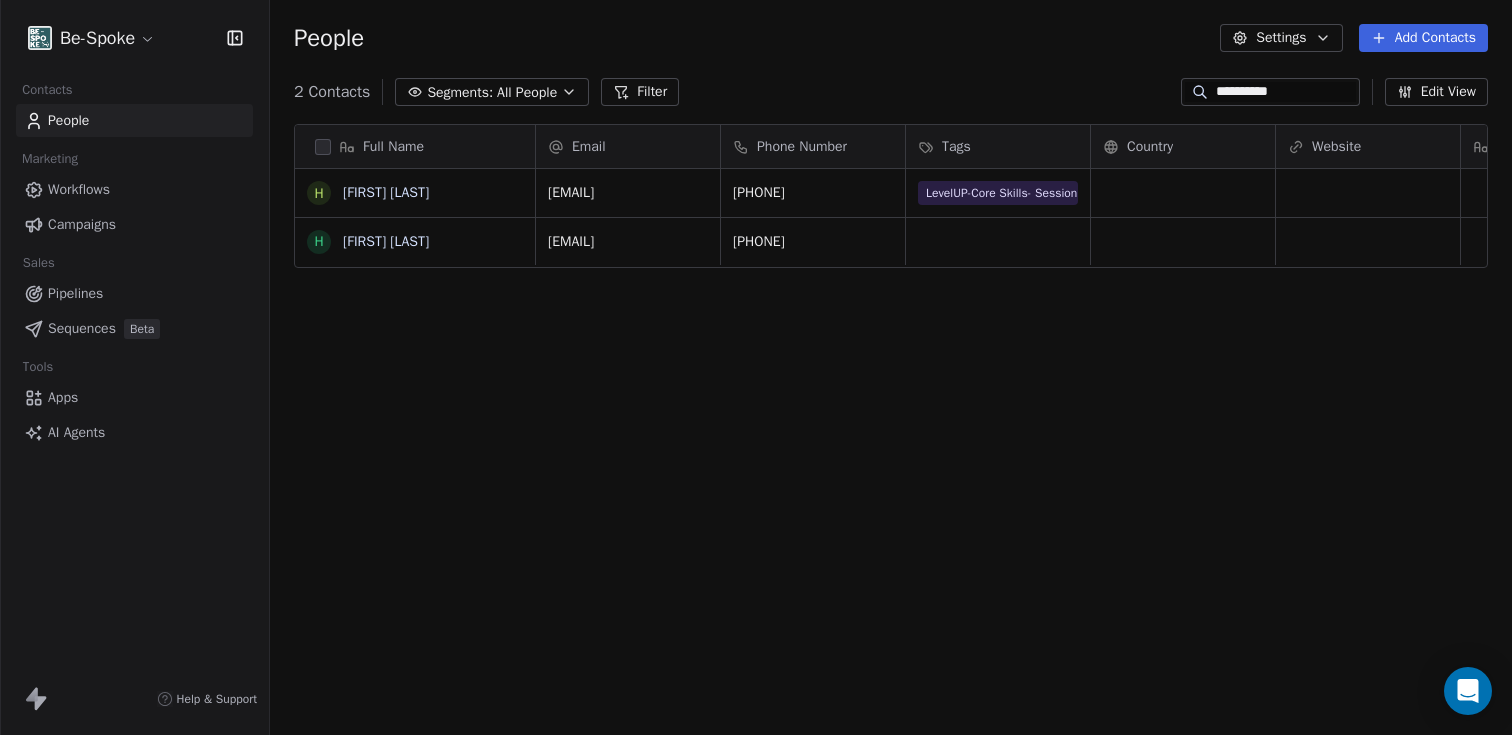 click on "Full Name H [FIRST] [LAST] H [FIRST] [LAST] Email Phone Number Tags Country Website Job Title Status Contact Source NPS Score [EMAIL] [PHONE] LevelUP-Core Skills- Session 4-[DATE] [YEAR] LevelUP-Core Skills-Session 2-[DATE] LevelUp - Core Skills-Session 6 - [DATE] [YEAR] WW Brakes [DATE] [EMAIL] [PHONE] -6 To pick up a draggable item, press the space bar. While dragging, use the arrow keys to move the item. Press space again to drop the item in its new position, or press escape to cancel." at bounding box center (891, 431) 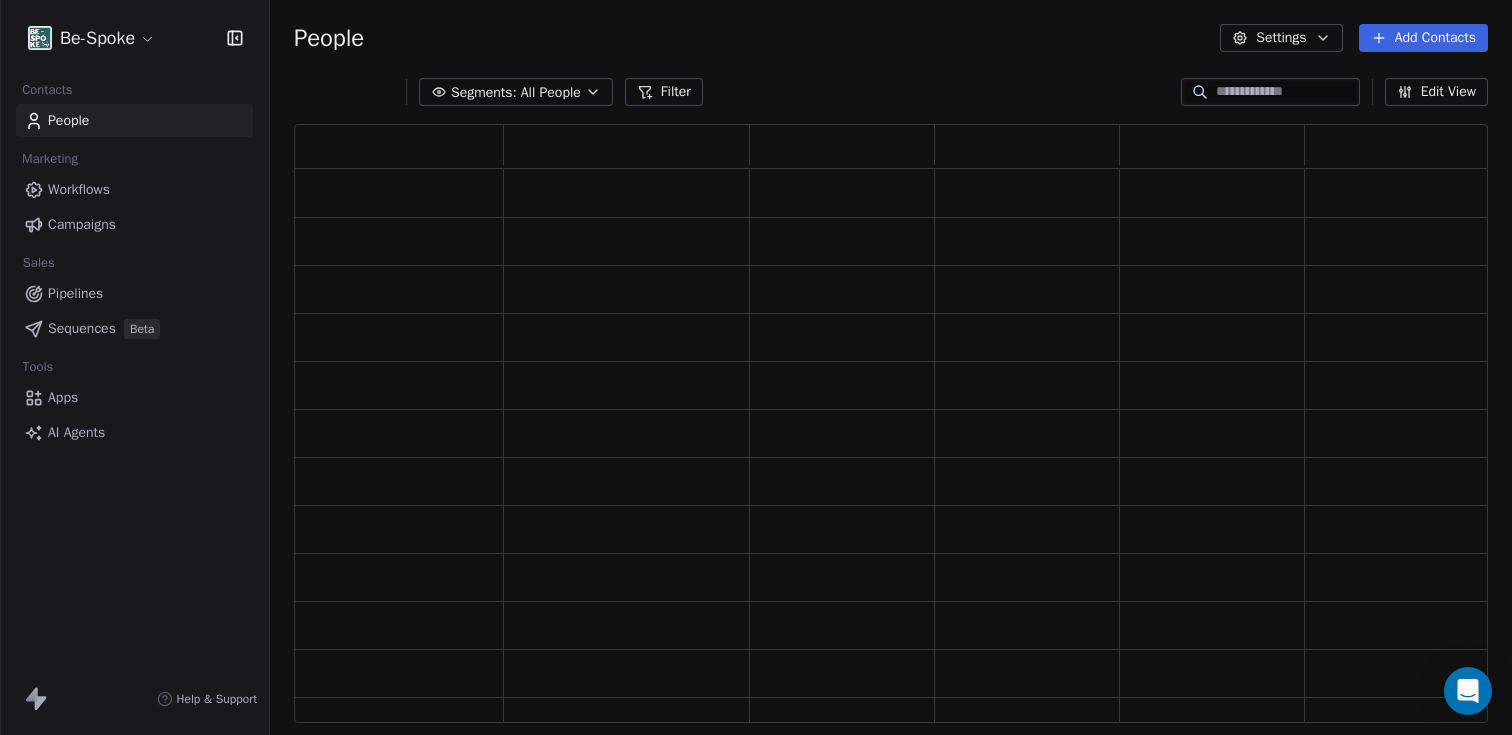 scroll, scrollTop: 16, scrollLeft: 16, axis: both 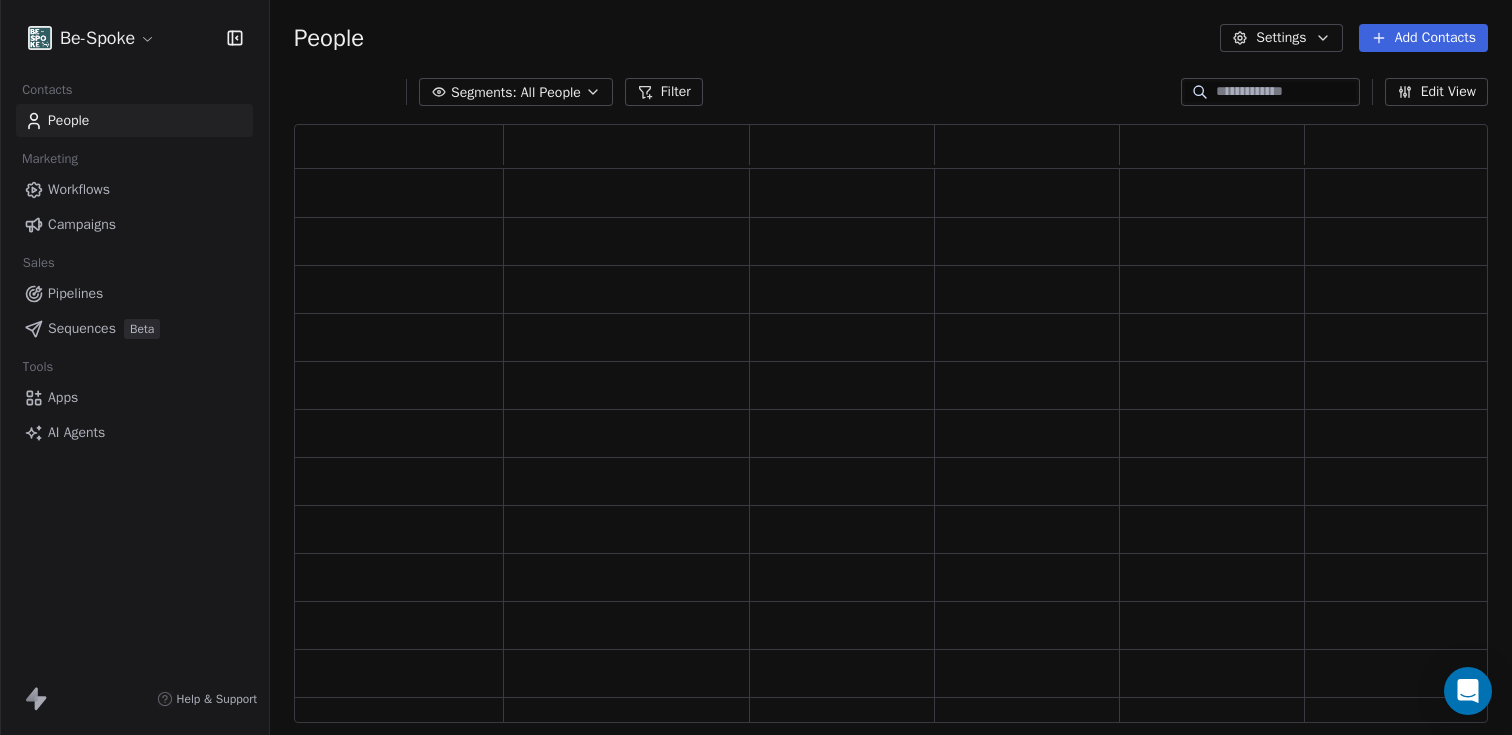 type 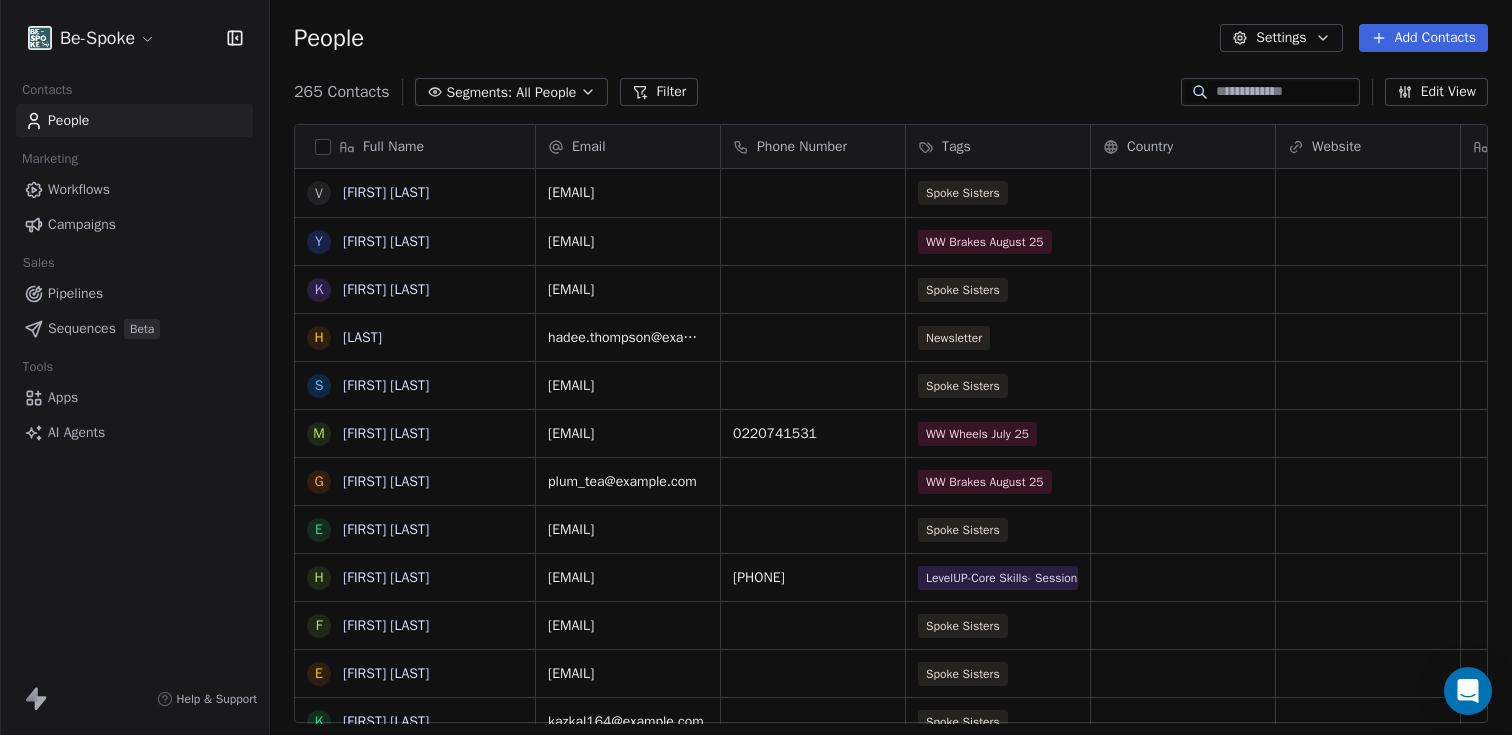 scroll, scrollTop: 16, scrollLeft: 16, axis: both 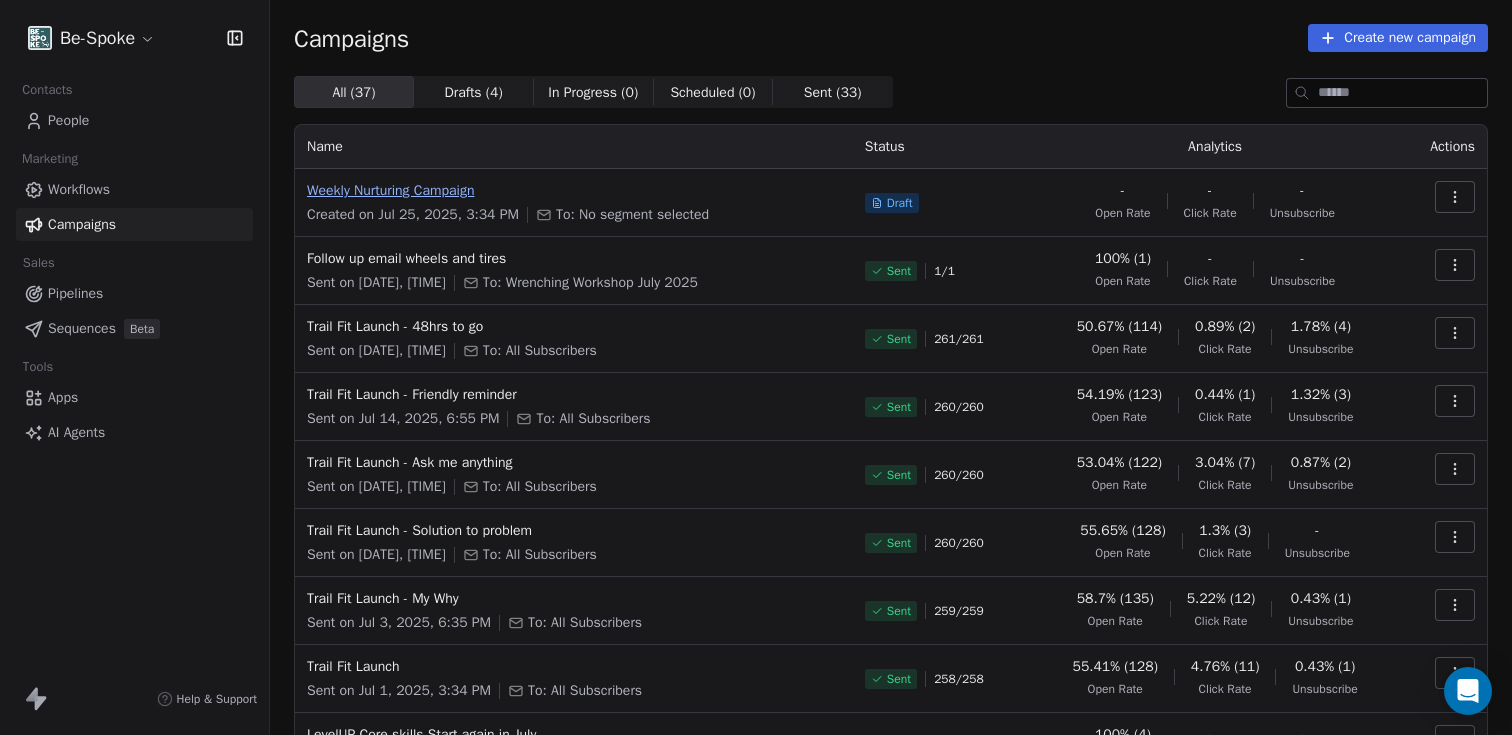 click on "Weekly Nurturing Campaign" at bounding box center (574, 191) 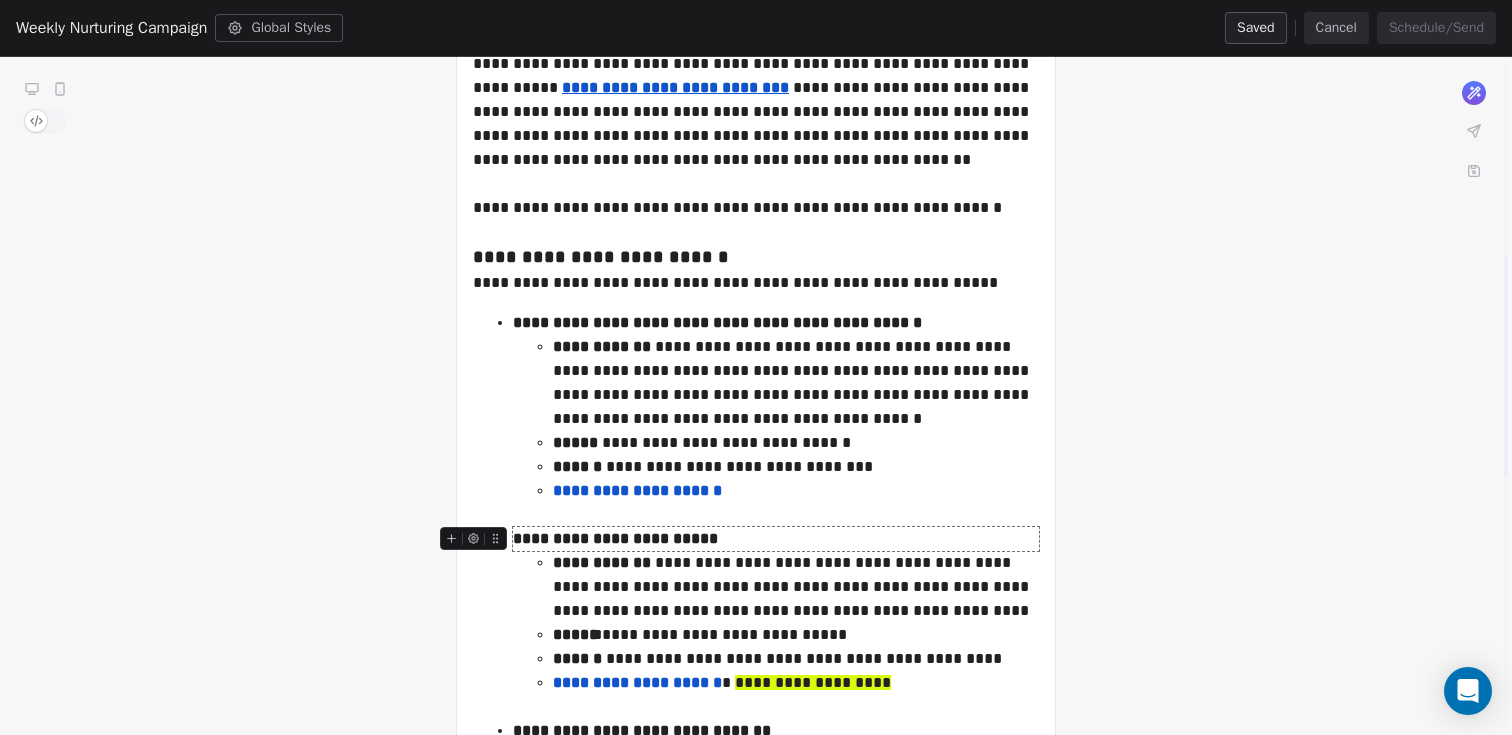 scroll, scrollTop: 833, scrollLeft: 0, axis: vertical 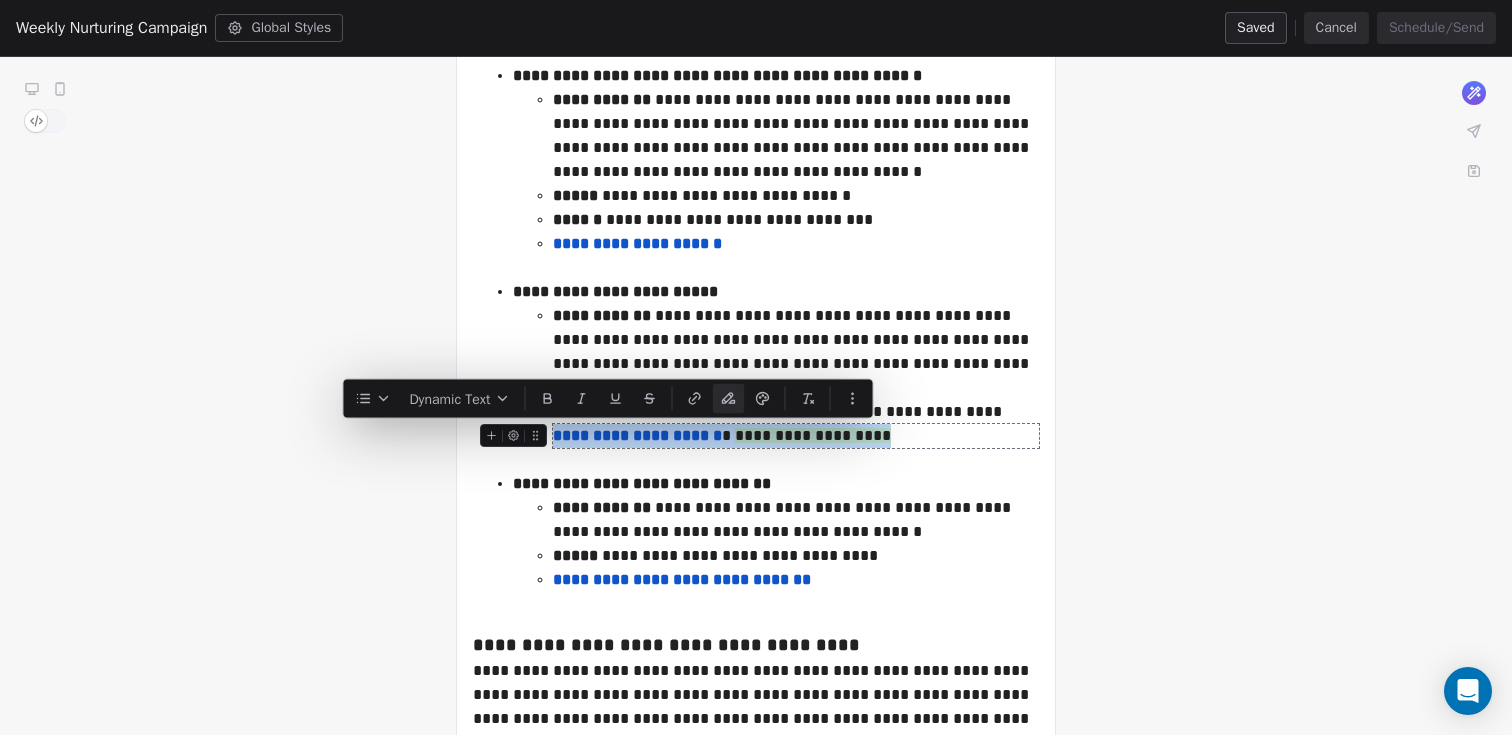 drag, startPoint x: 881, startPoint y: 437, endPoint x: 552, endPoint y: 440, distance: 329.01367 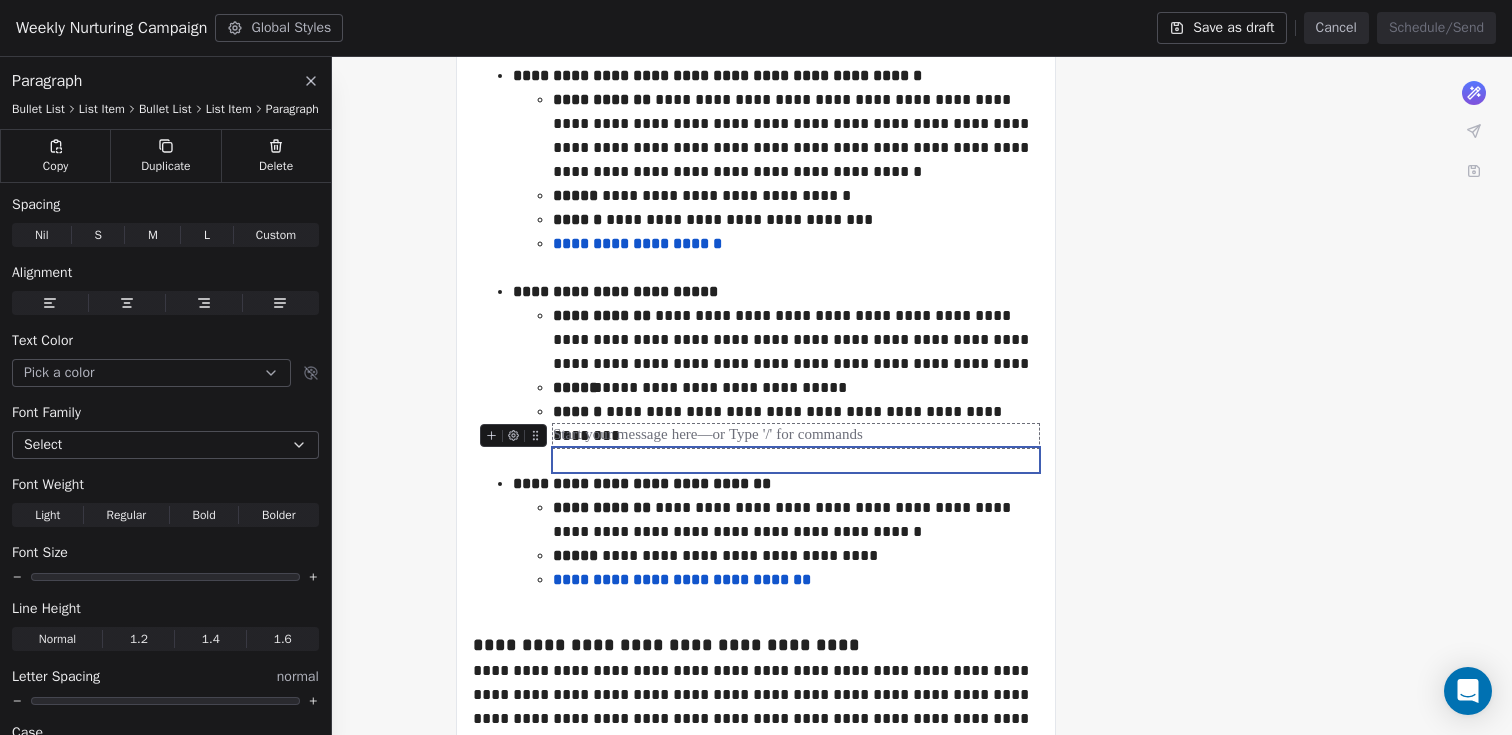 click at bounding box center [796, 436] 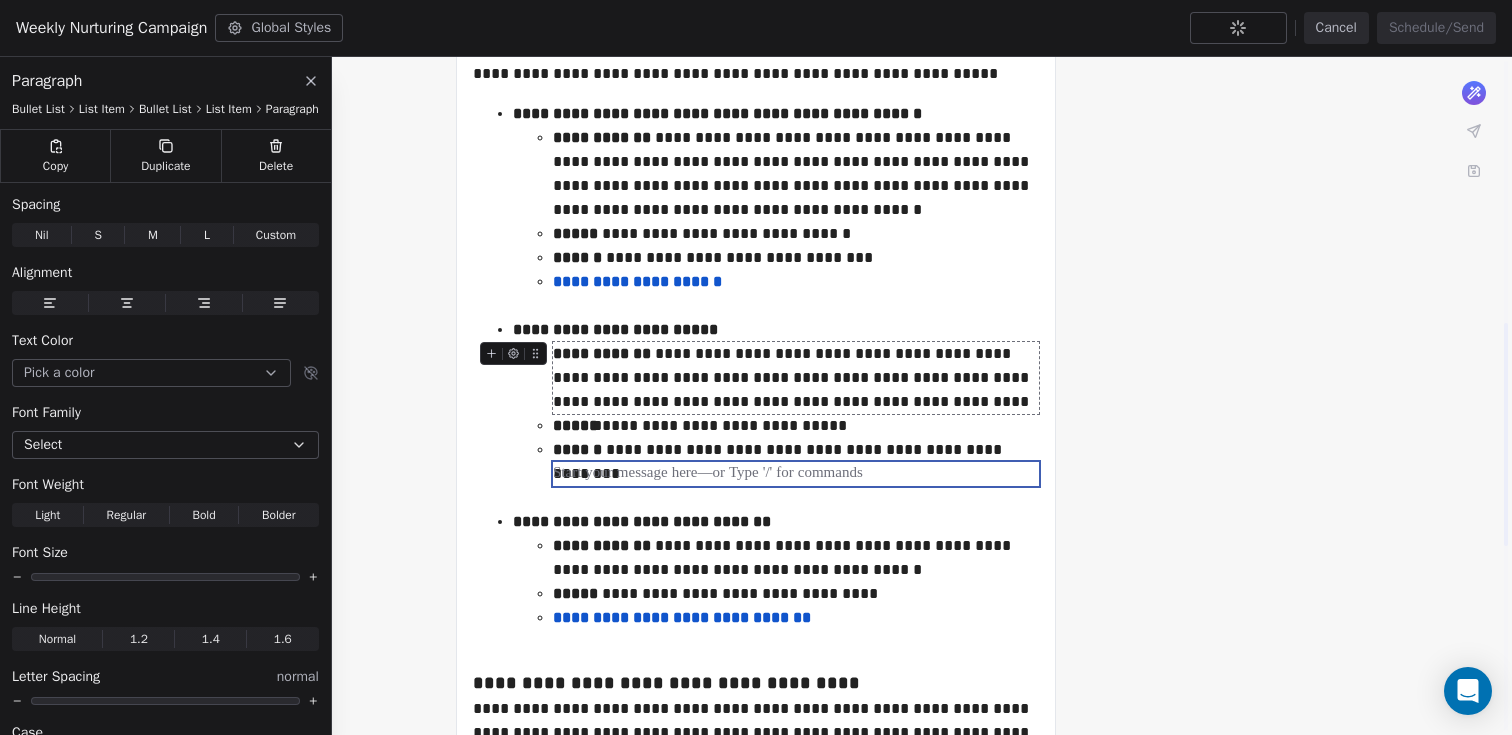 scroll, scrollTop: 769, scrollLeft: 0, axis: vertical 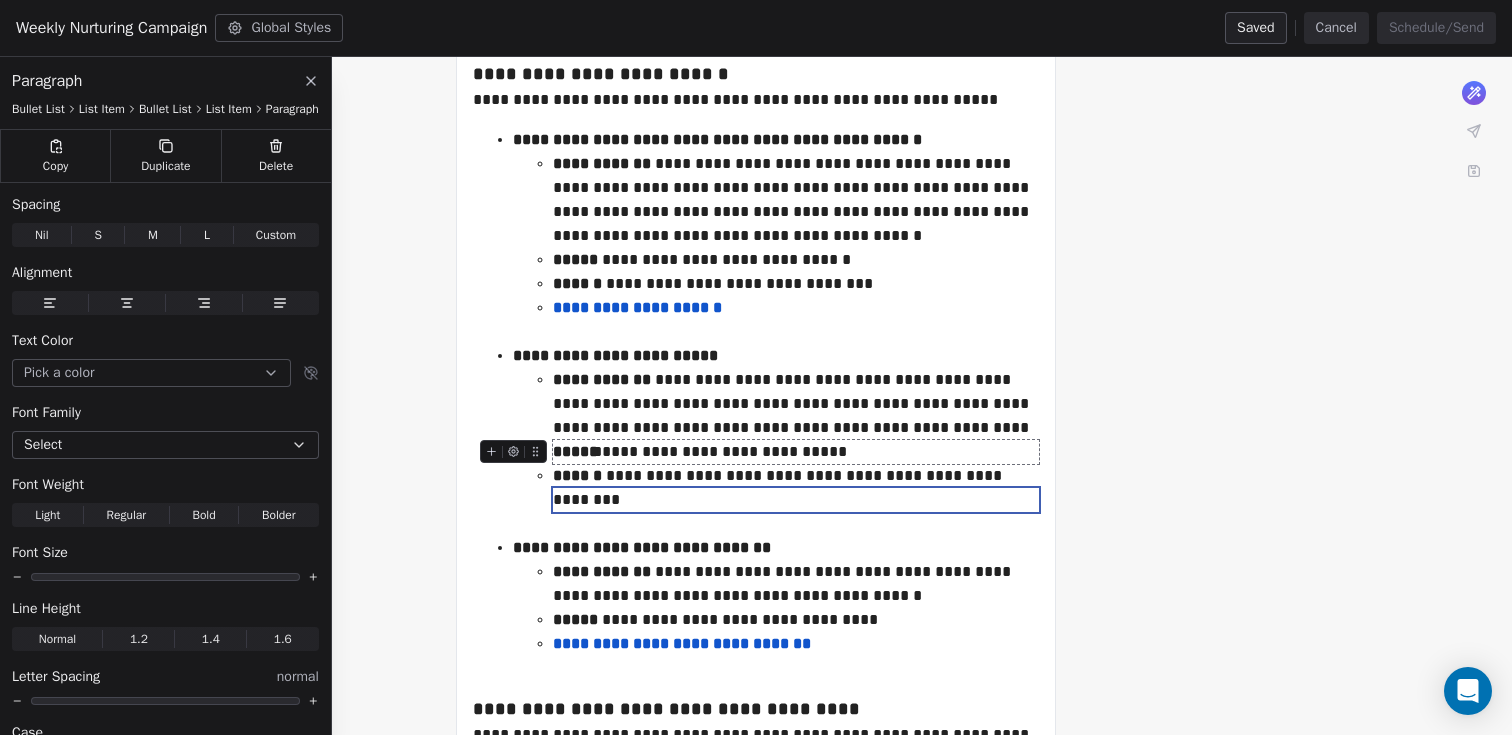 click on "**********" at bounding box center [796, 452] 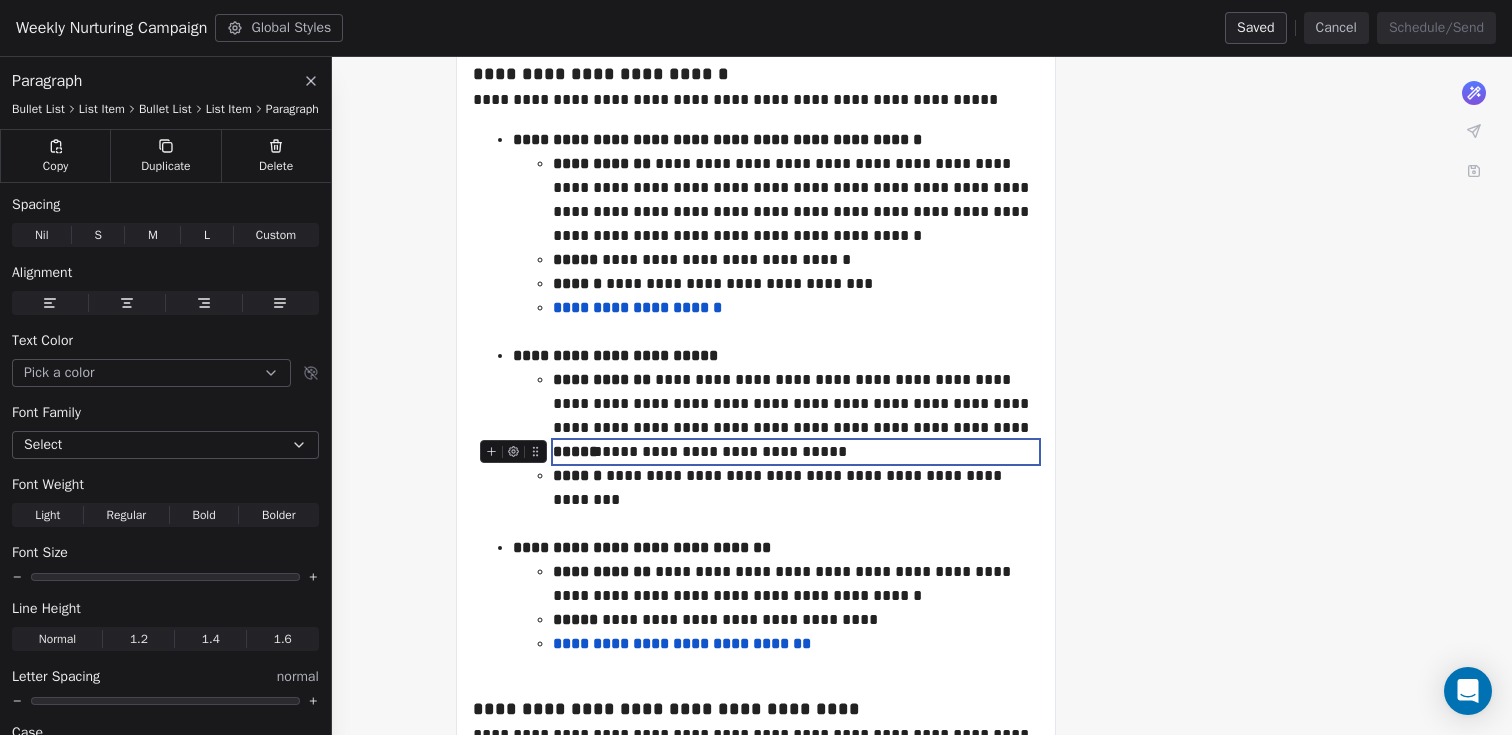 click on "**********" at bounding box center [796, 452] 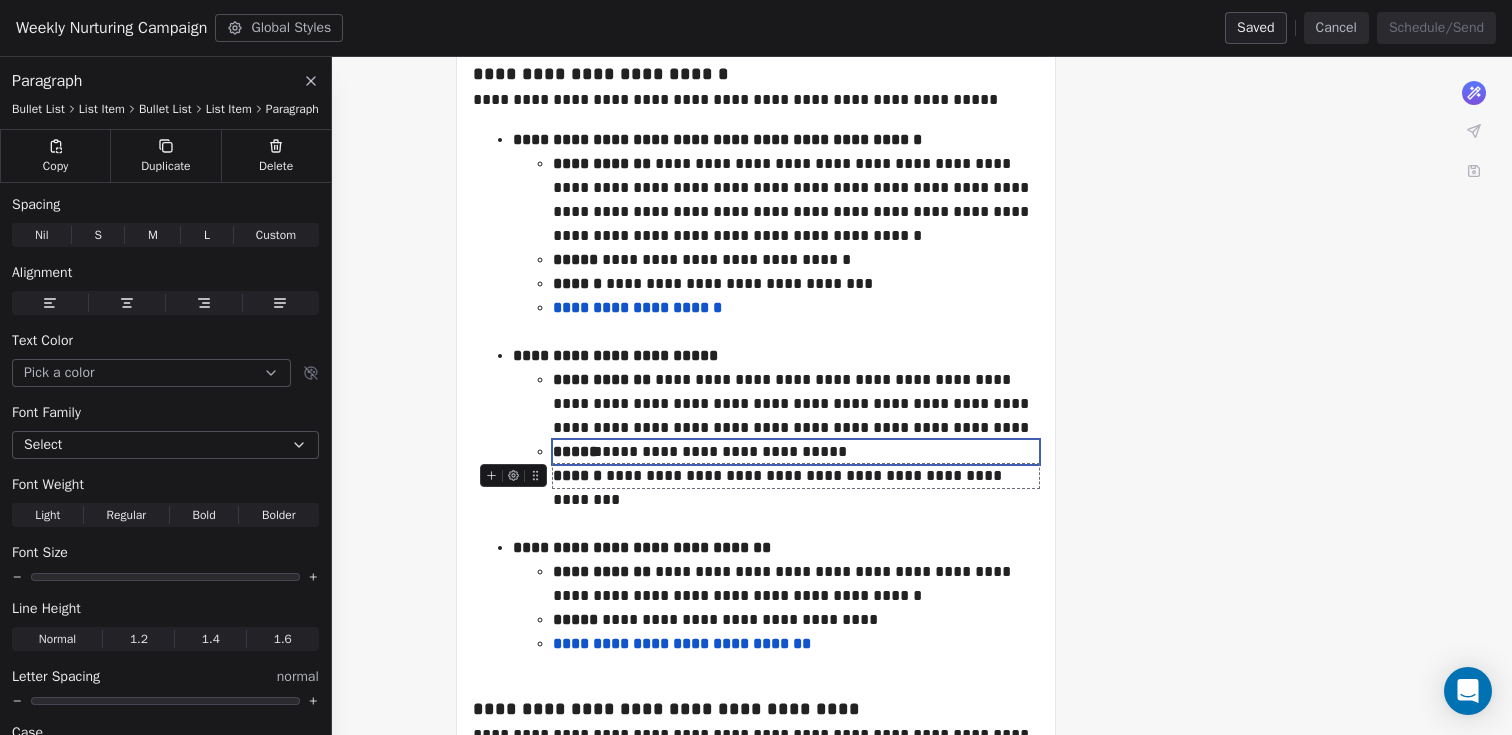 type 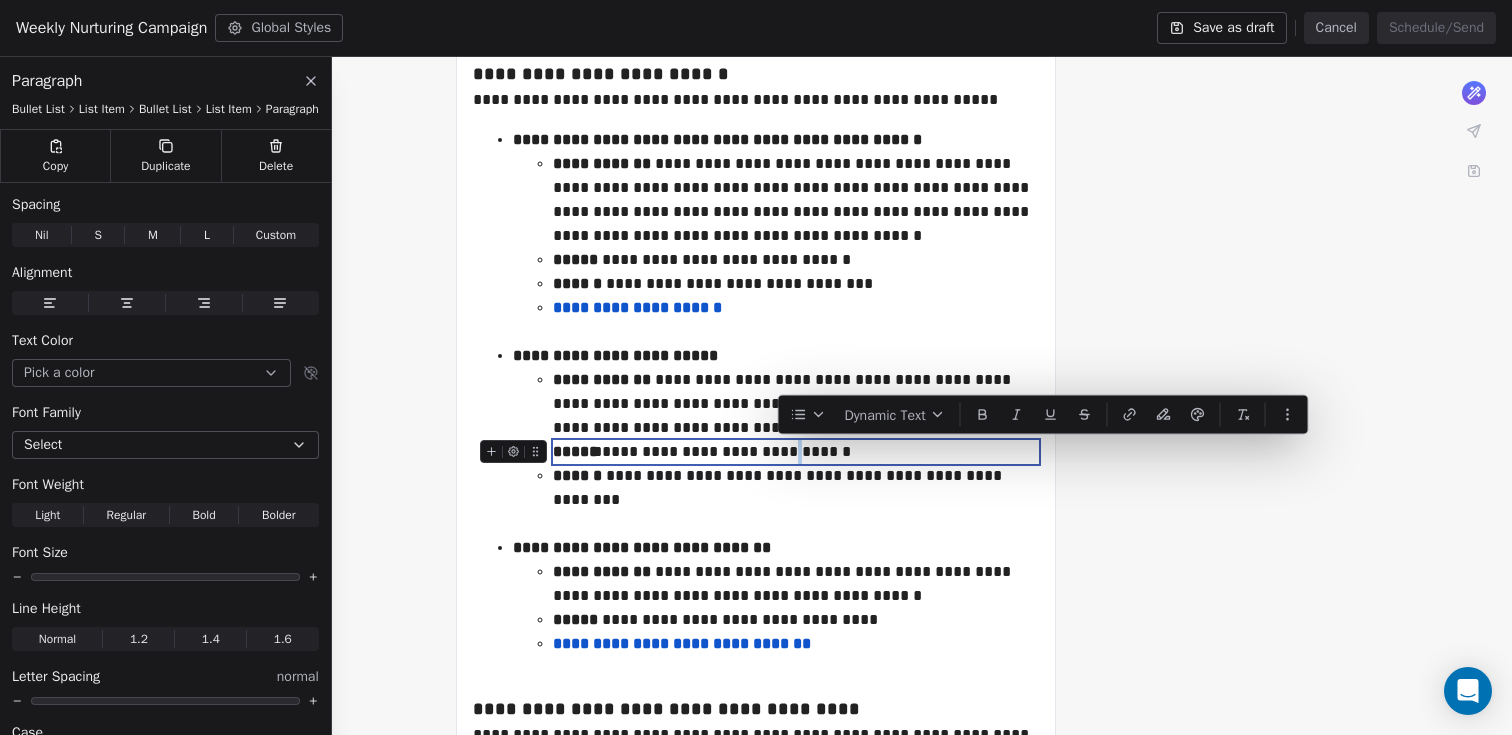 click on "**********" at bounding box center [796, 452] 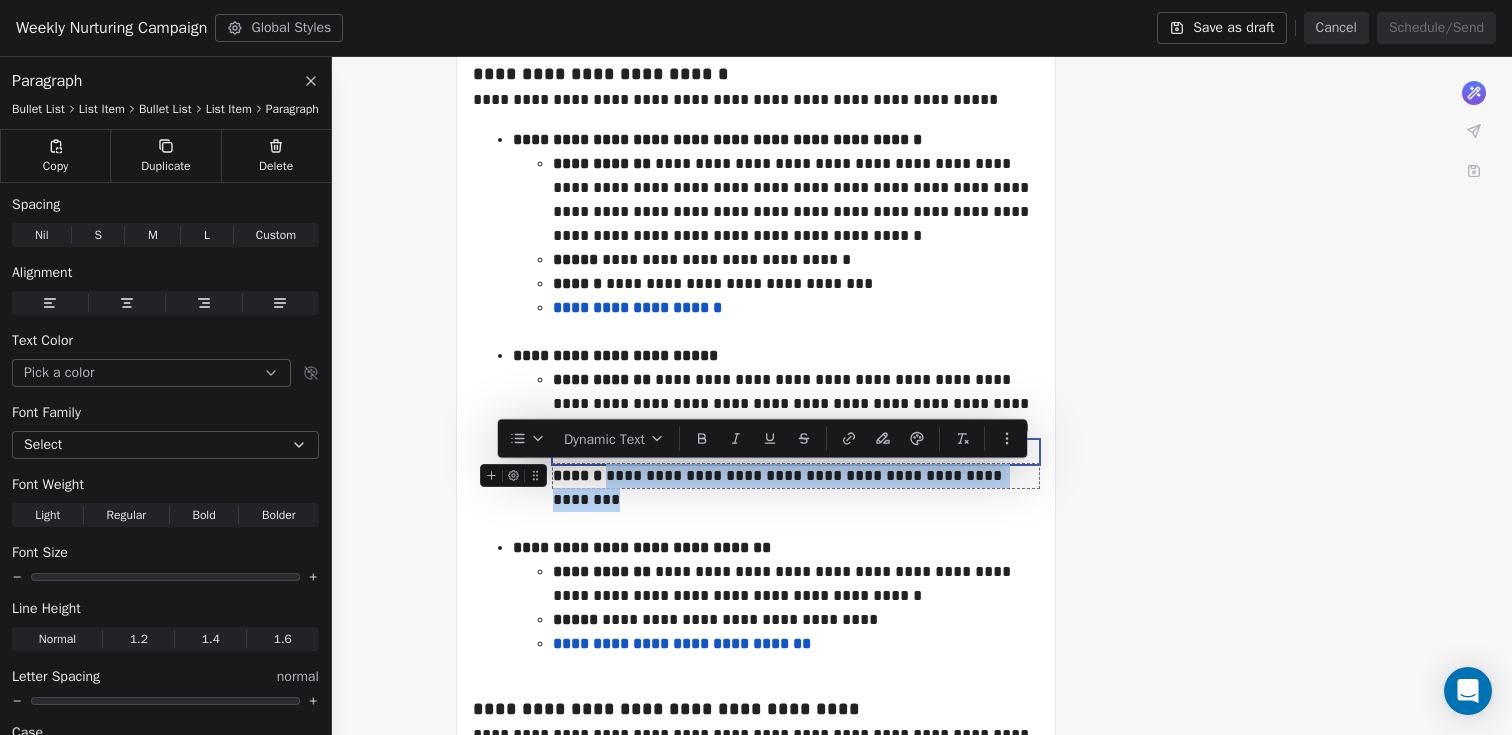 drag, startPoint x: 614, startPoint y: 477, endPoint x: 1031, endPoint y: 484, distance: 417.05875 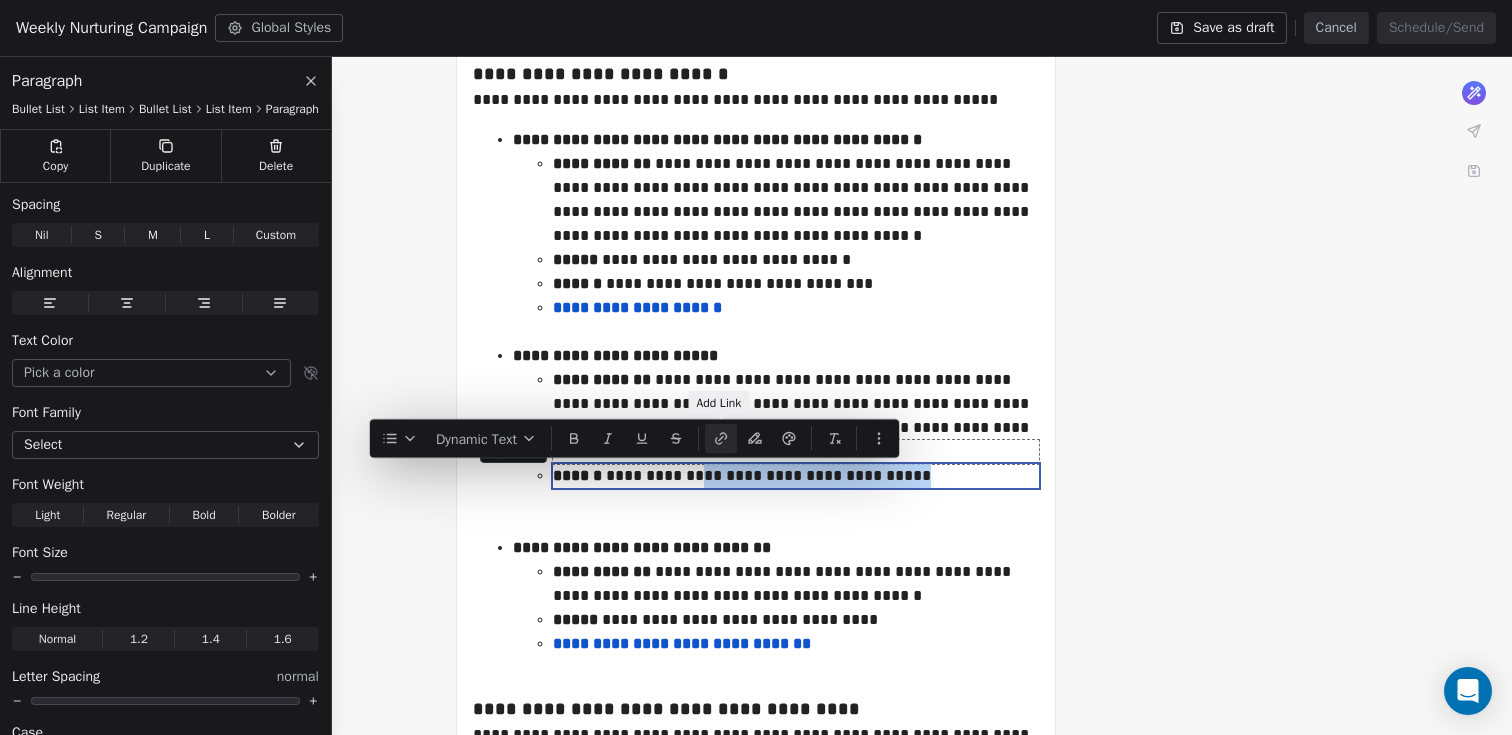click 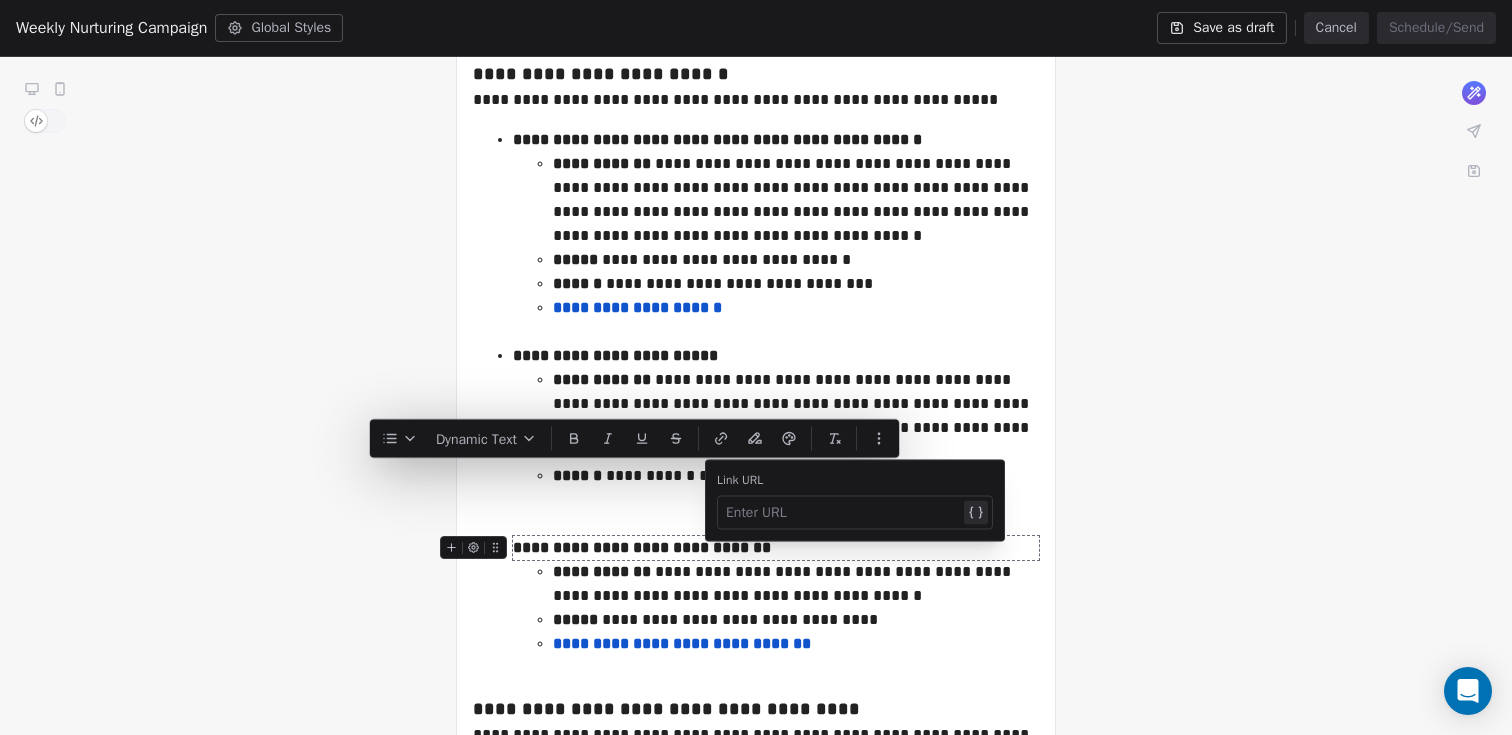 click at bounding box center (843, 513) 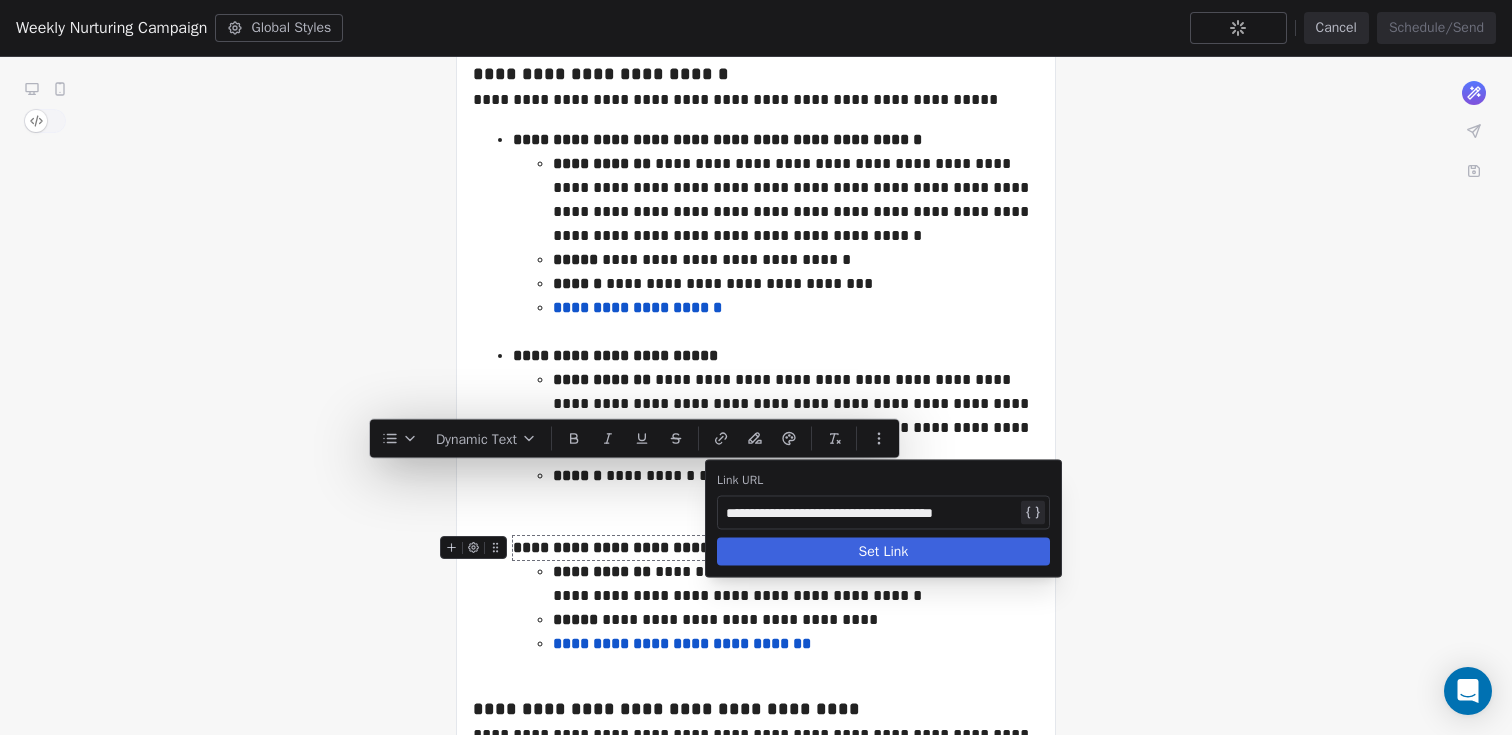 click on "Set Link" at bounding box center (883, 552) 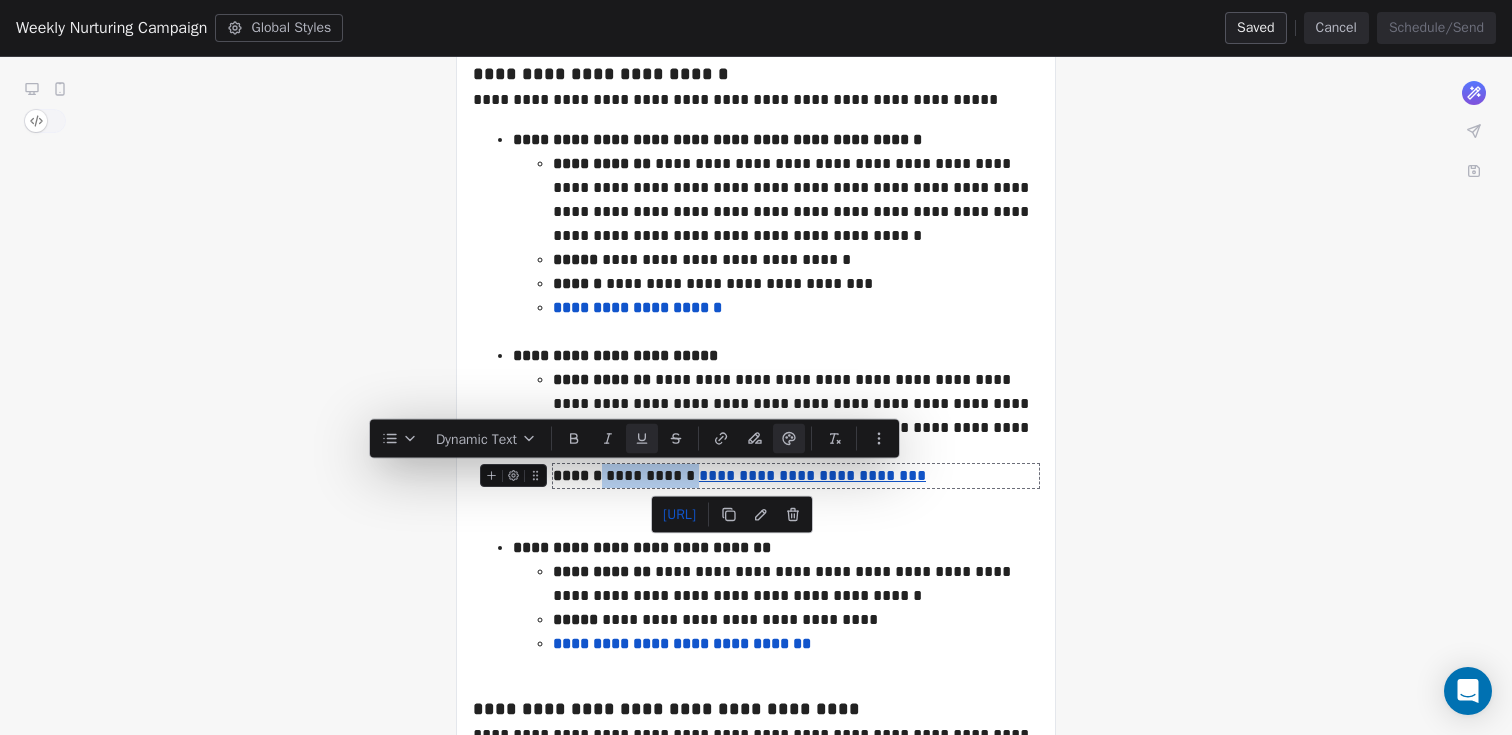 click on "**********" at bounding box center (812, 475) 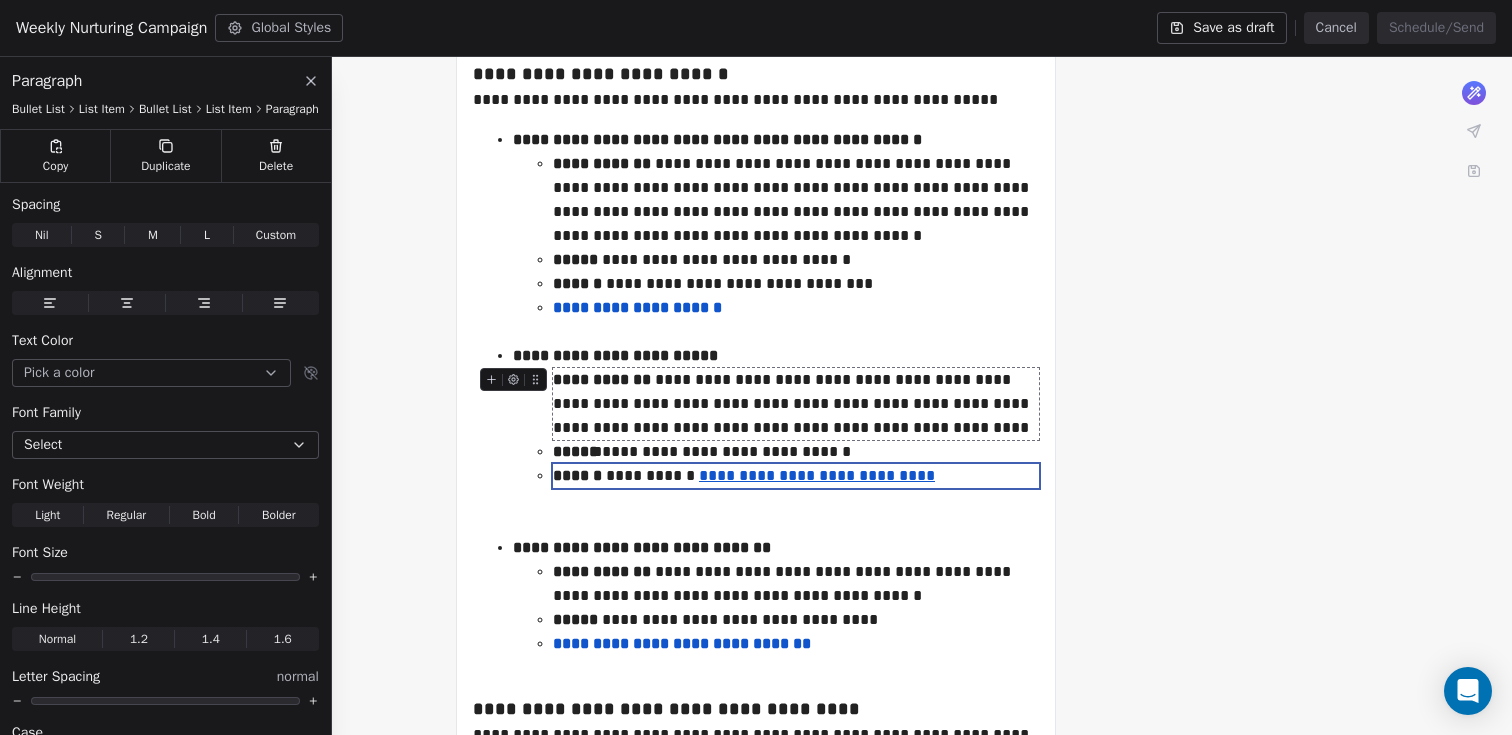 click on "**********" at bounding box center (796, 404) 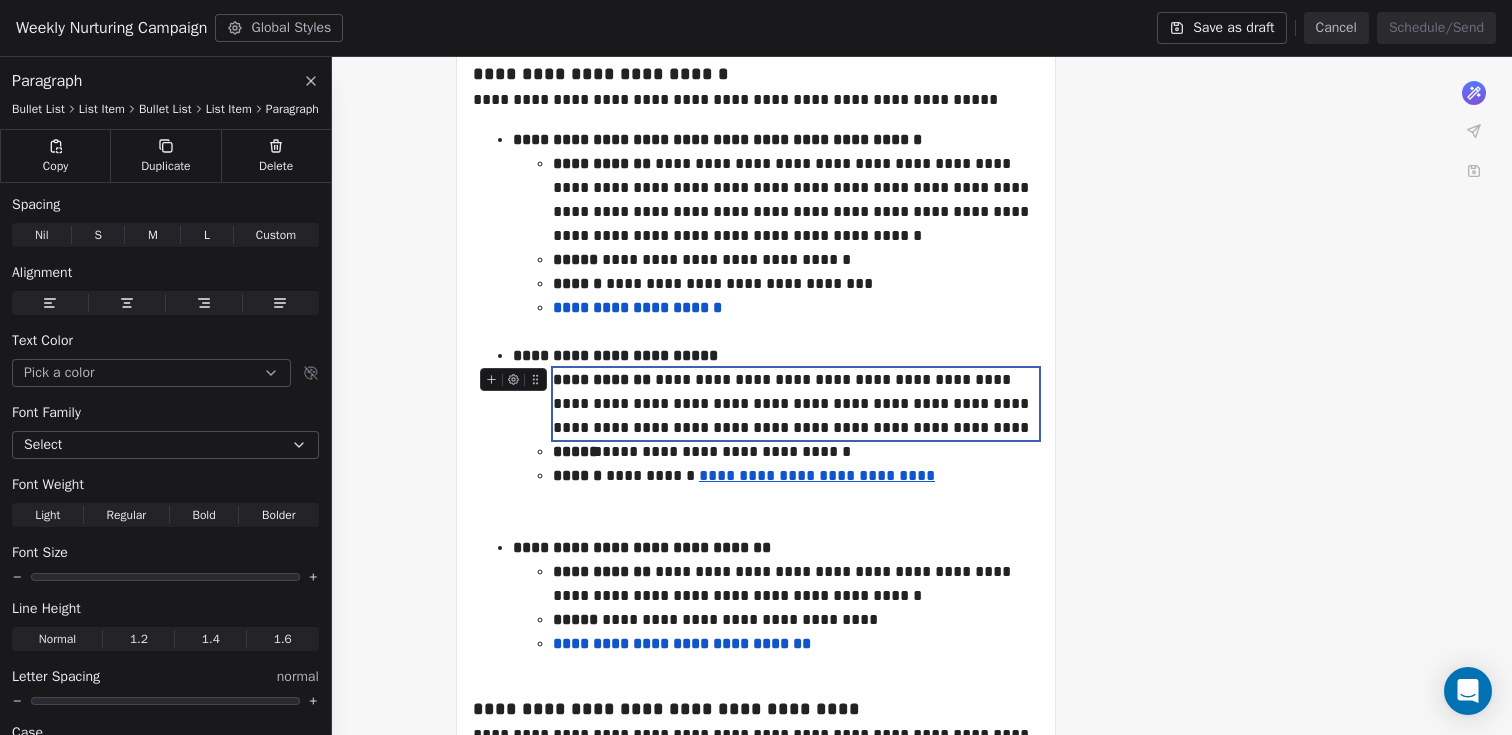 click on "**********" at bounding box center (796, 404) 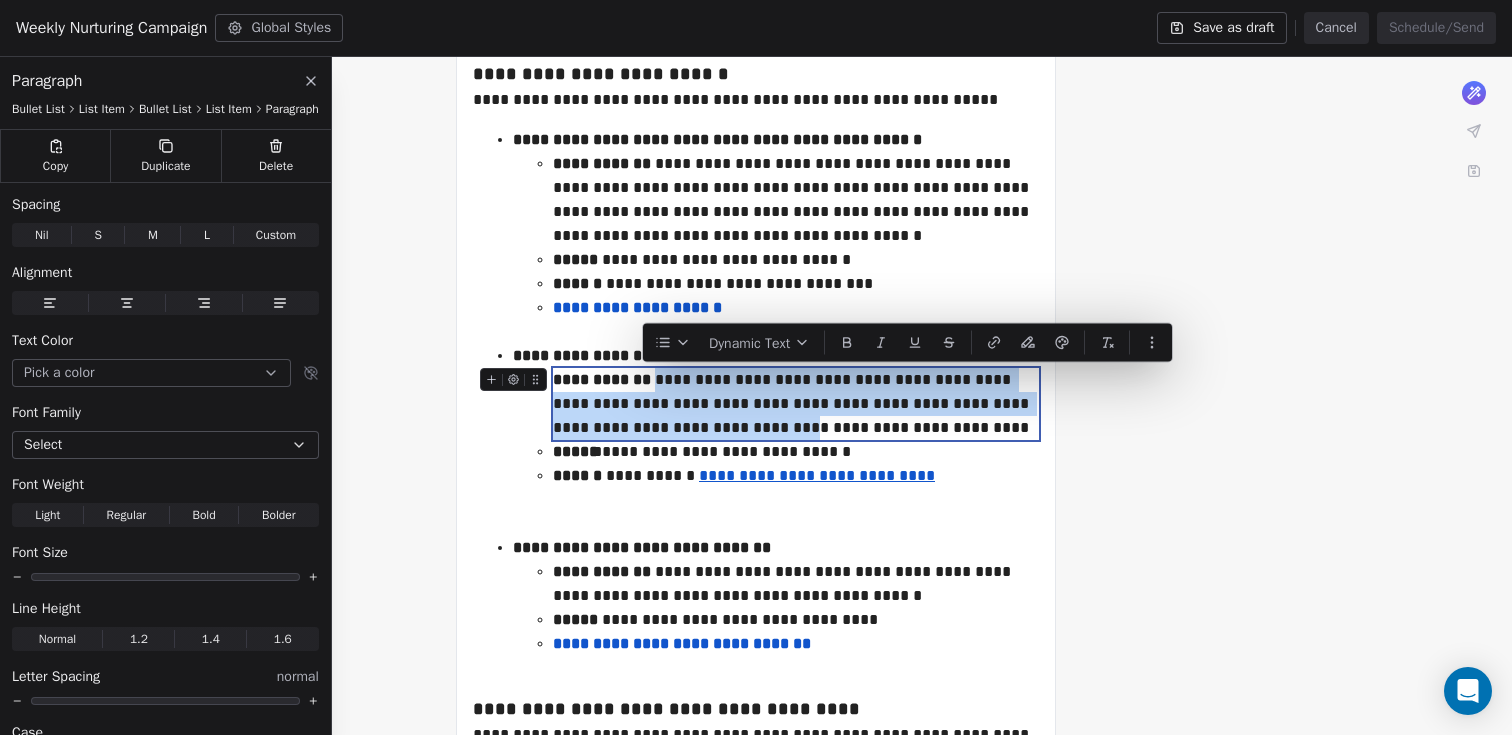 drag, startPoint x: 643, startPoint y: 377, endPoint x: 654, endPoint y: 423, distance: 47.296936 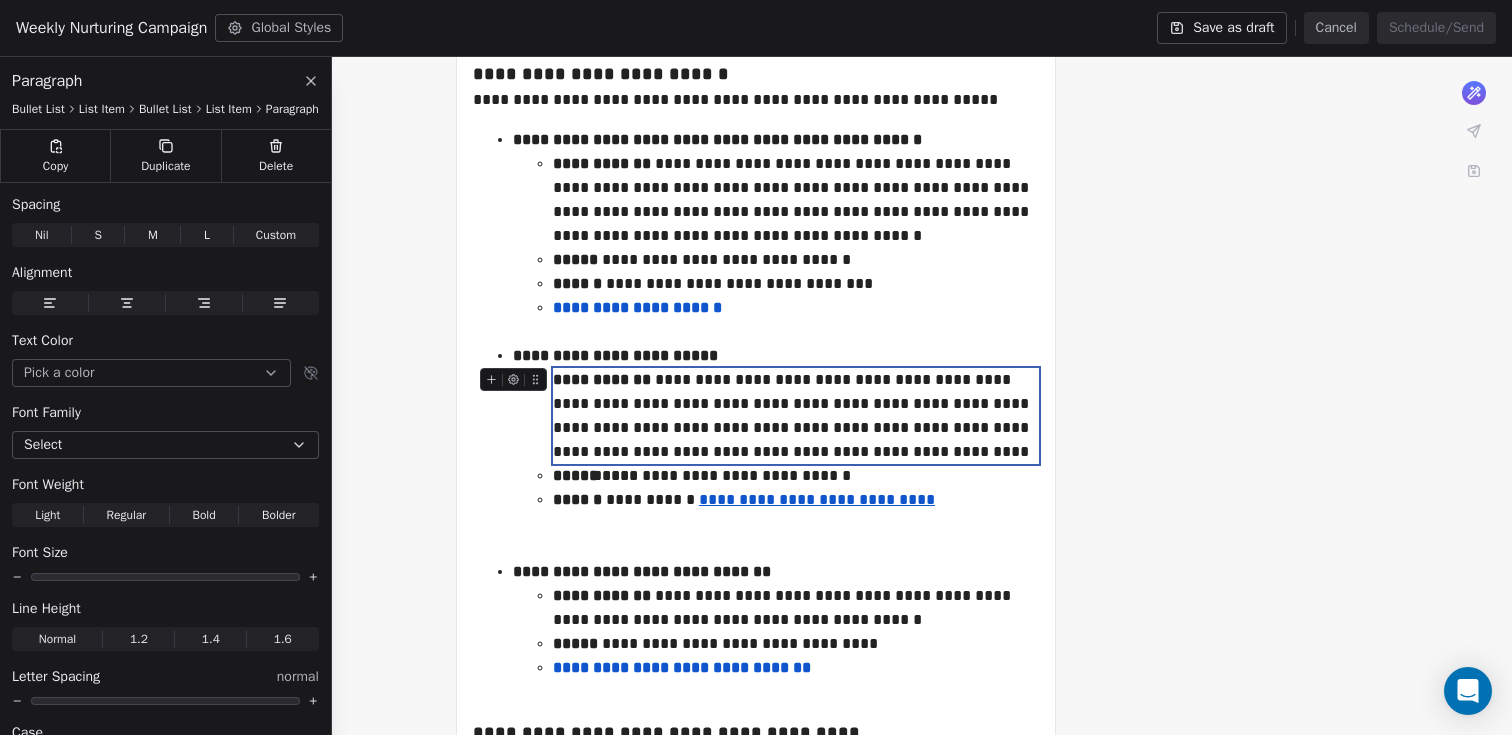 click on "**********" at bounding box center (796, 416) 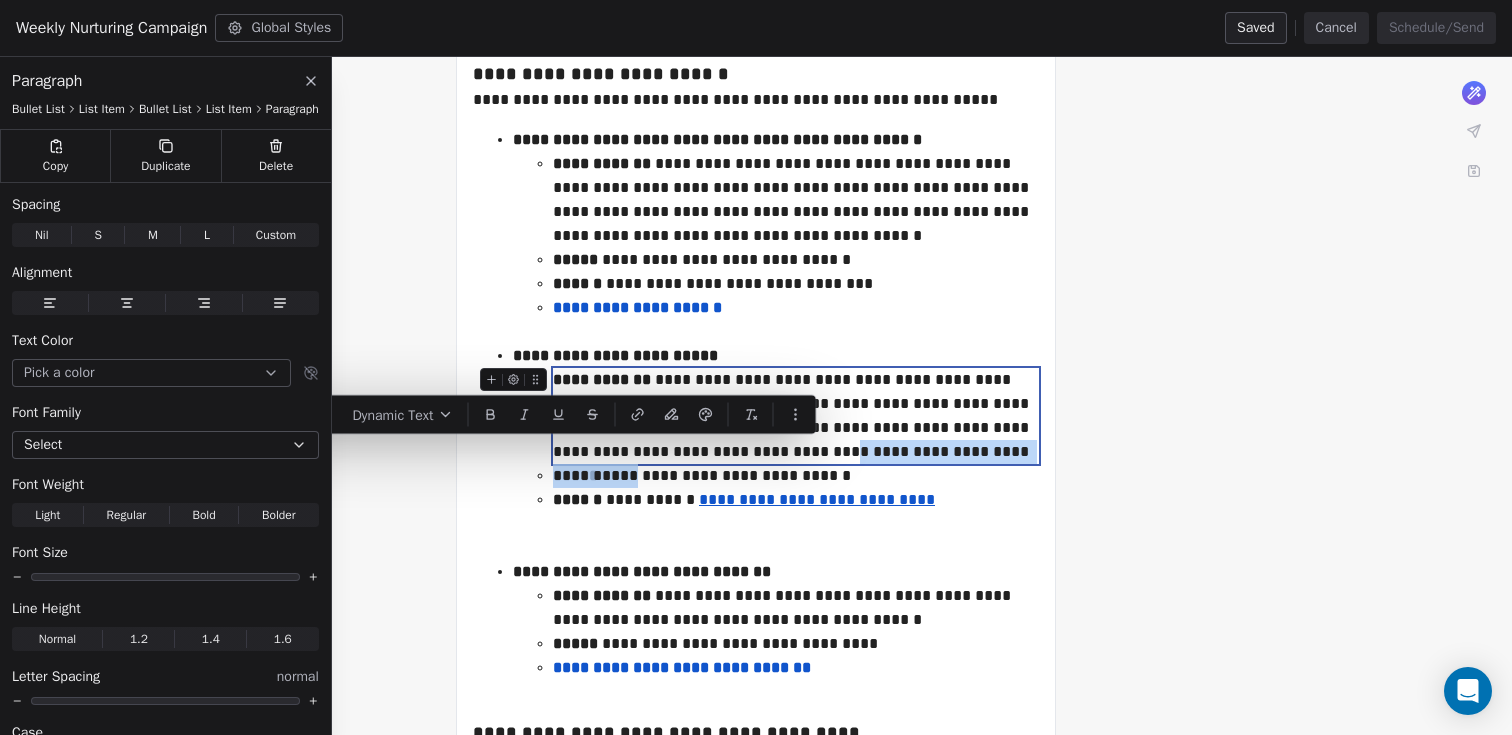 drag, startPoint x: 824, startPoint y: 451, endPoint x: 594, endPoint y: 451, distance: 230 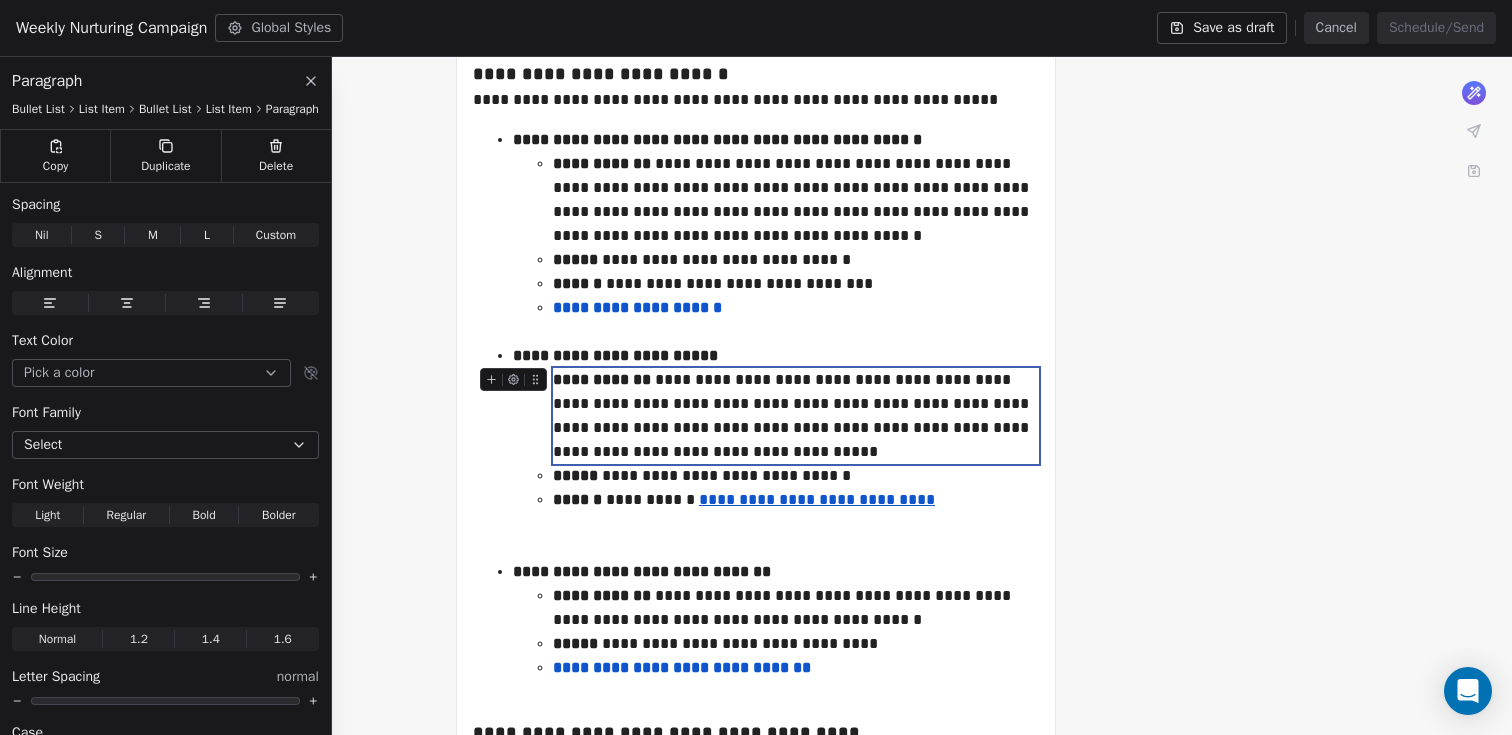 click on "**********" at bounding box center [796, 416] 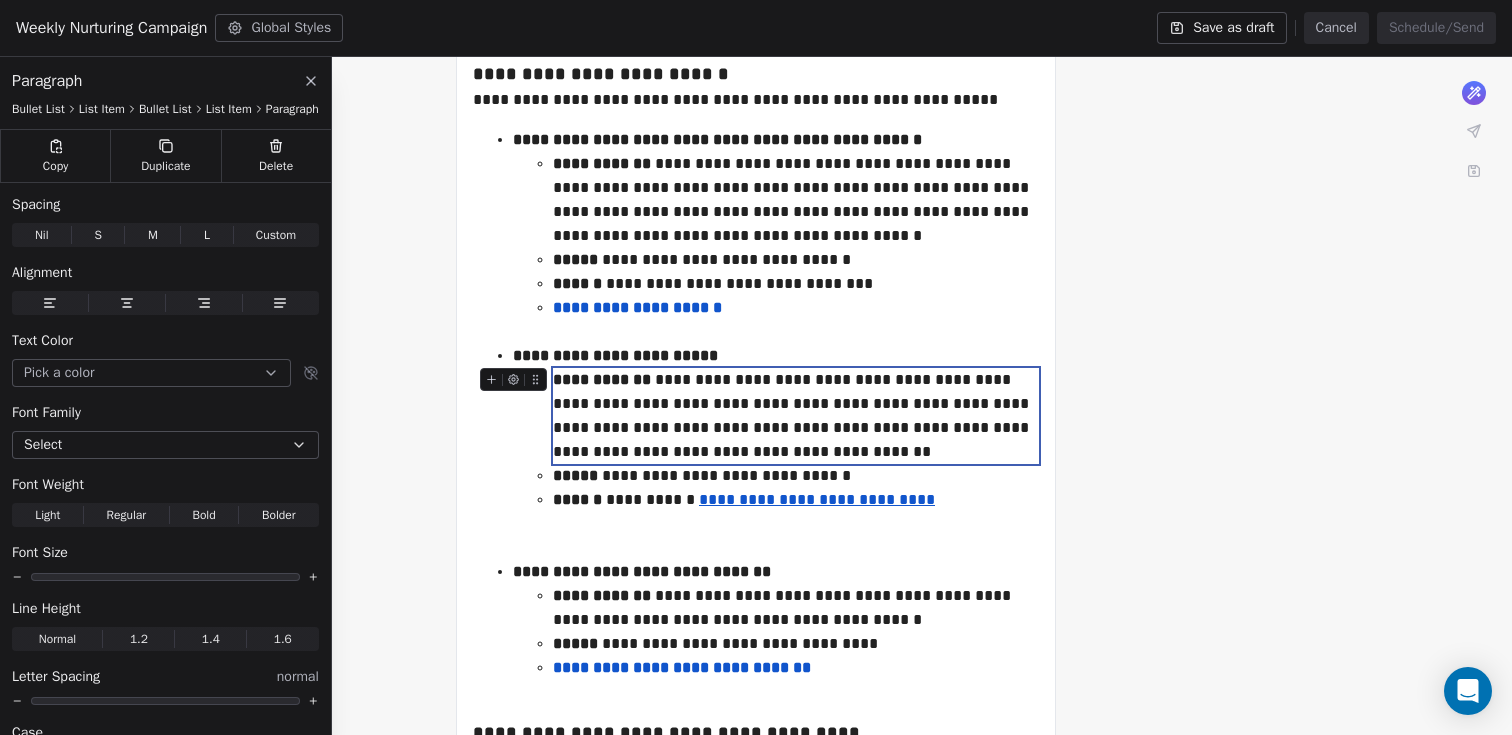 click on "**********" at bounding box center (796, 416) 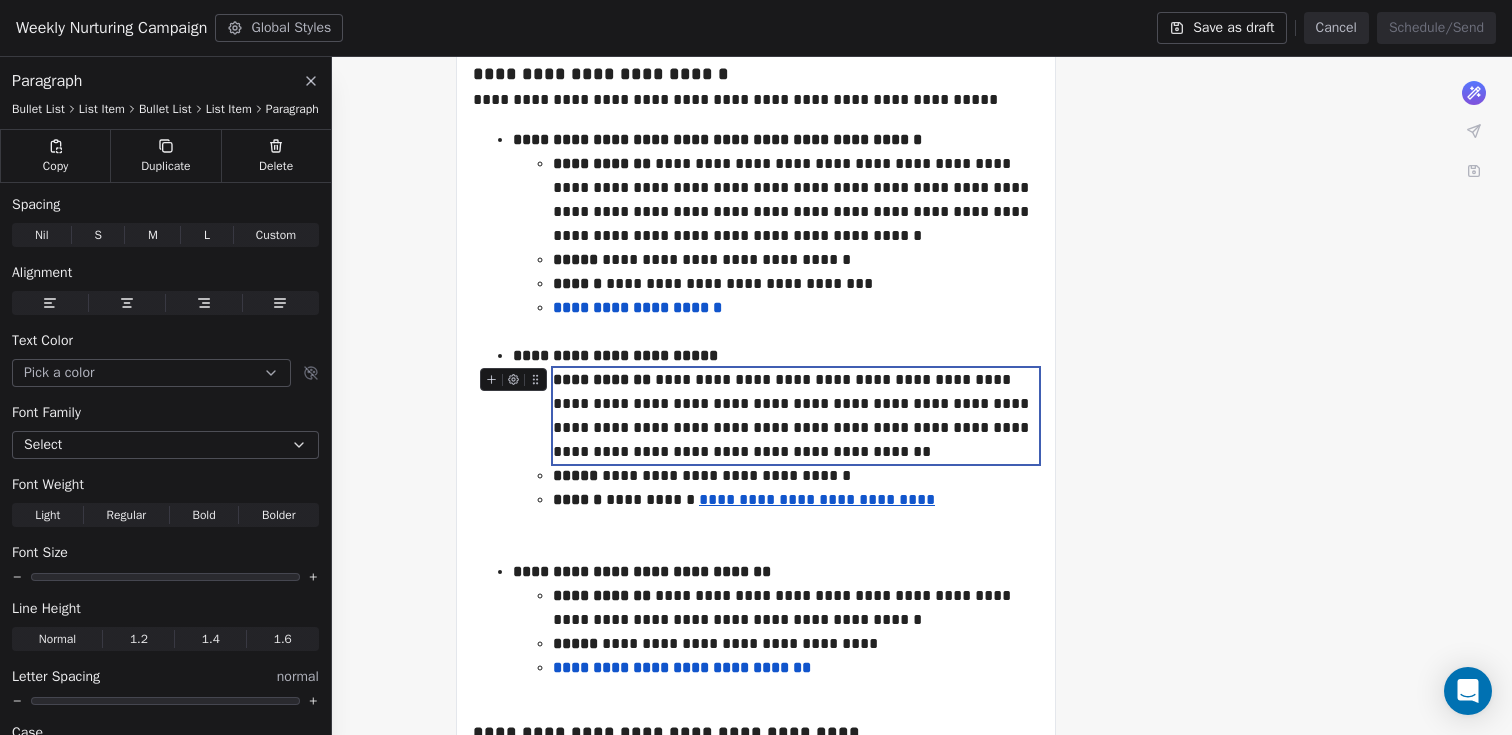 click on "**********" at bounding box center (796, 416) 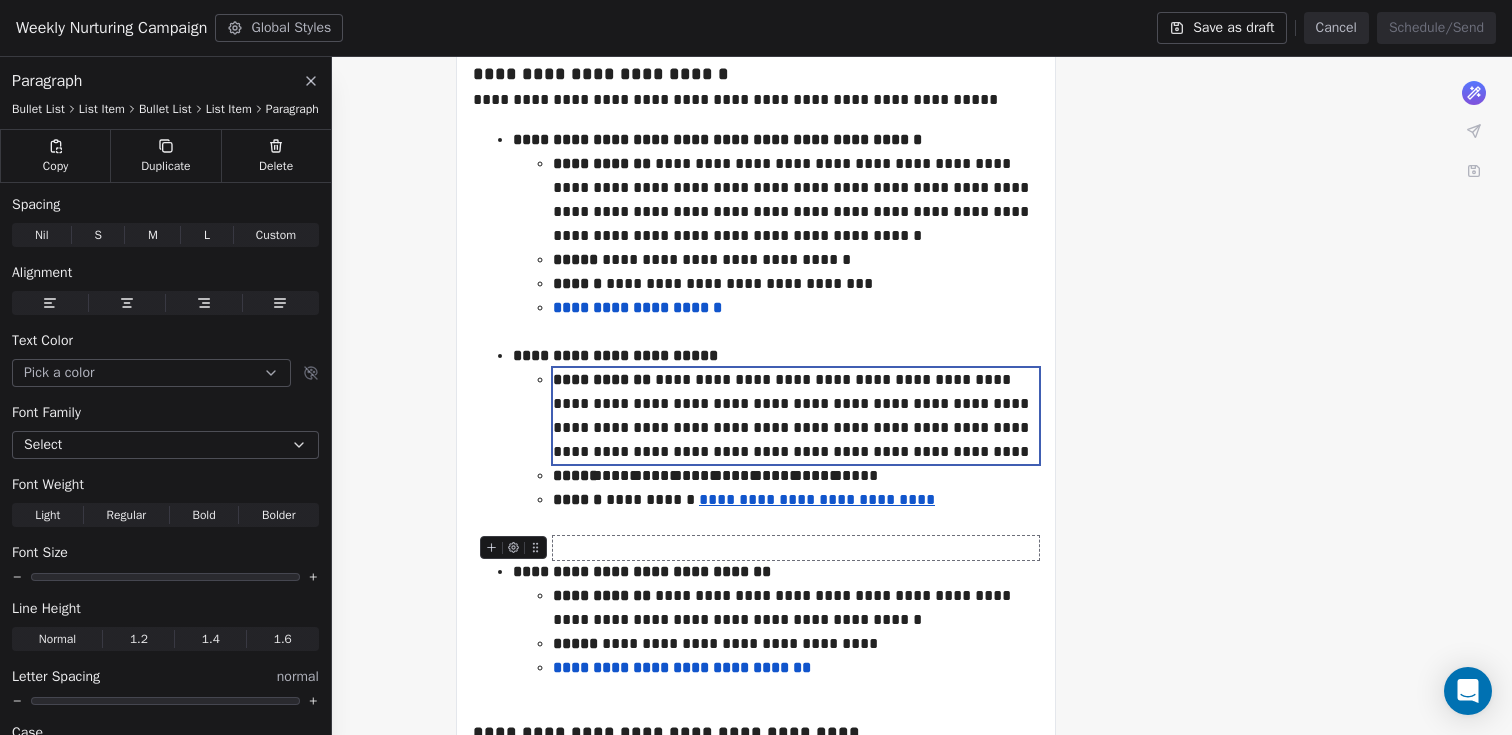 click at bounding box center [796, 548] 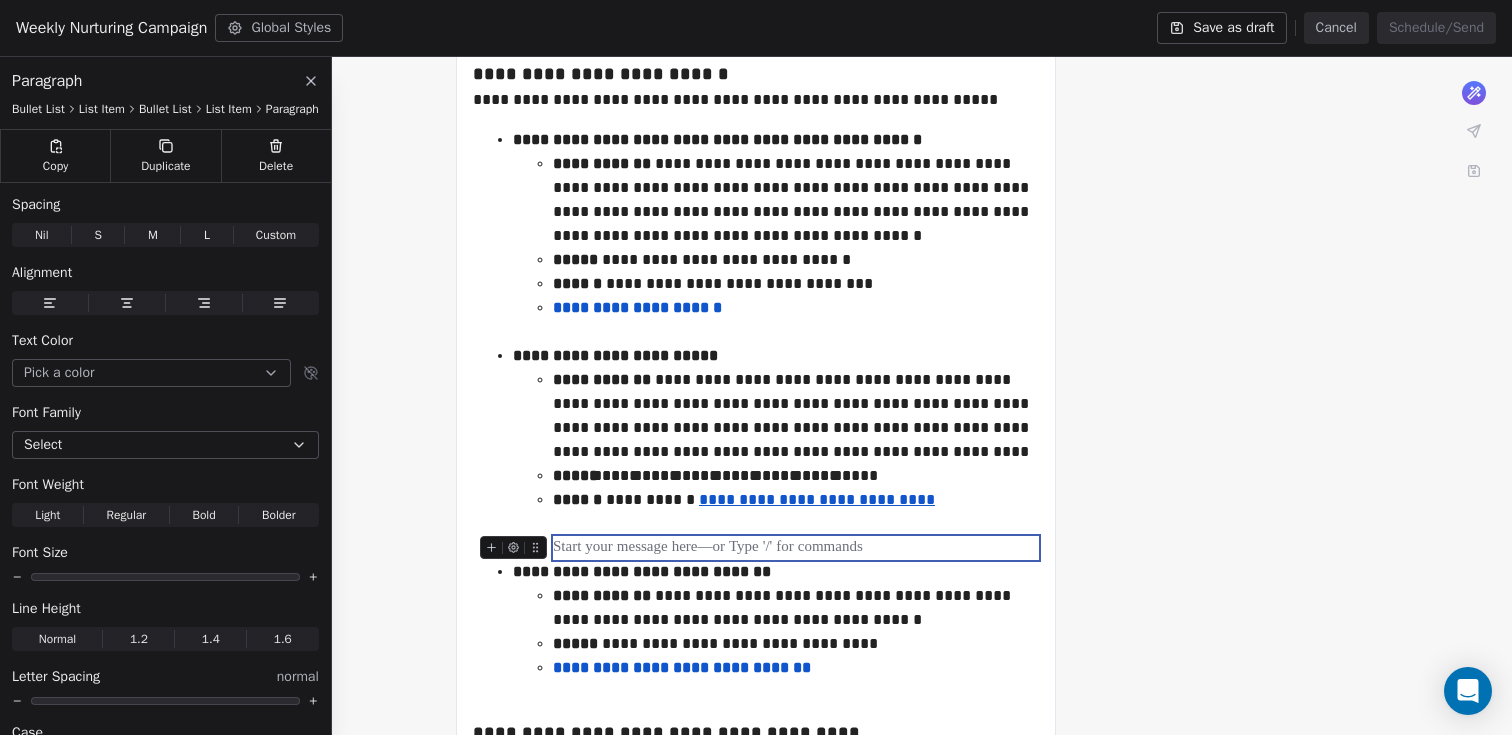click 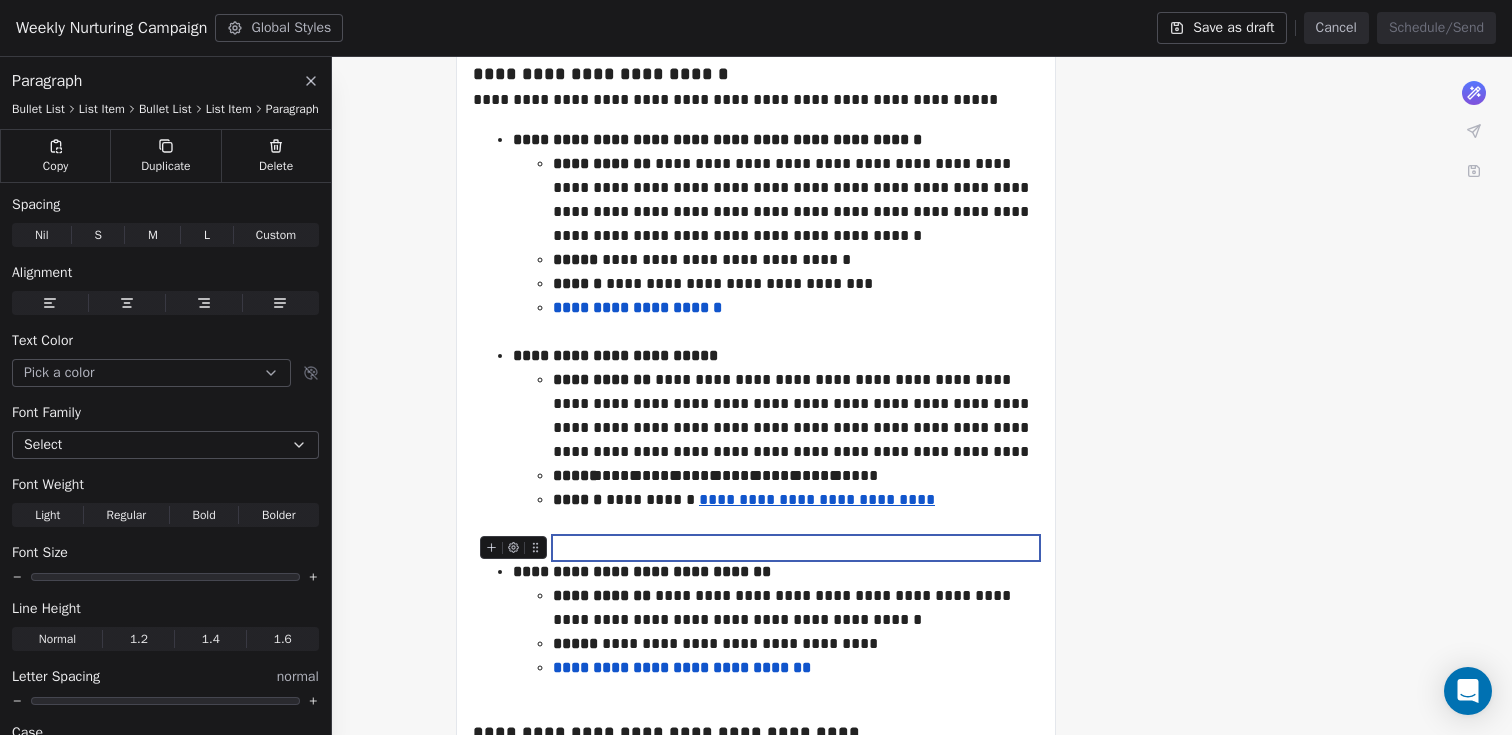 click at bounding box center (796, 548) 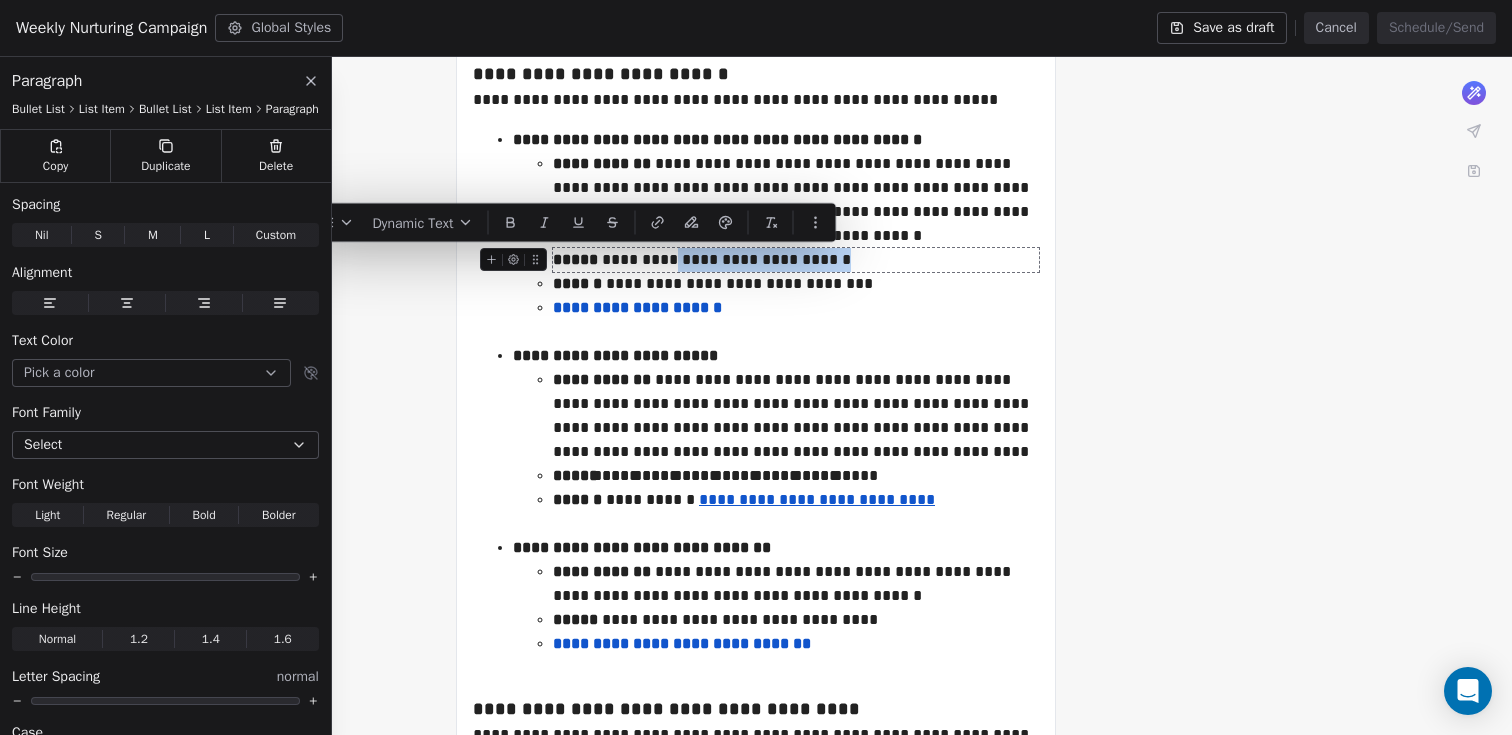 drag, startPoint x: 675, startPoint y: 260, endPoint x: 833, endPoint y: 254, distance: 158.11388 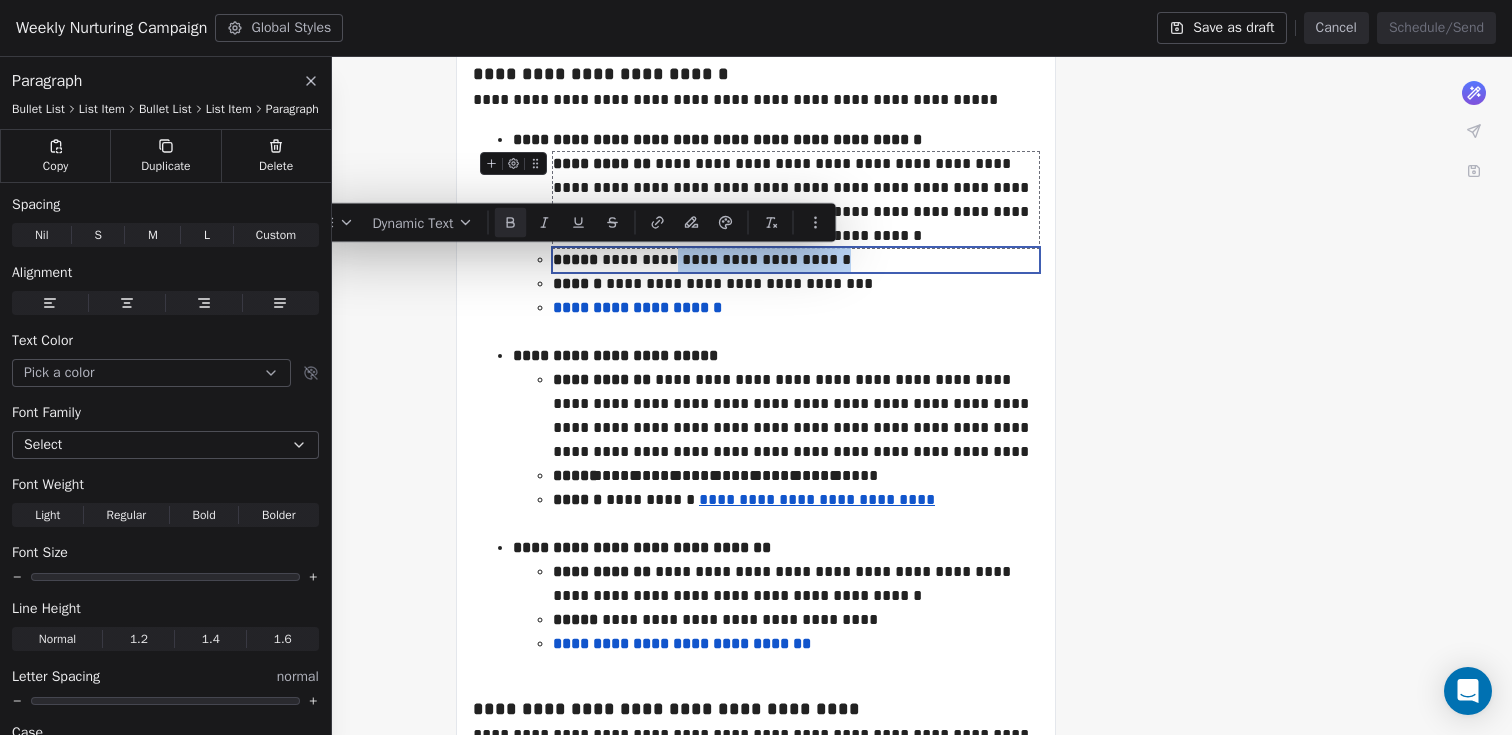 click 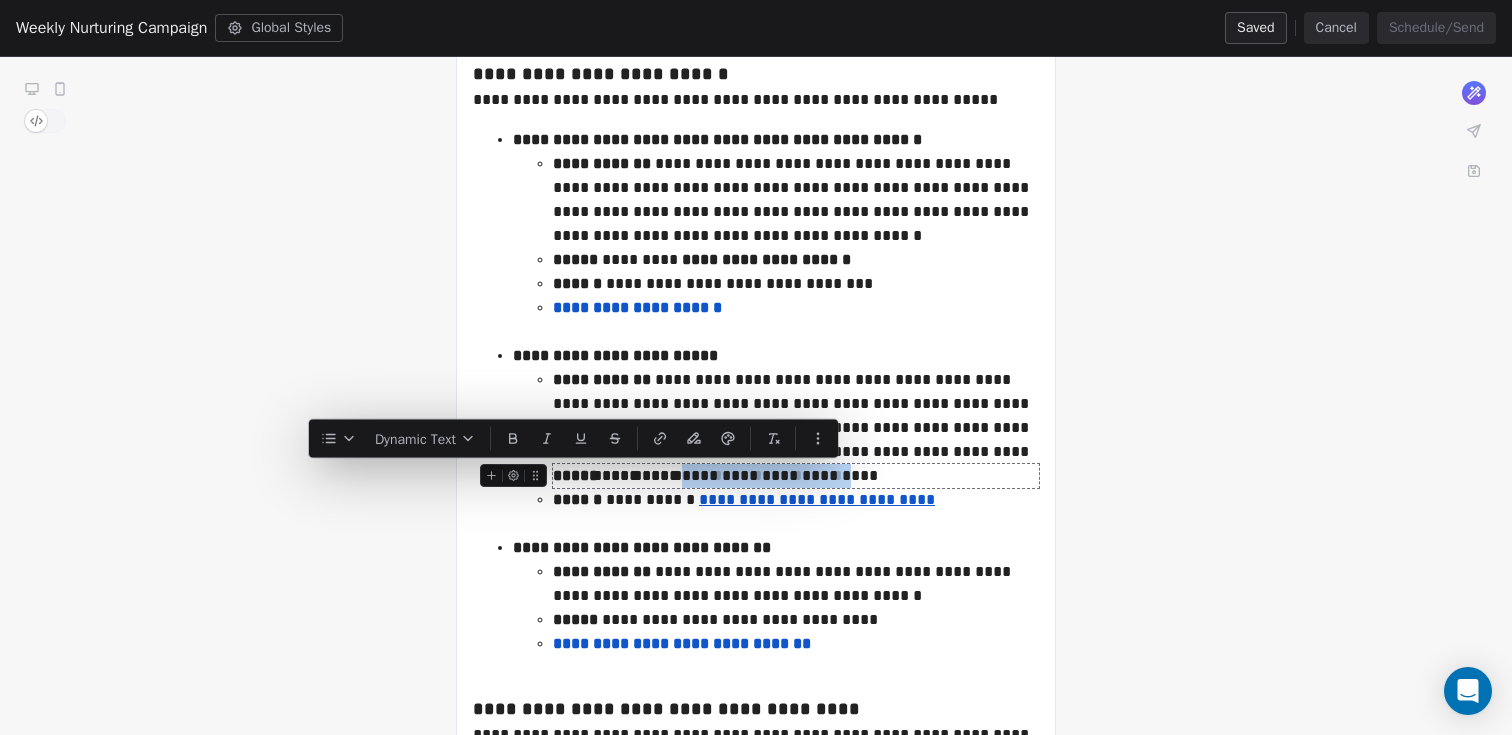drag, startPoint x: 682, startPoint y: 473, endPoint x: 832, endPoint y: 466, distance: 150.16324 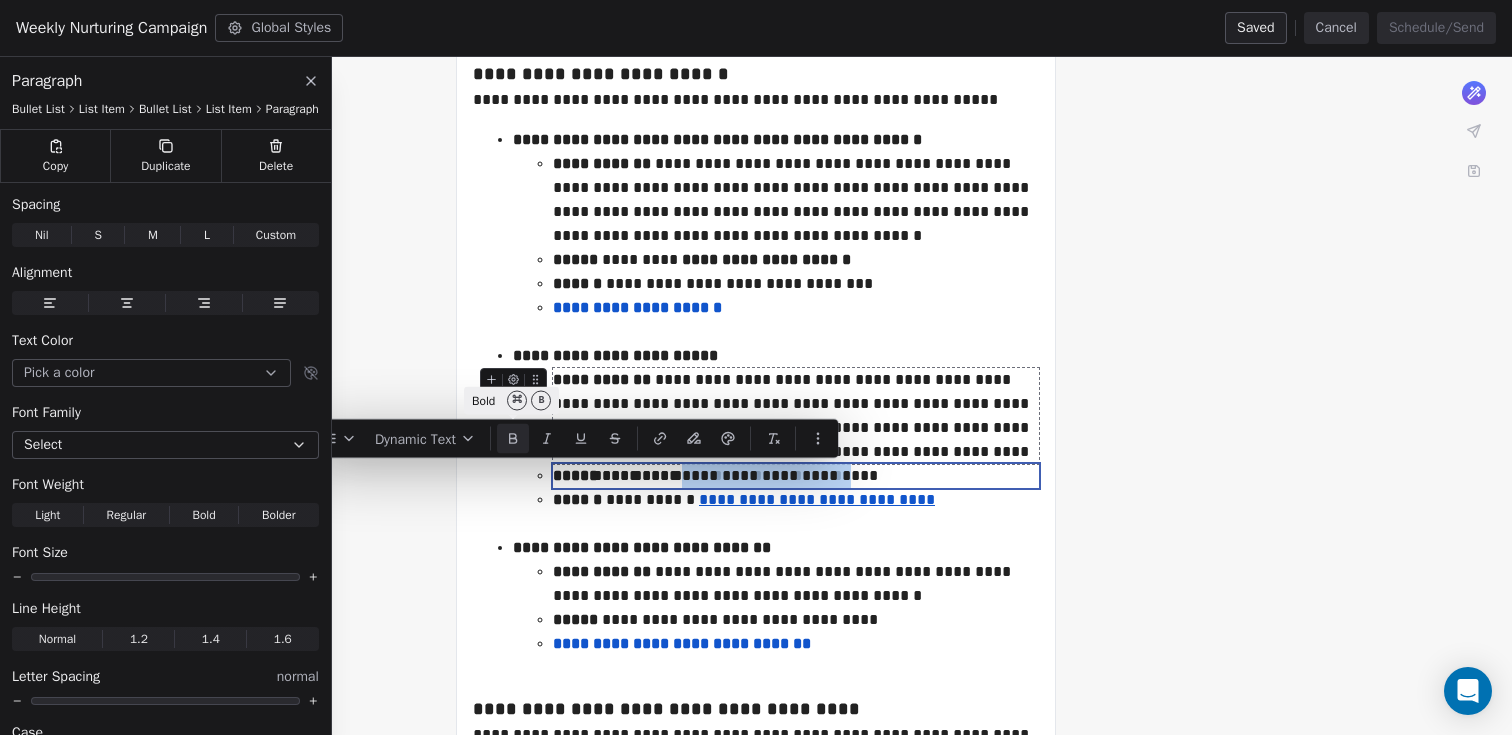 click 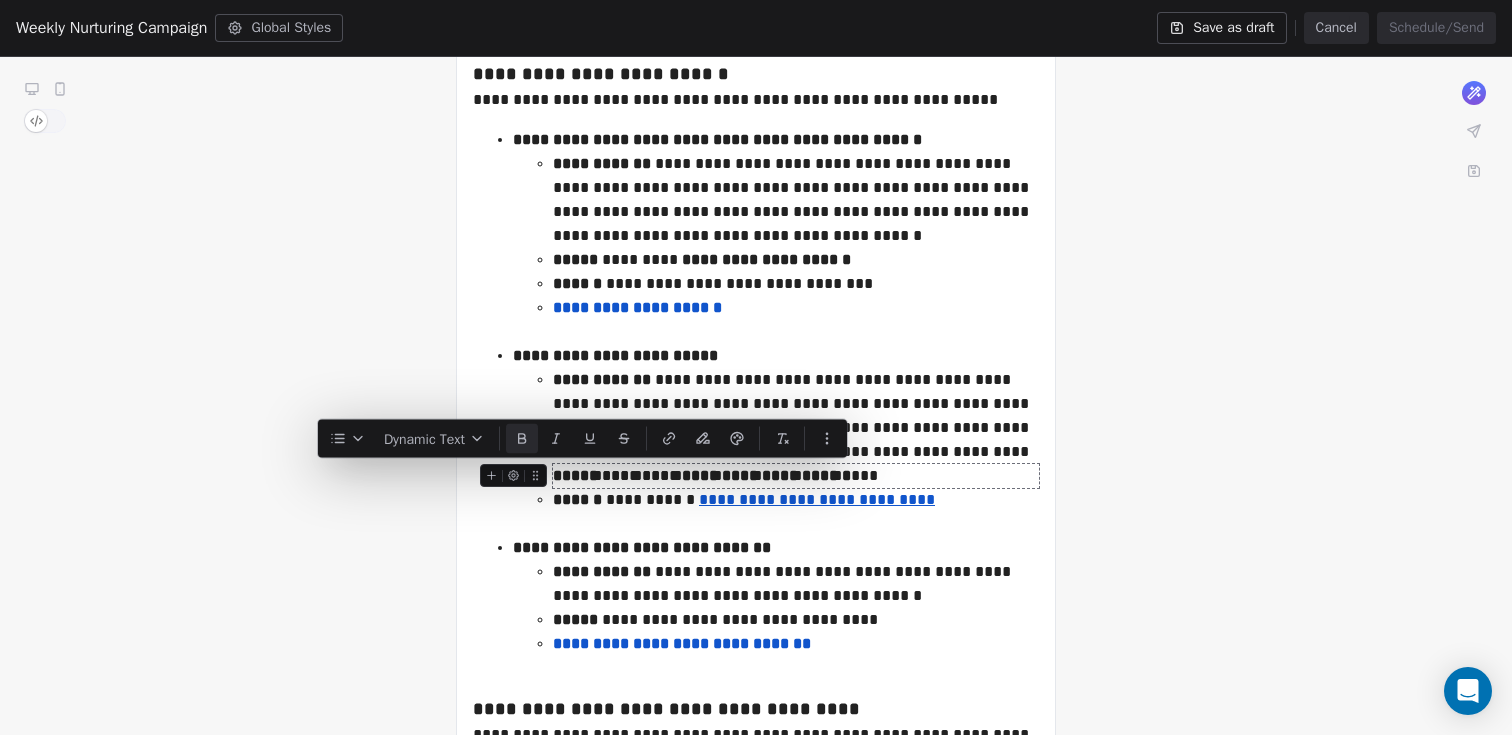 click on "**********" at bounding box center (796, 476) 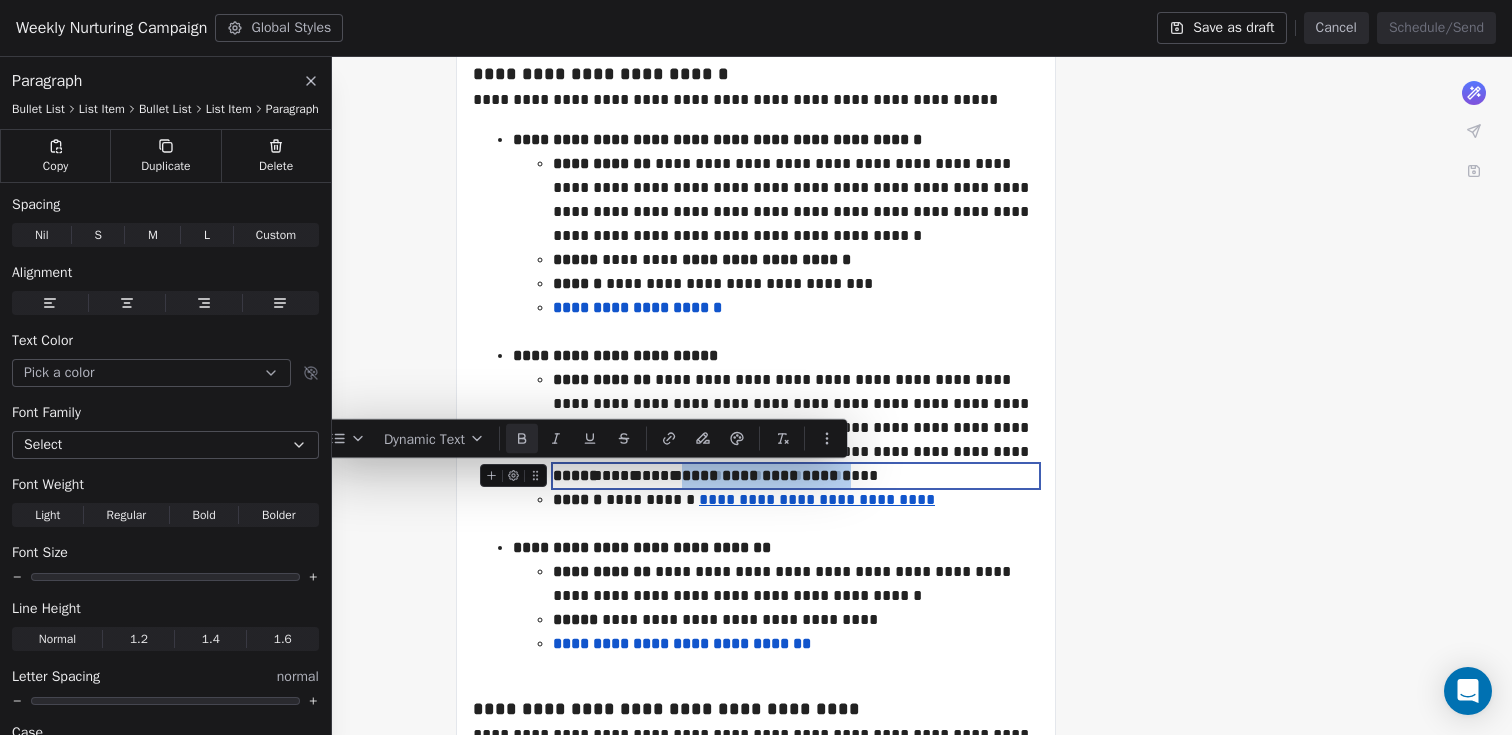 drag, startPoint x: 680, startPoint y: 477, endPoint x: 863, endPoint y: 478, distance: 183.00273 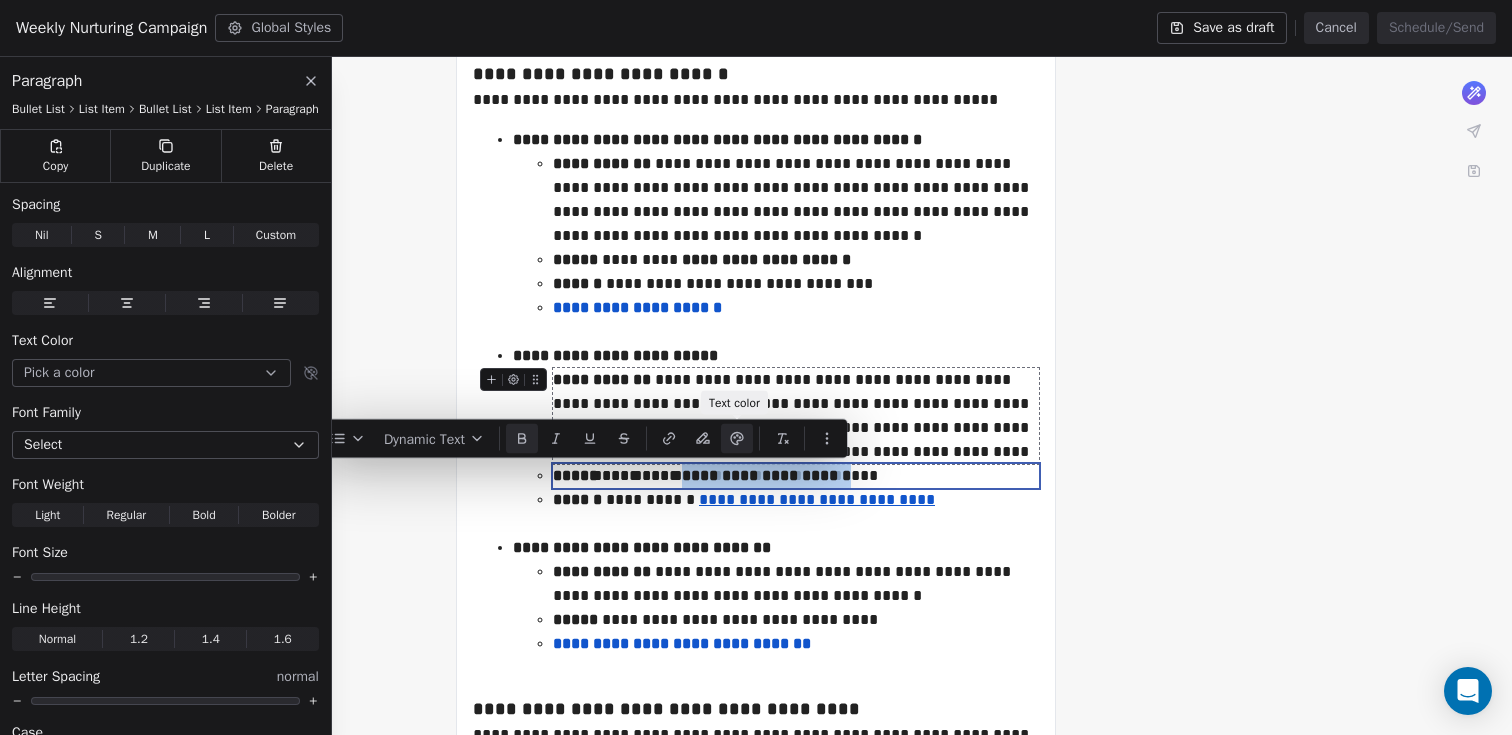 click 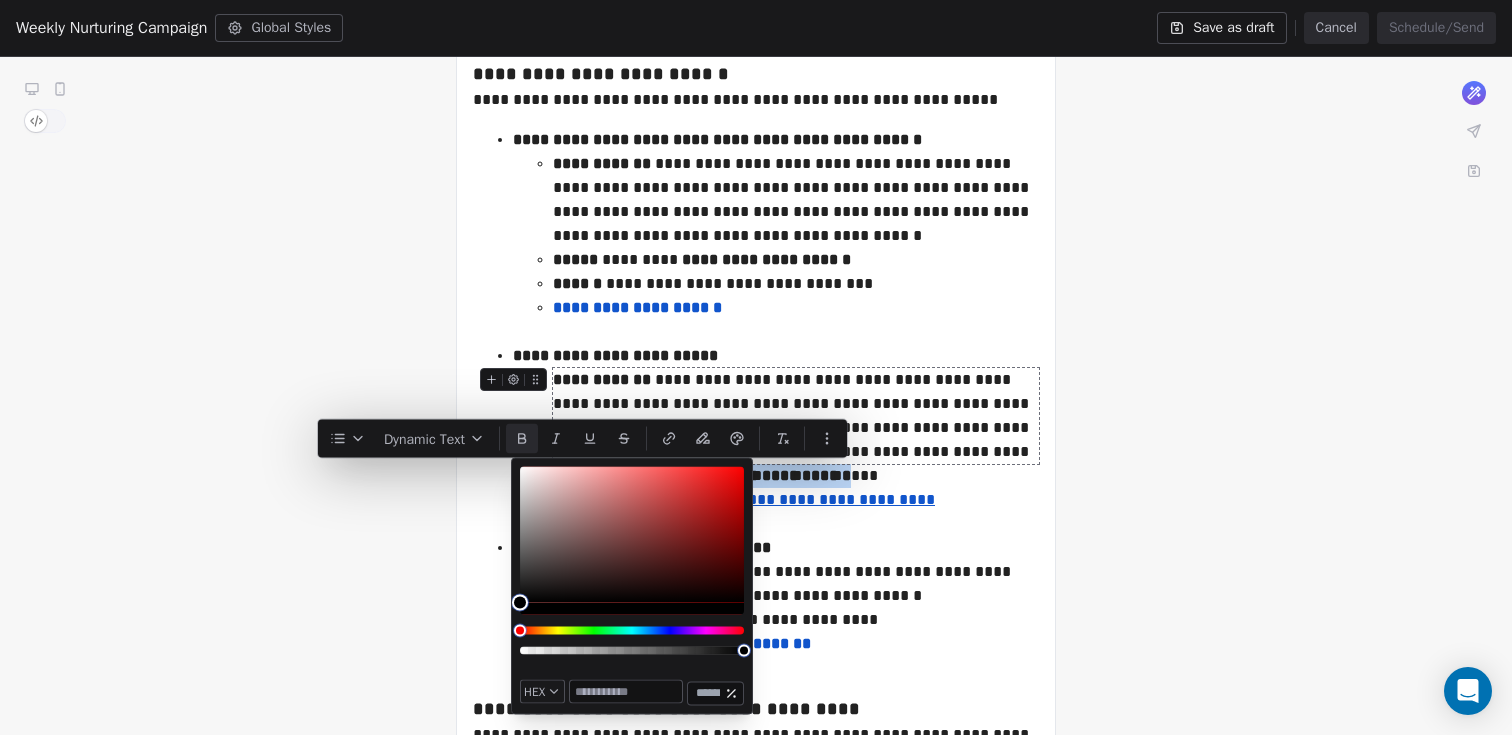 click on "**********" at bounding box center (796, 416) 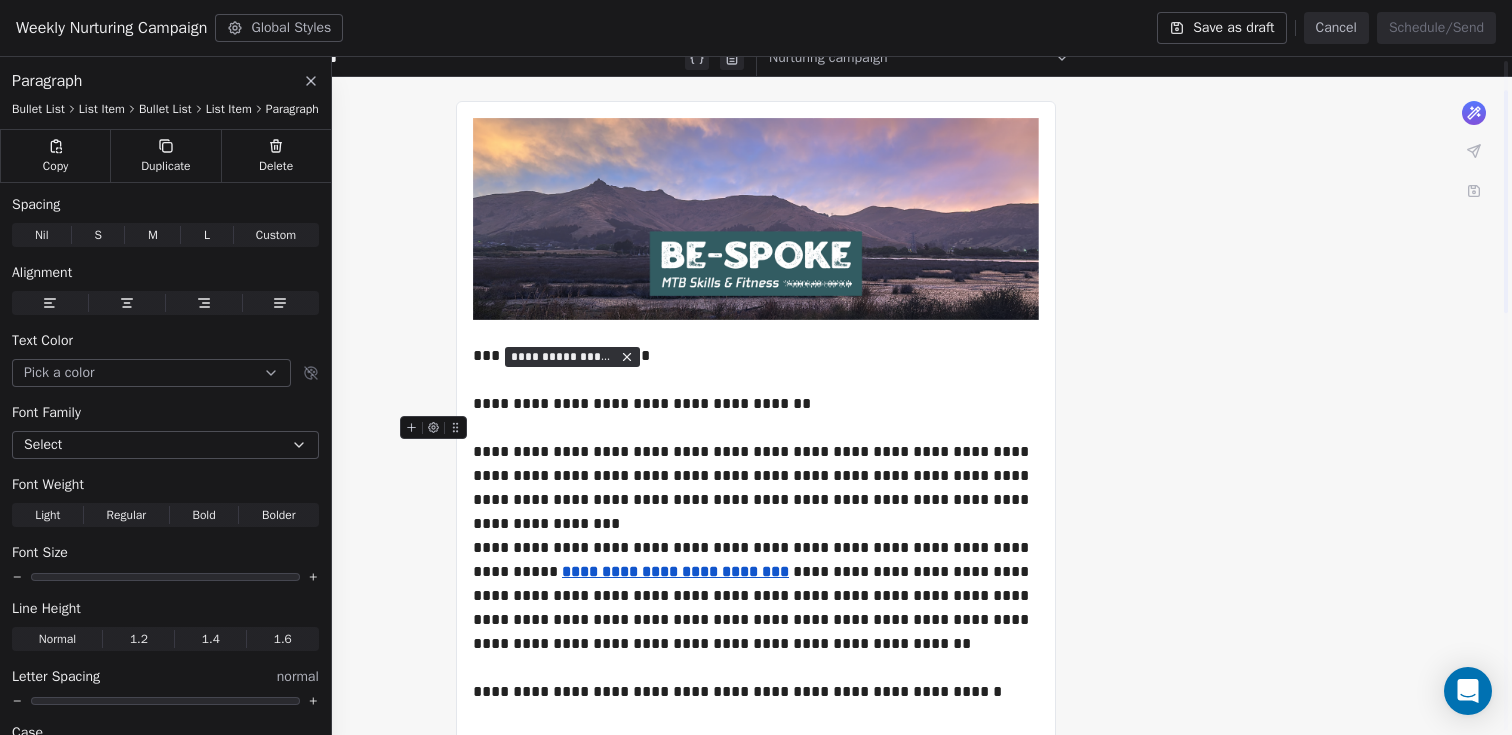 scroll, scrollTop: 0, scrollLeft: 0, axis: both 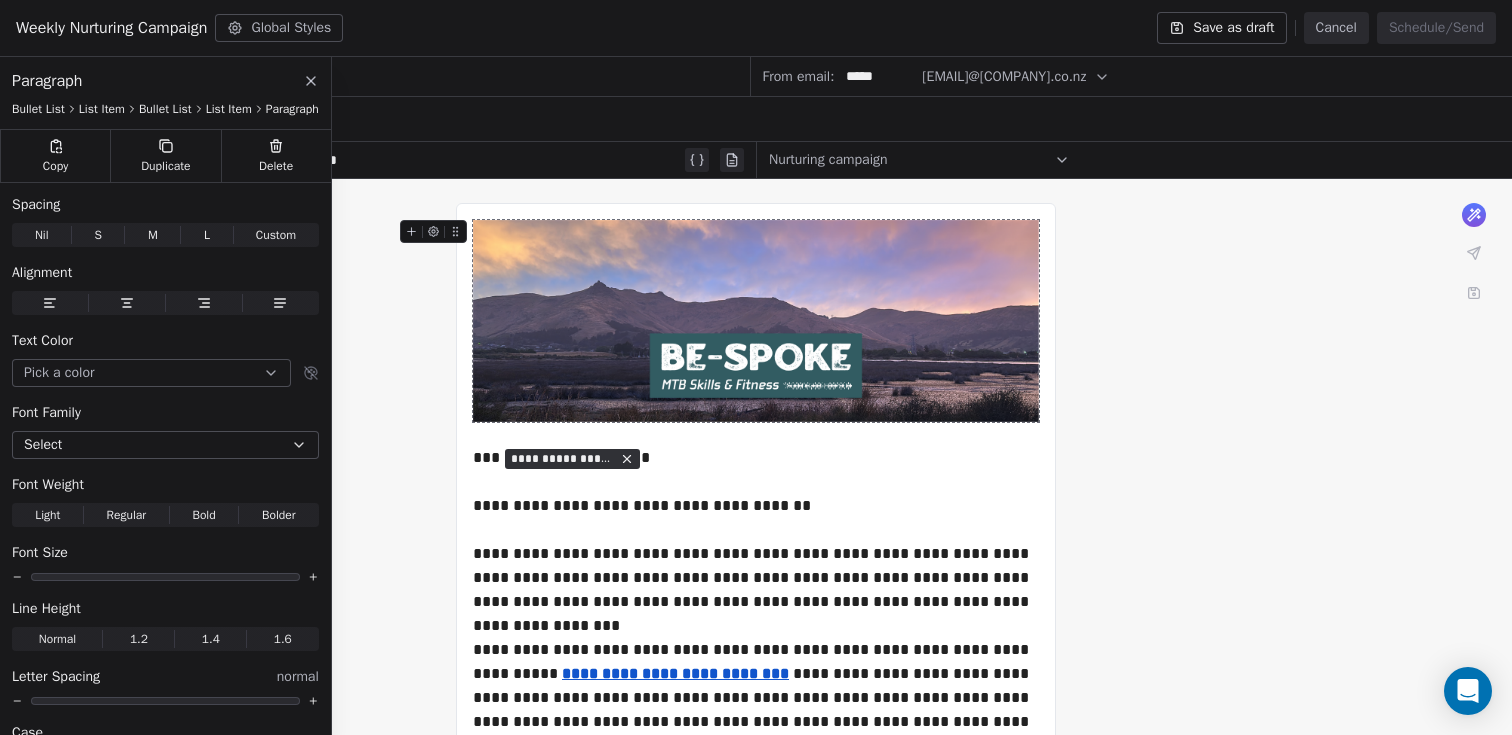 click on "Select a segment" at bounding box center [769, 119] 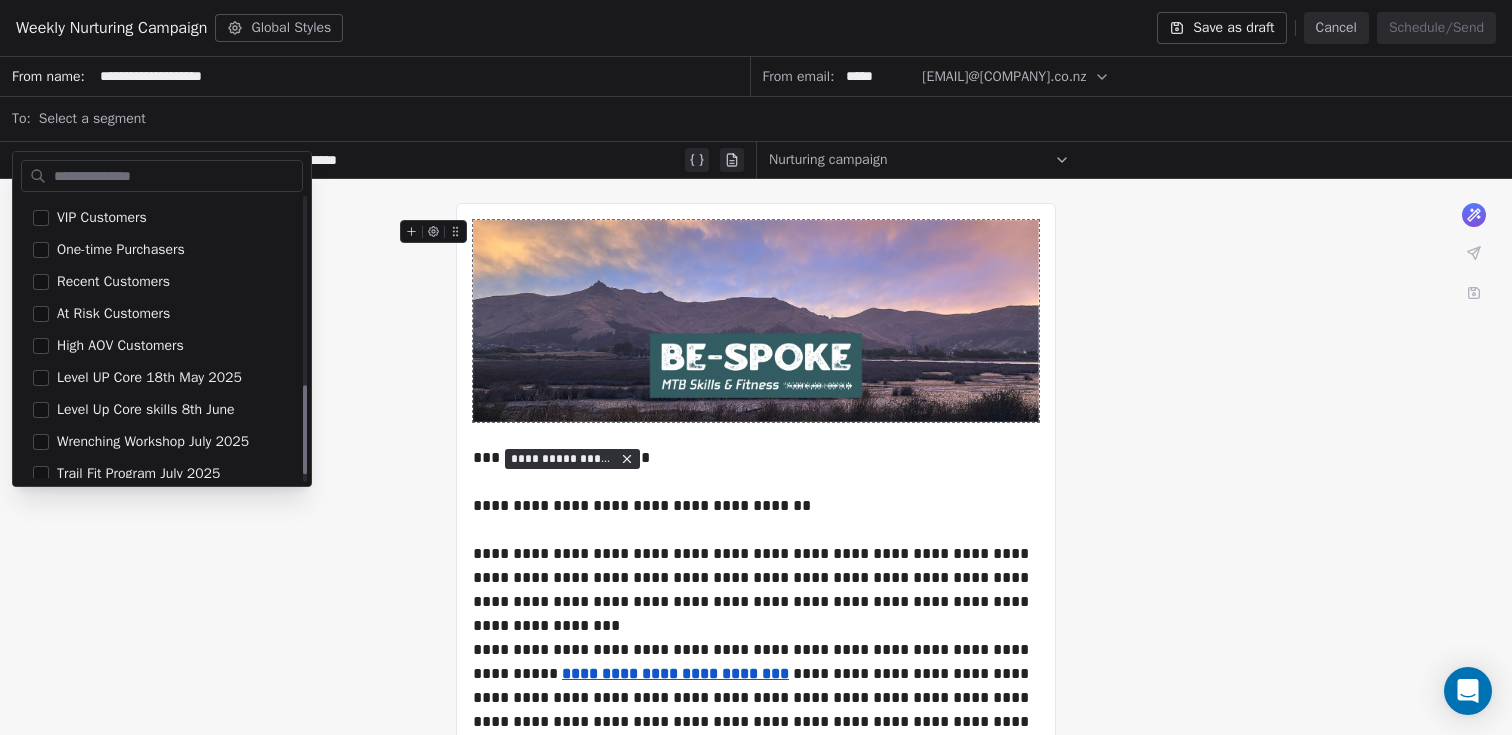 scroll, scrollTop: 477, scrollLeft: 0, axis: vertical 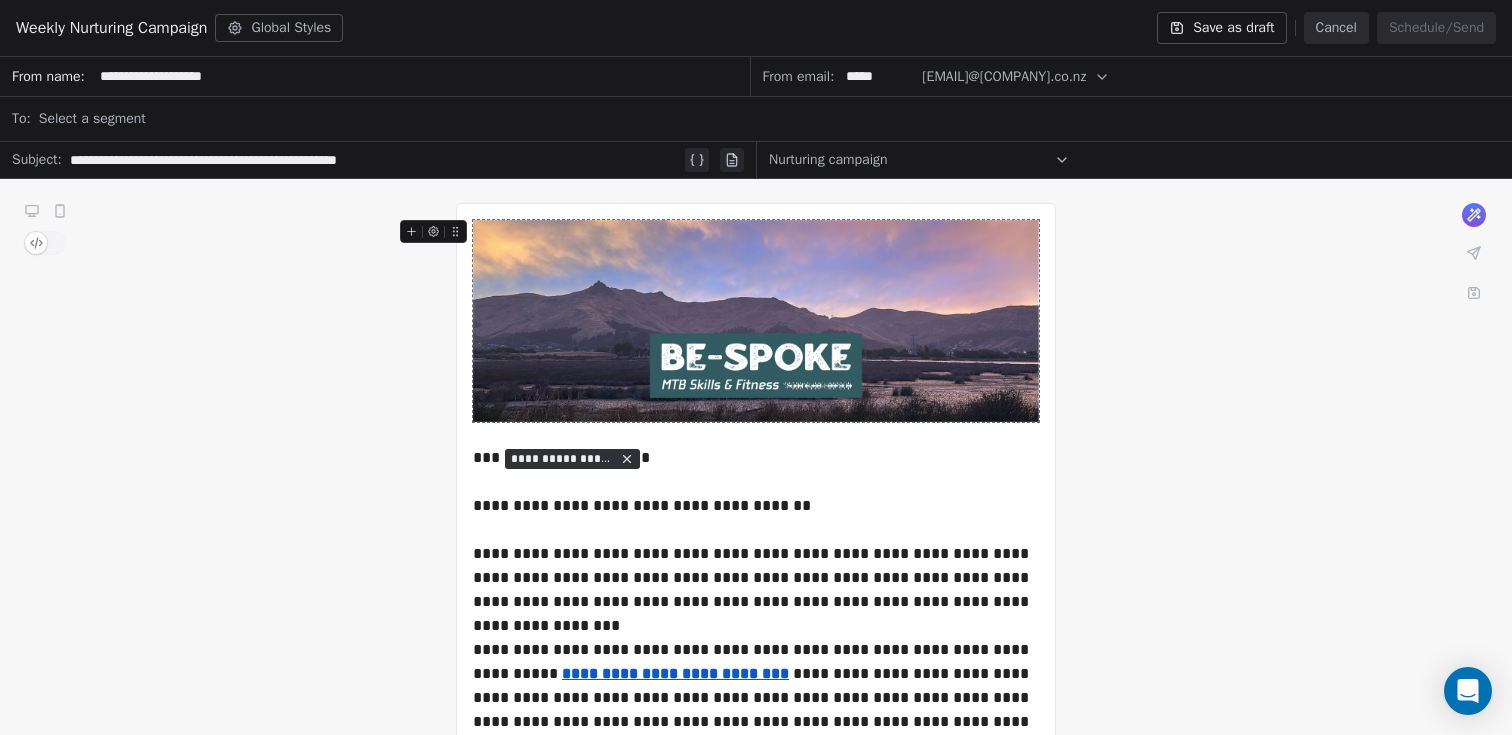 click on "Save as draft" at bounding box center [1221, 28] 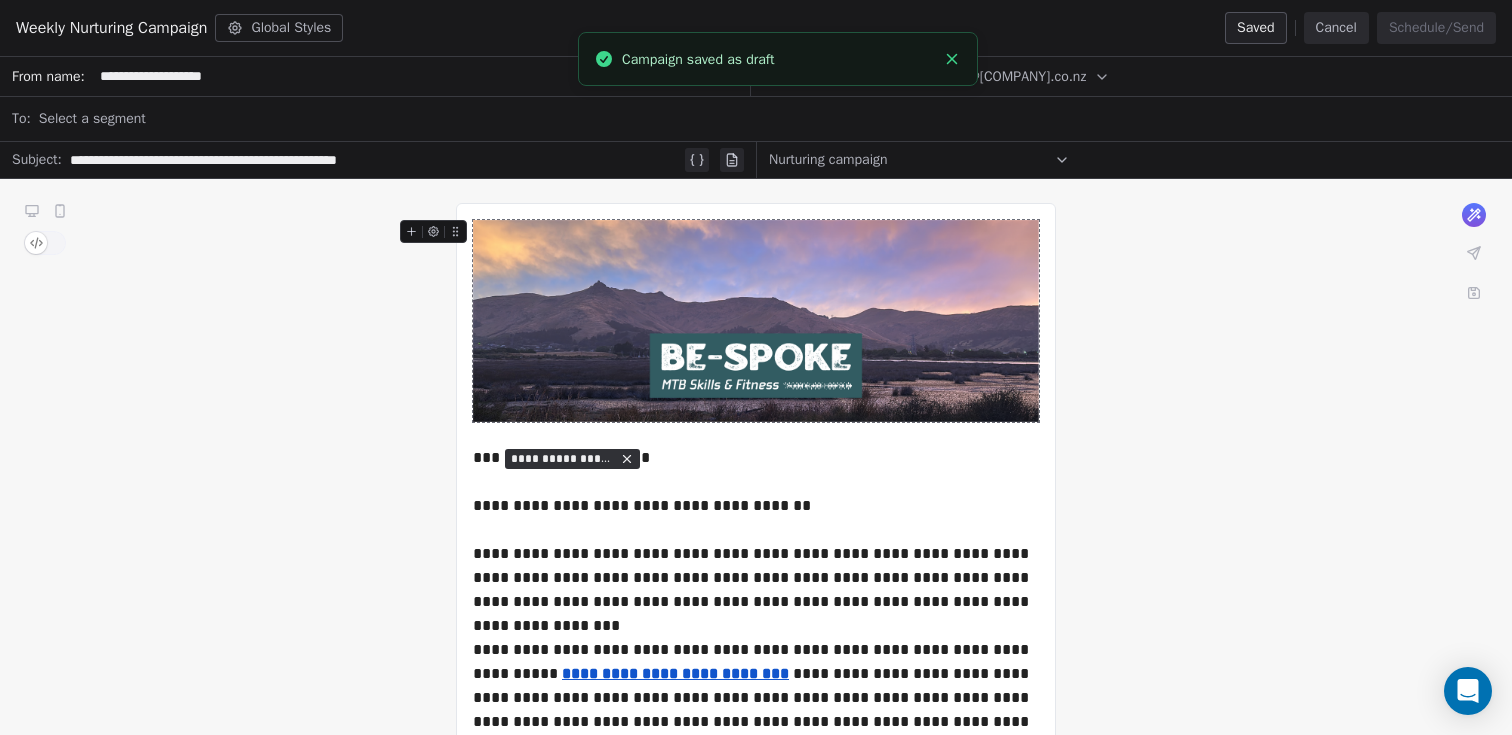 click on "Cancel" at bounding box center (1336, 28) 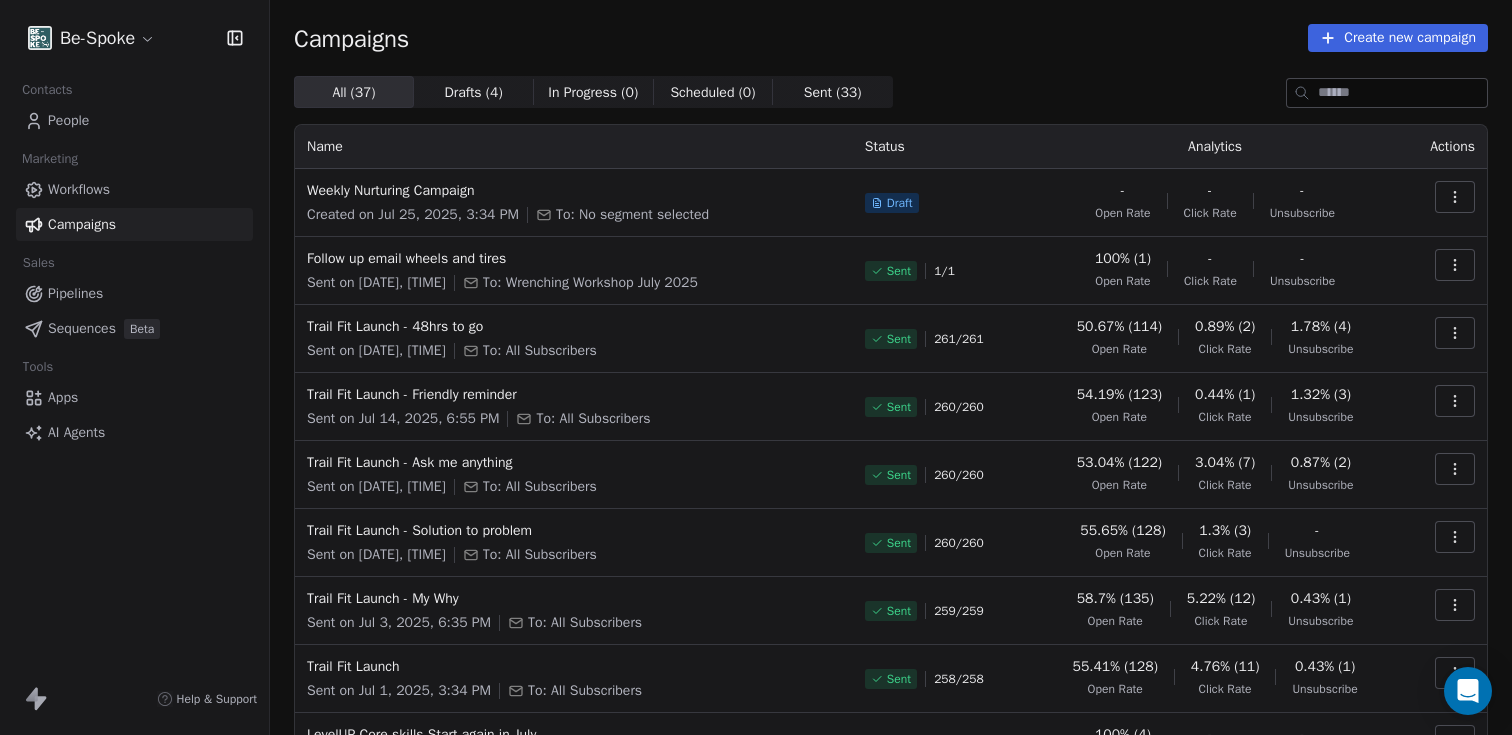 click on "People" at bounding box center (68, 120) 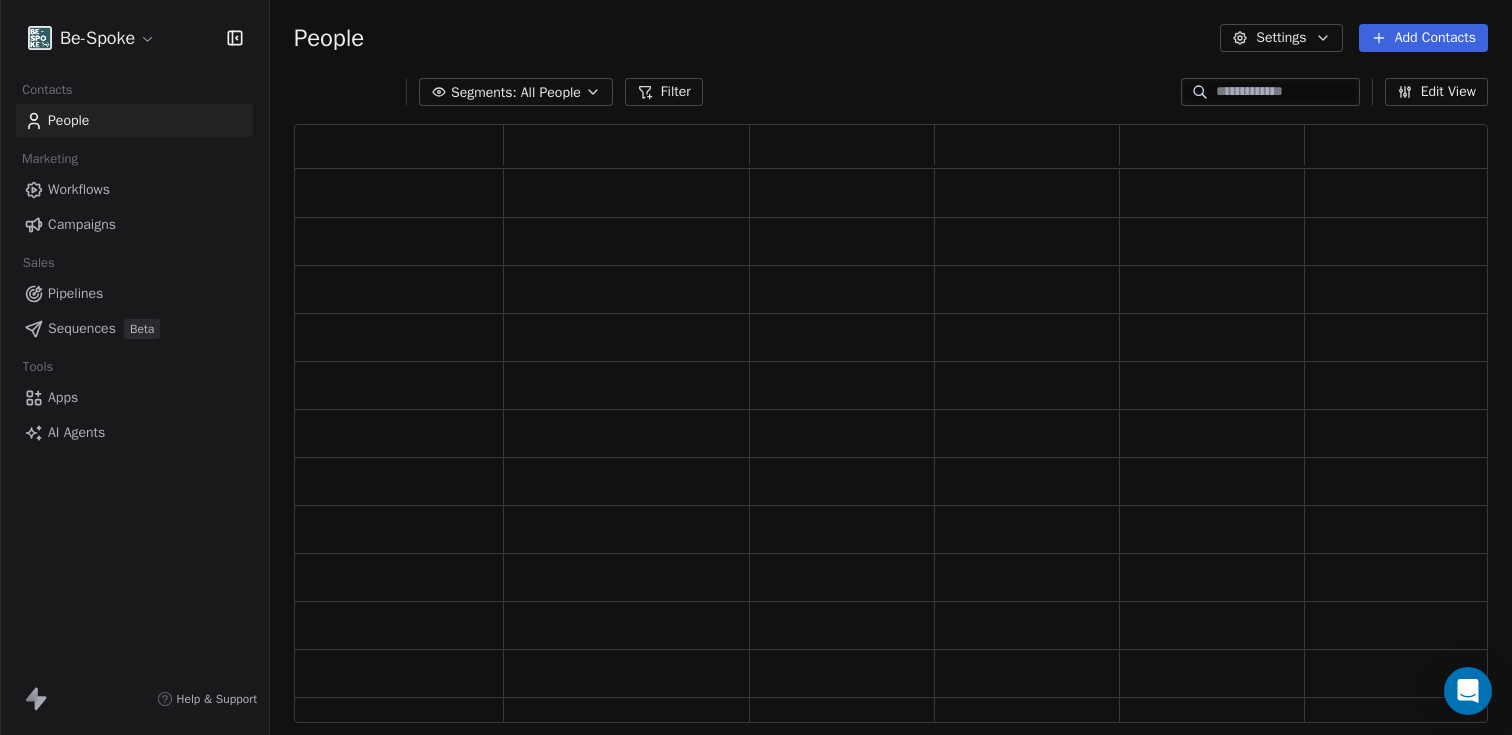 scroll, scrollTop: 16, scrollLeft: 16, axis: both 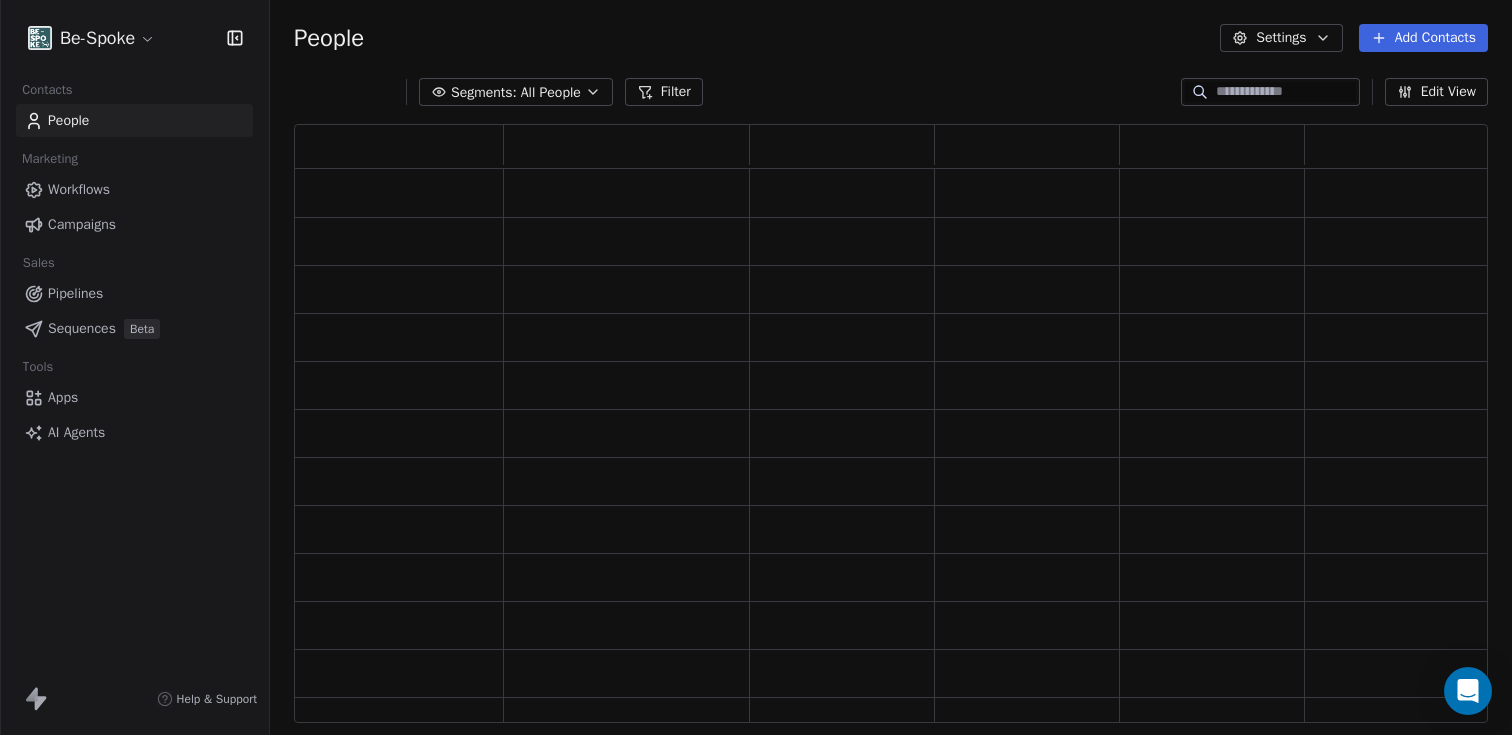 click on "Segments:" at bounding box center (484, 92) 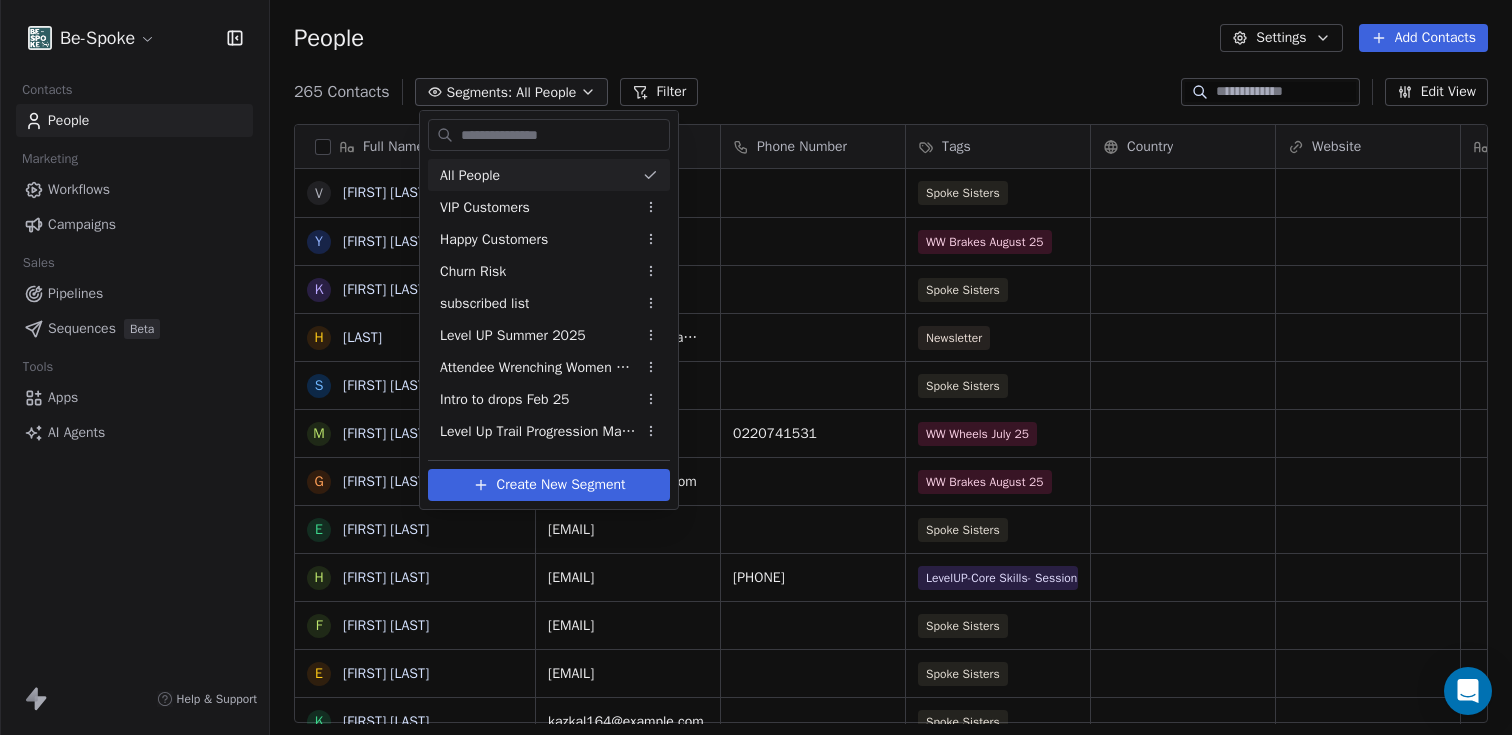 scroll, scrollTop: 16, scrollLeft: 16, axis: both 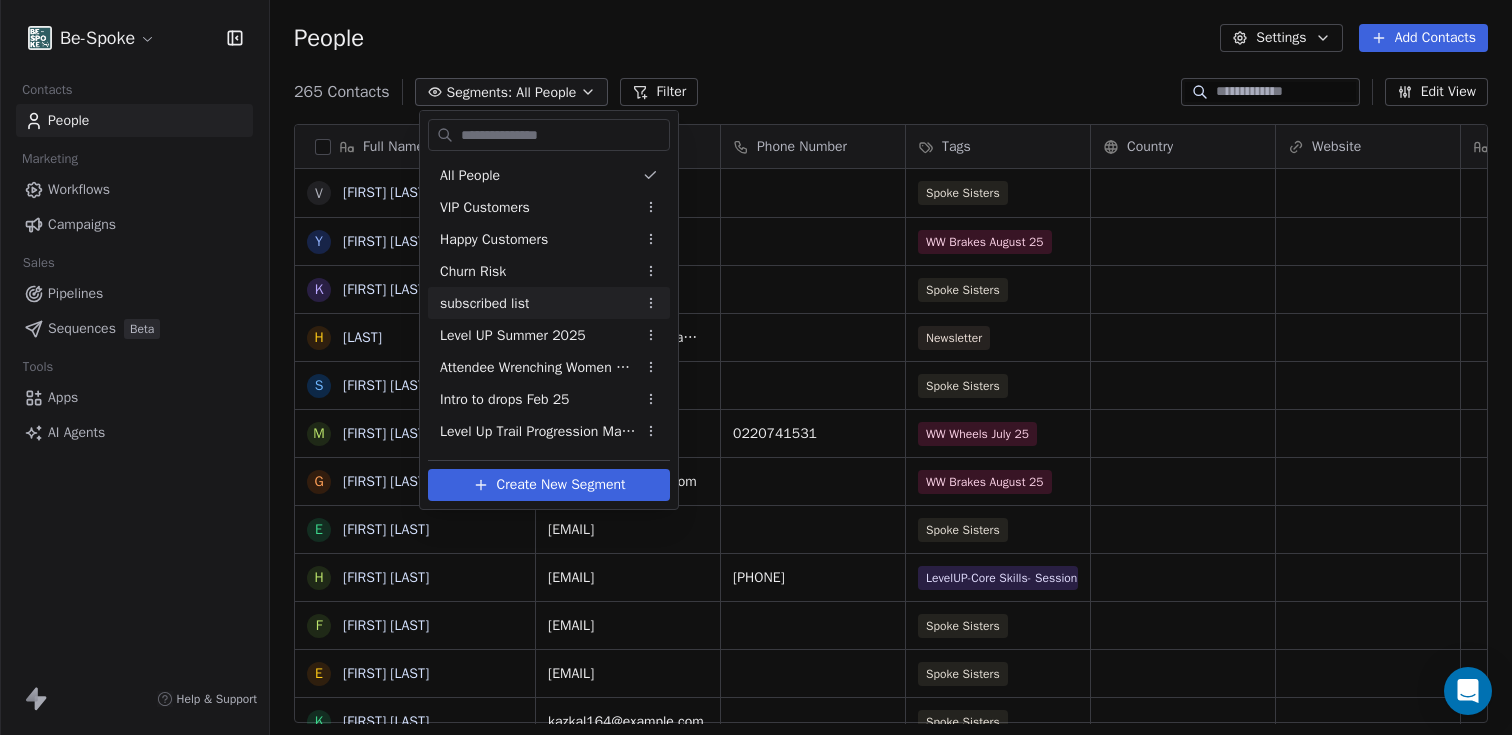 click on "subscribed list" at bounding box center [484, 303] 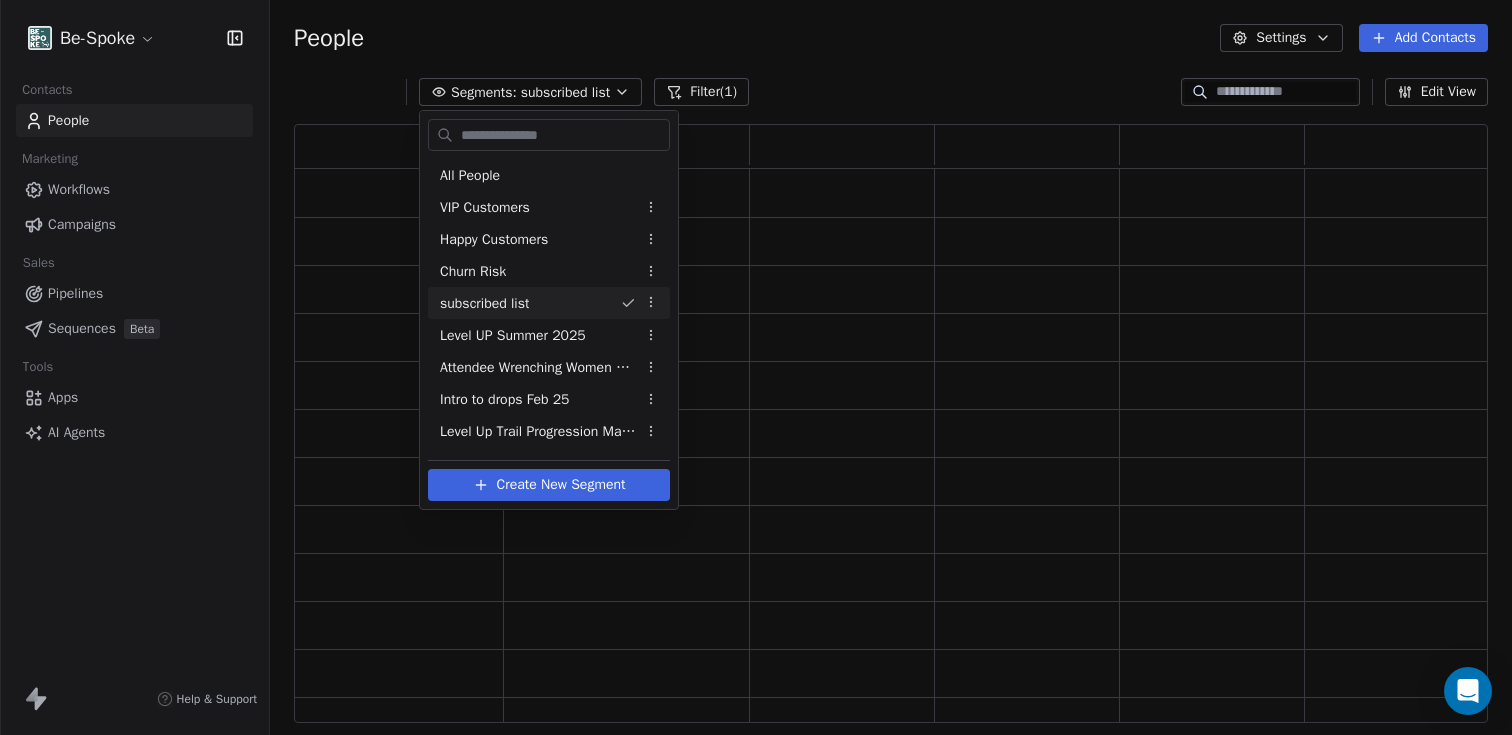 scroll, scrollTop: 16, scrollLeft: 16, axis: both 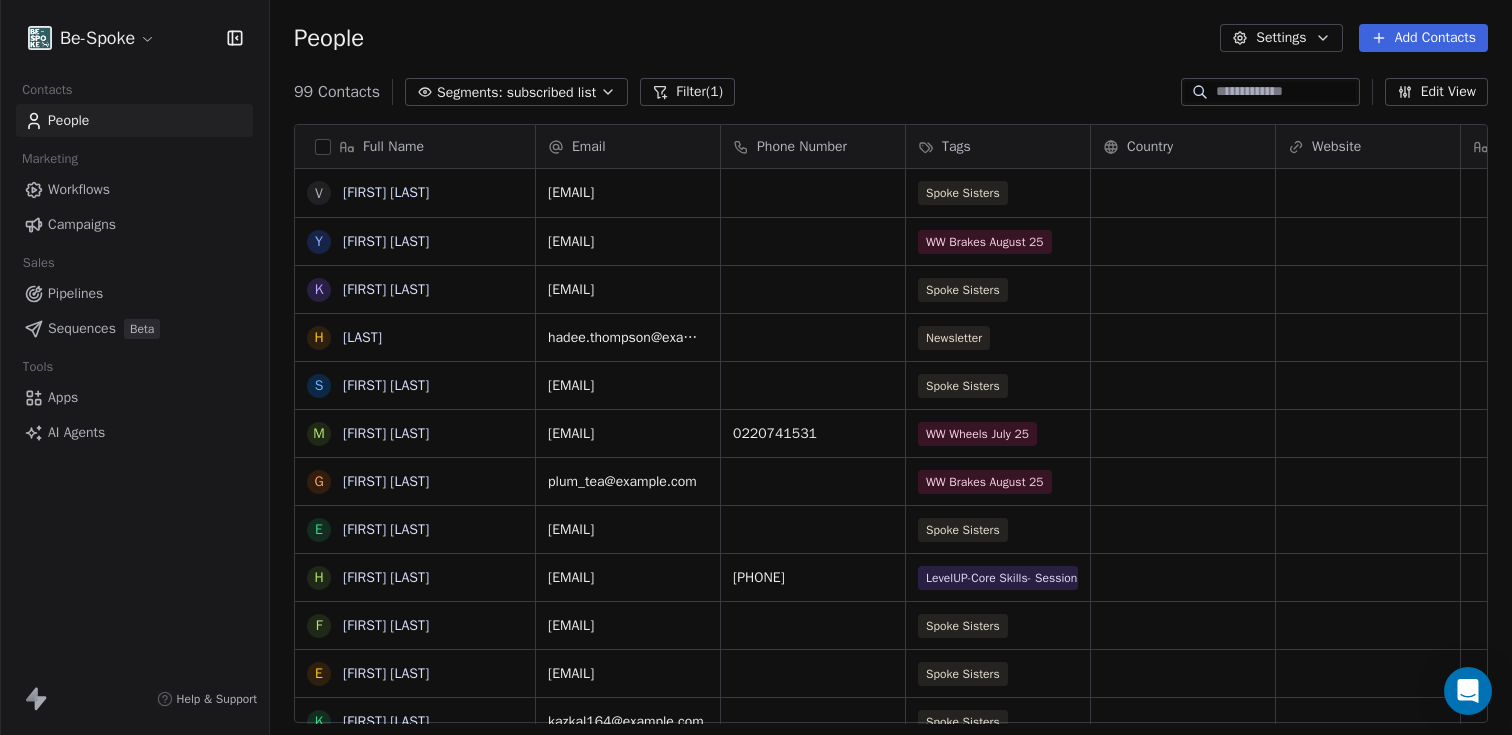 click 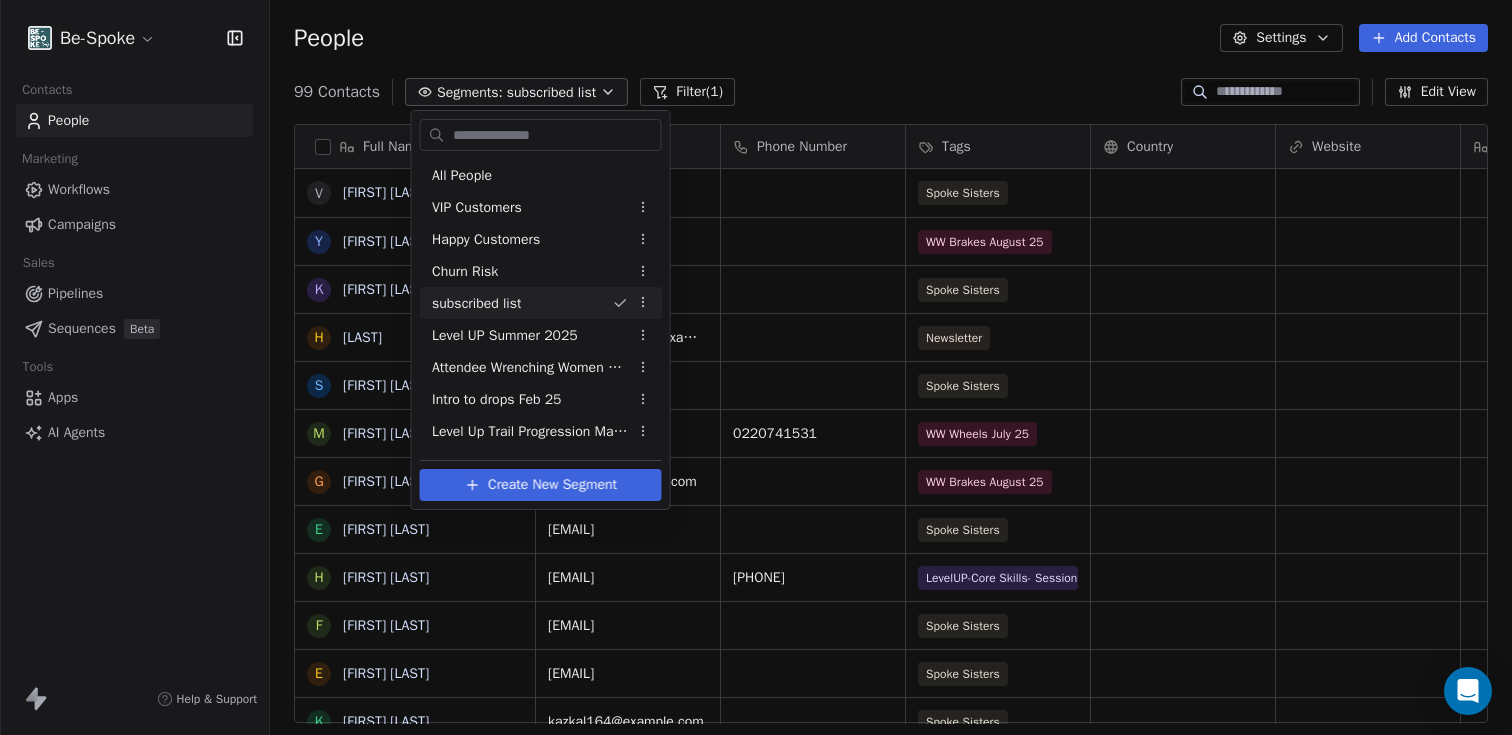 click on "Be-Spoke Contacts People Marketing Workflows Campaigns Sales Pipelines Sequences Beta Tools Apps AI Agents Help & Support People Settings Add Contacts 99 Contacts Segments: subscribed list Filter (1) Edit View Tag Add to Sequence Export Full Name V [FIRST] [LAST] Y [FIRST] [LAST] K [FIRST] [LAST] H [FIRST] S [FIRST] [LAST] M [FIRST] [LAST] G [FIRST] [LAST] E [FIRST] [LAST] H [FIRST] [LAST] F [FIRST] [LAST] E [FIRST] [LAST] K [FIRST] [LAST] A [FIRST] [LAST] J [FIRST] [LAST] S [FIRST] I [FIRST] J [FIRST] [LAST] L [FIRST] [LAST] N [FIRST] [LAST] B [FIRST] [LAST] A [FIRST] [LAST] A [FIRST] [LAST] E [FIRST] [LAST] A [FIRST] [LAST] R [FIRST] [LAST] S [FIRST] [LAST] H [FIRST] [LAST] L [FIRST] [LAST] A [FIRST] [LAST] A [FIRST] [LAST] F [FIRST] [LAST] M [FIRST] [LAST] Email Phone Number Tags Country Website Job Title Status Contact Source NPS Score [EMAIL] Spoke Sisters [EMAIL] WW Brakes [DATE] [EMAIL] Spoke Sisters [EMAIL] Newsletter [EMAIL] Spoke Sisters [EMAIL]" at bounding box center [756, 367] 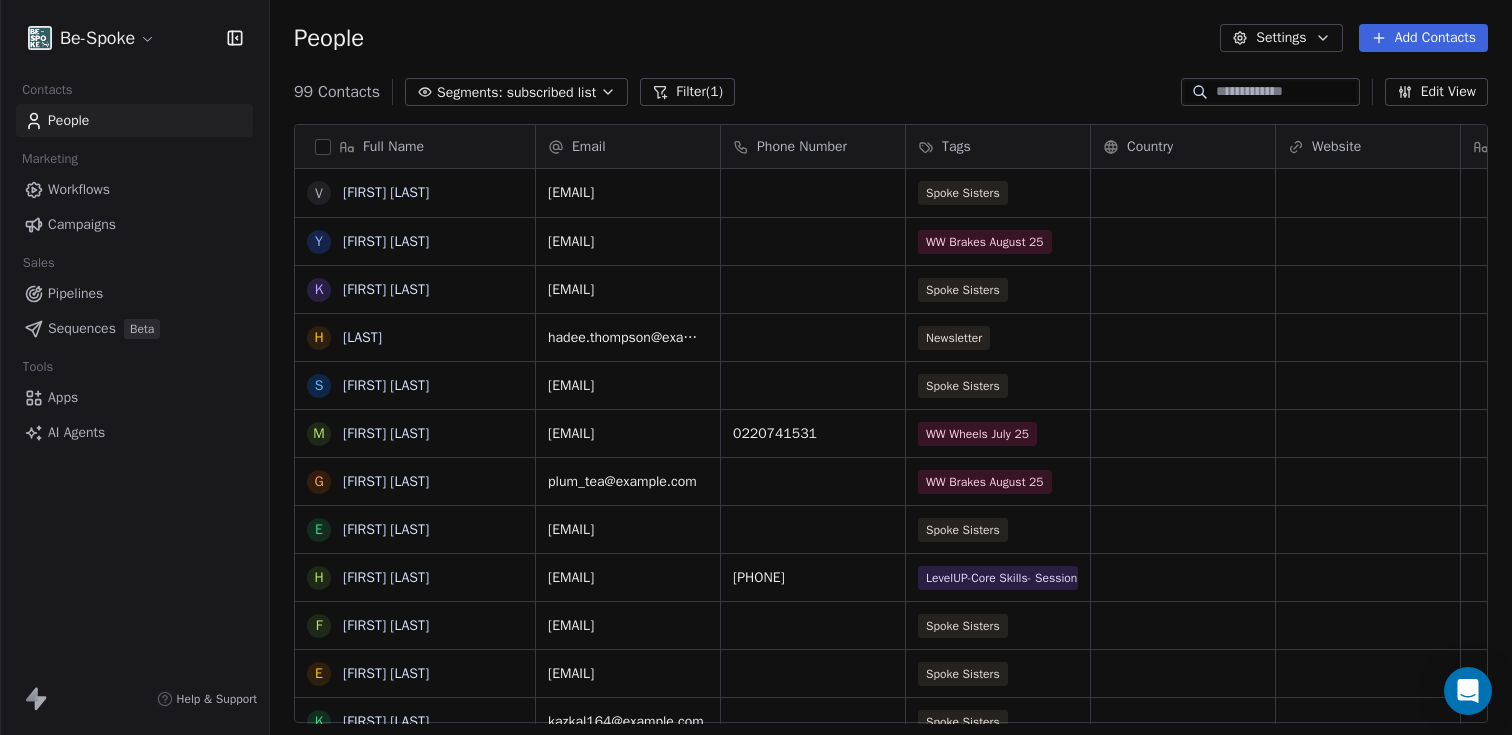click on "Filter  (1)" at bounding box center (687, 92) 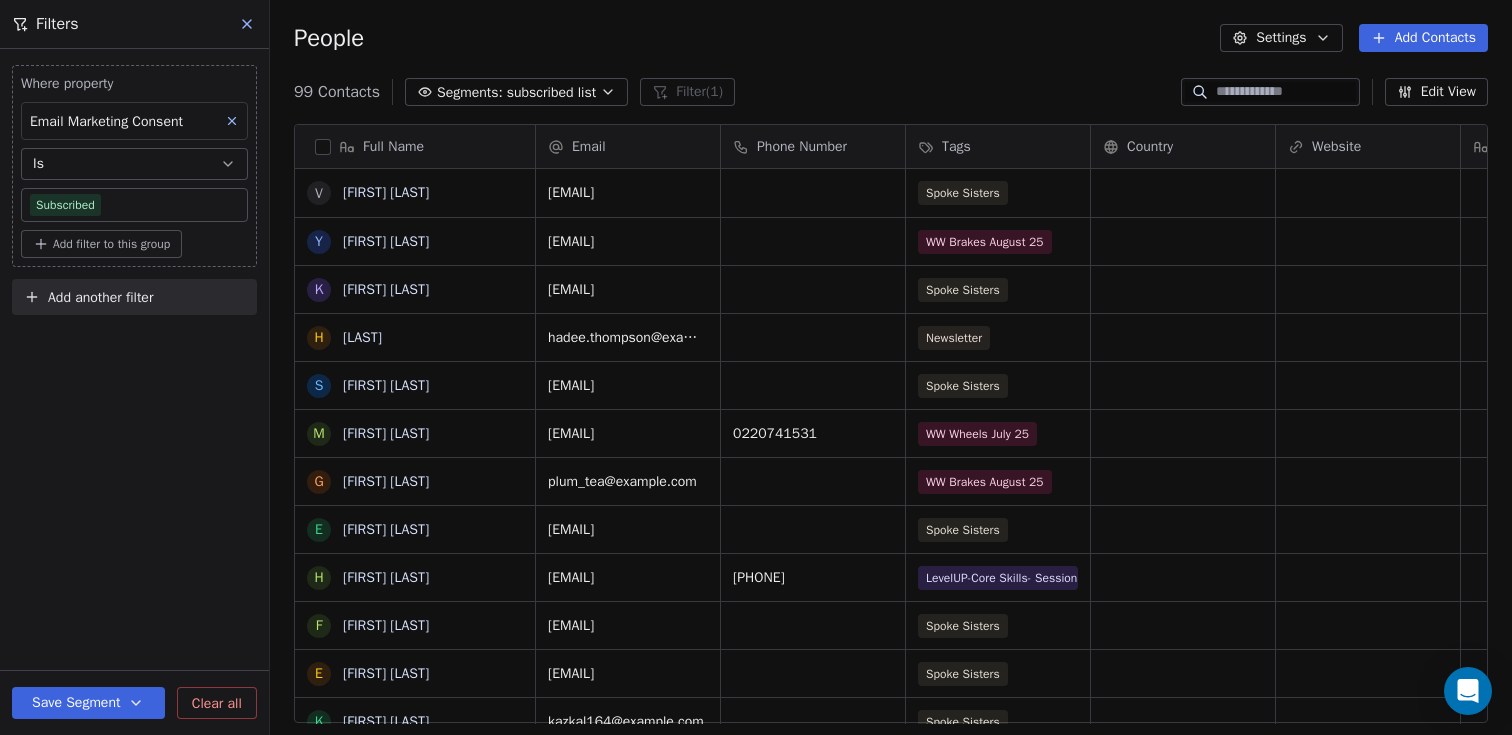 click 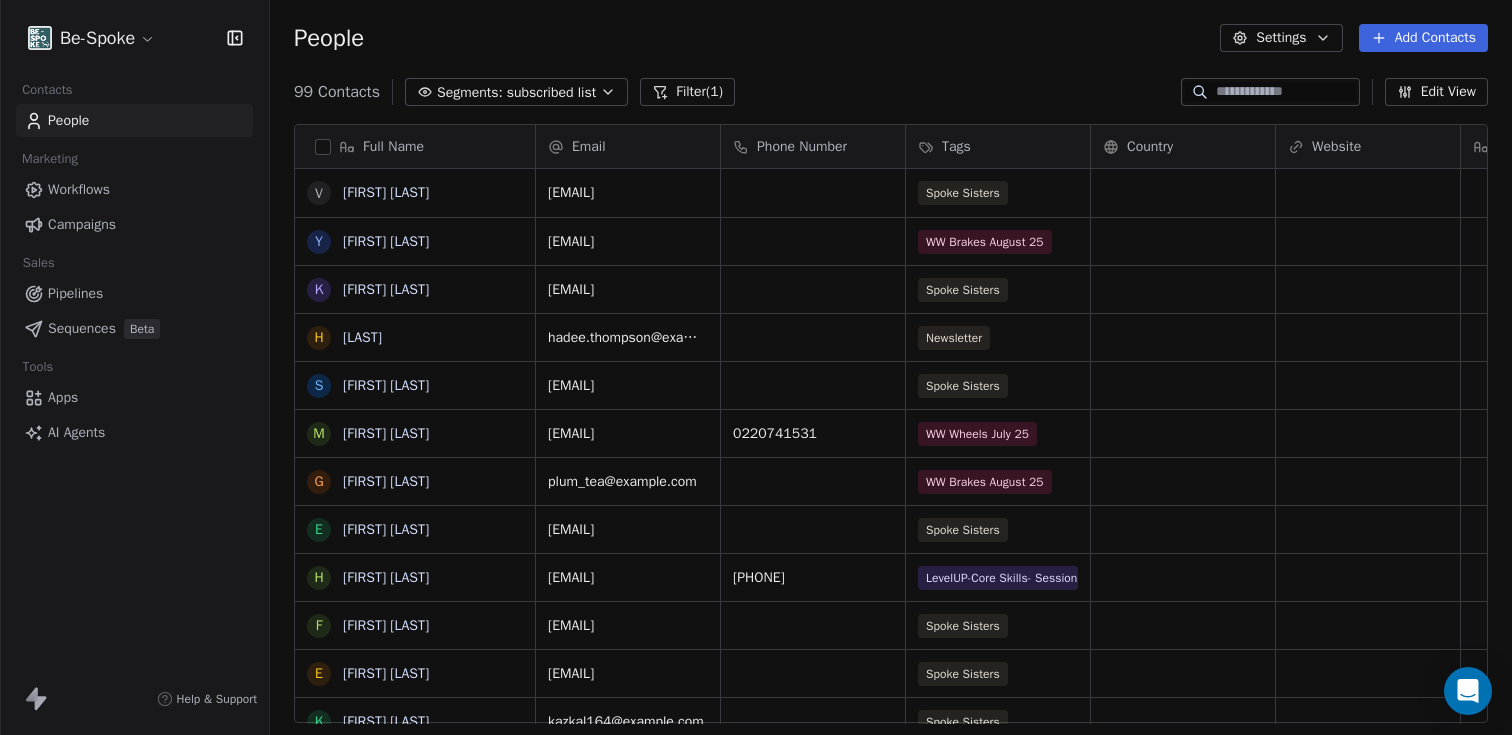 click on "Campaigns" at bounding box center (82, 224) 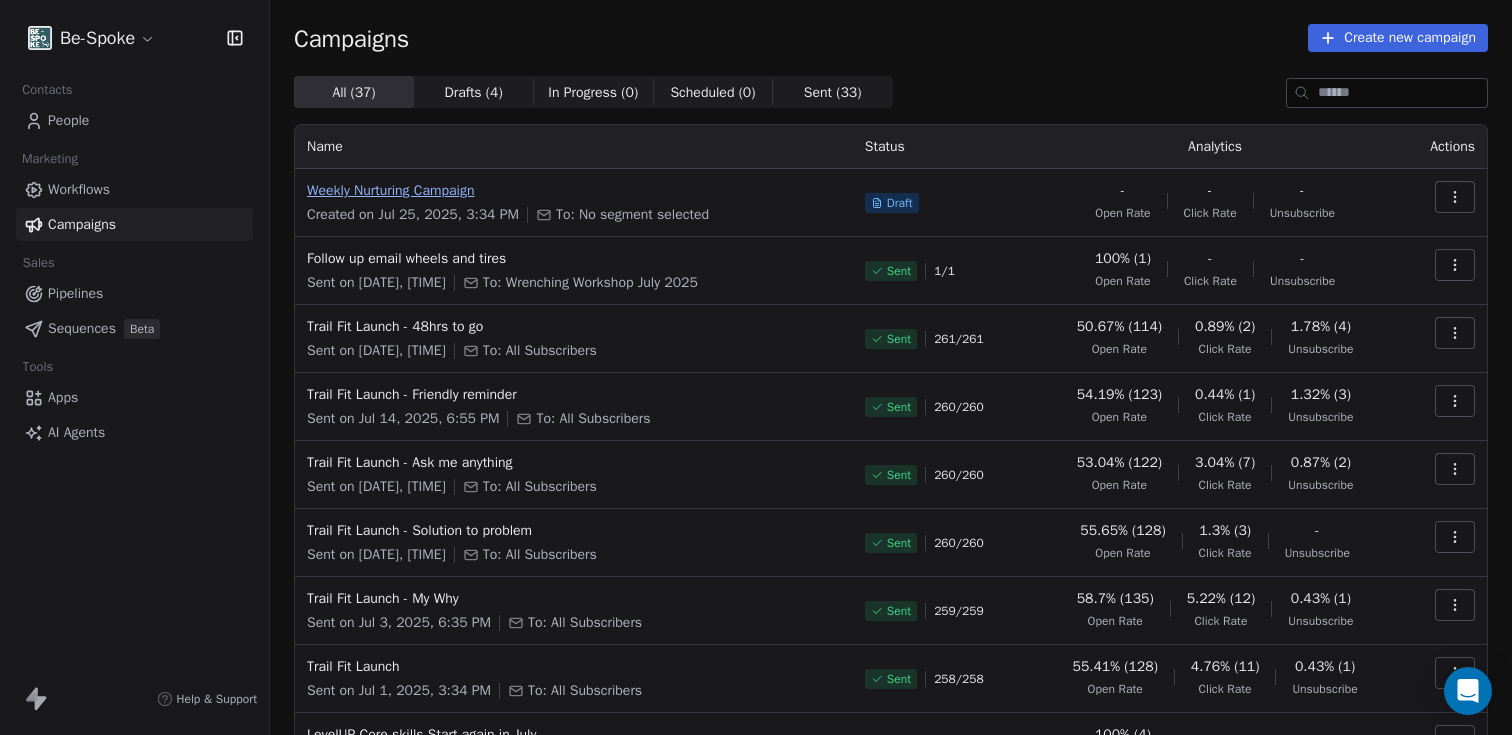 click on "Weekly Nurturing Campaign" at bounding box center [574, 191] 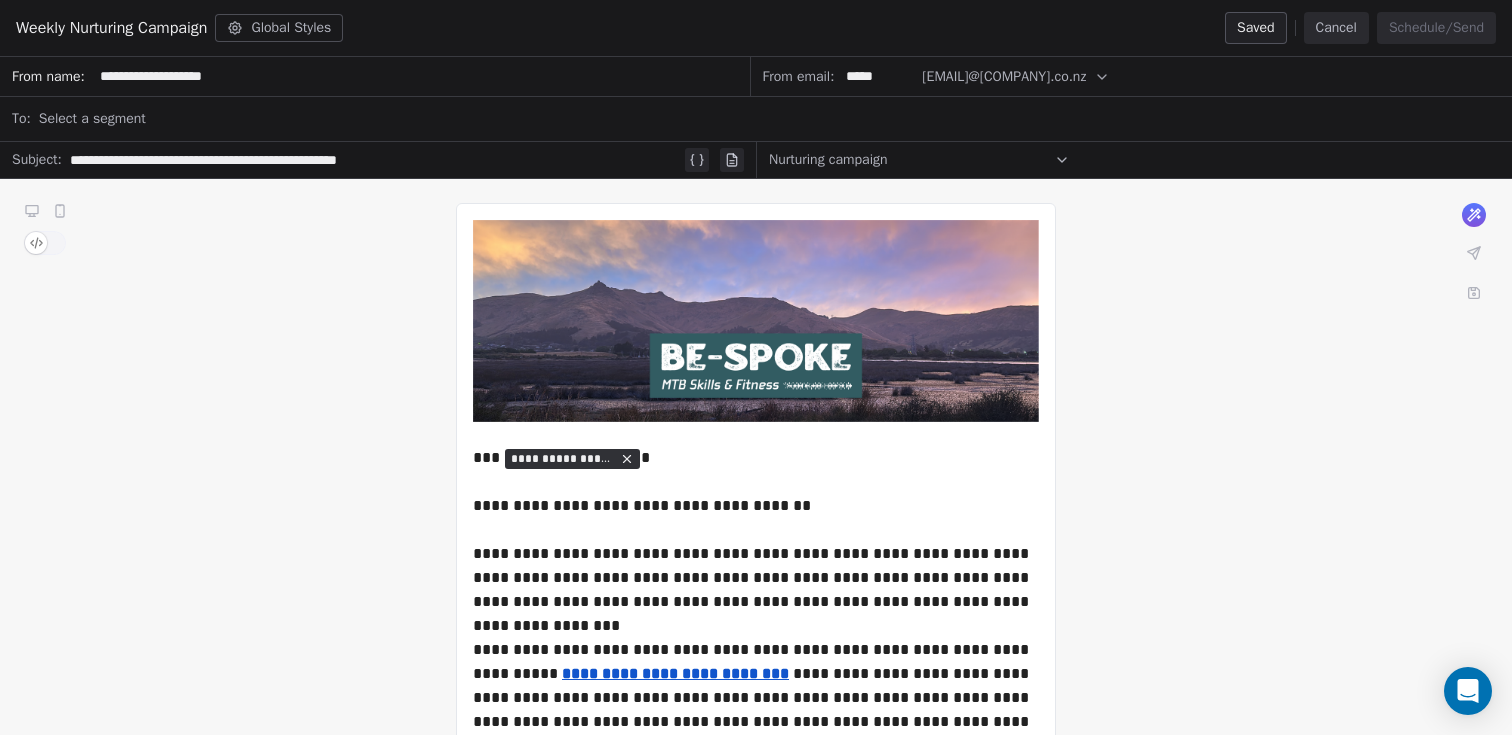 click on "Select a segment" at bounding box center (92, 119) 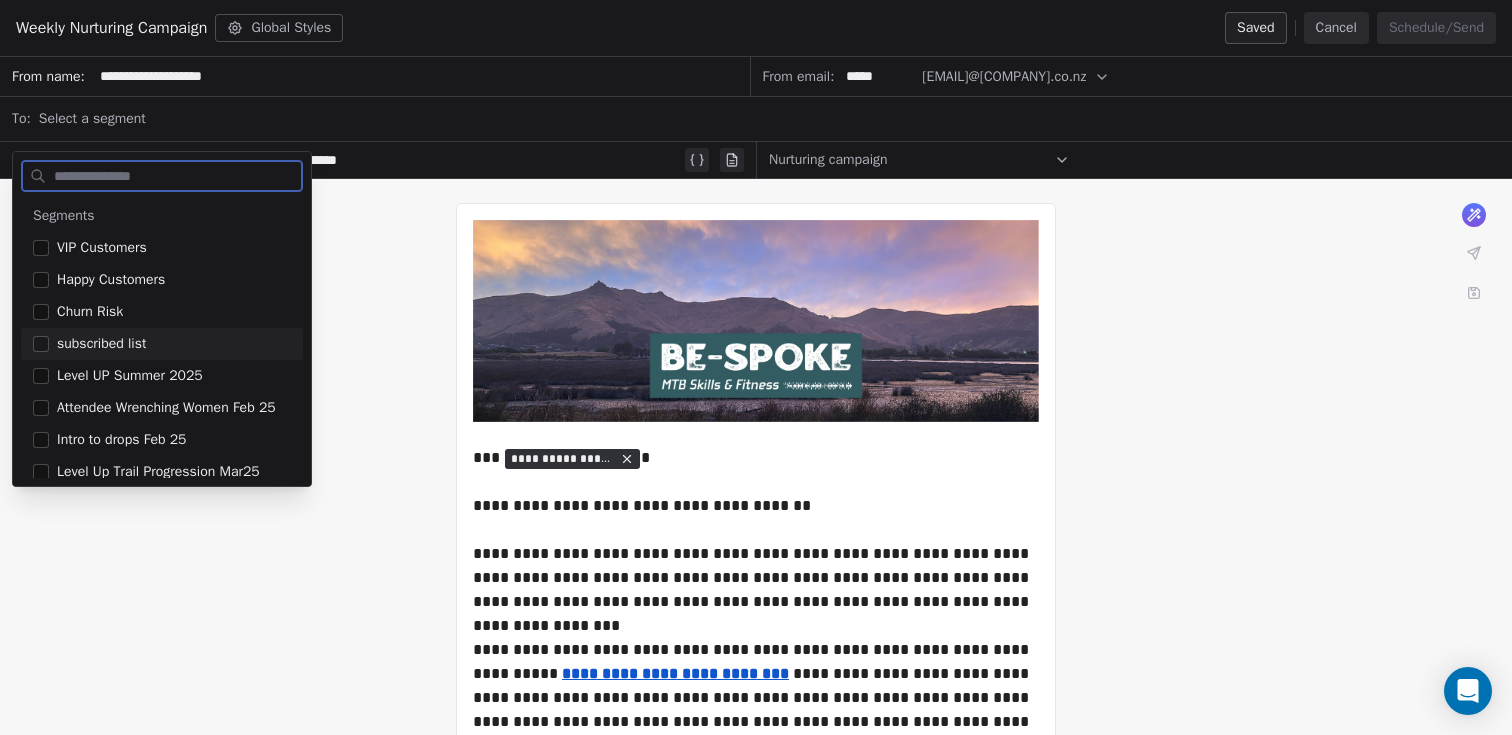 click on "subscribed list" at bounding box center [101, 344] 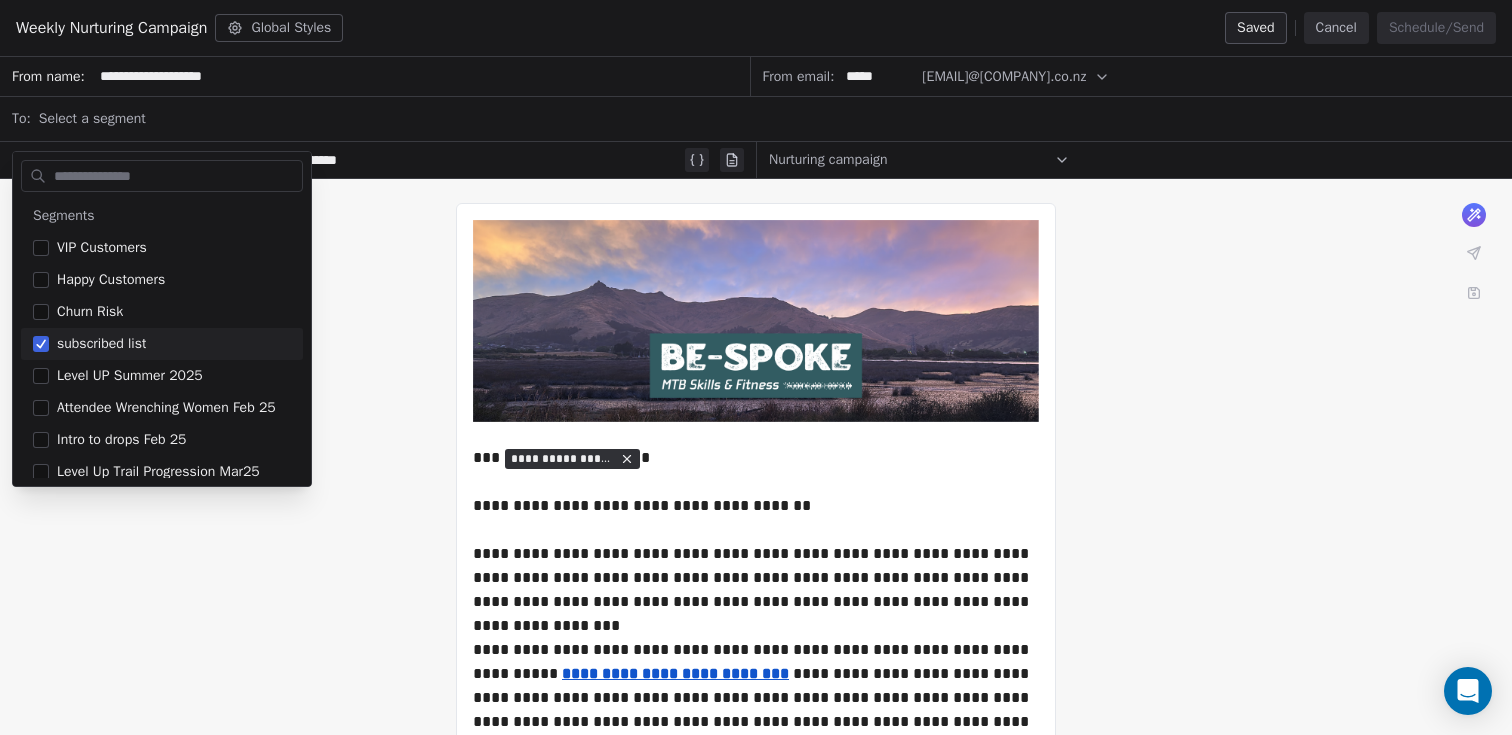 click on "**********" at bounding box center [756, 1134] 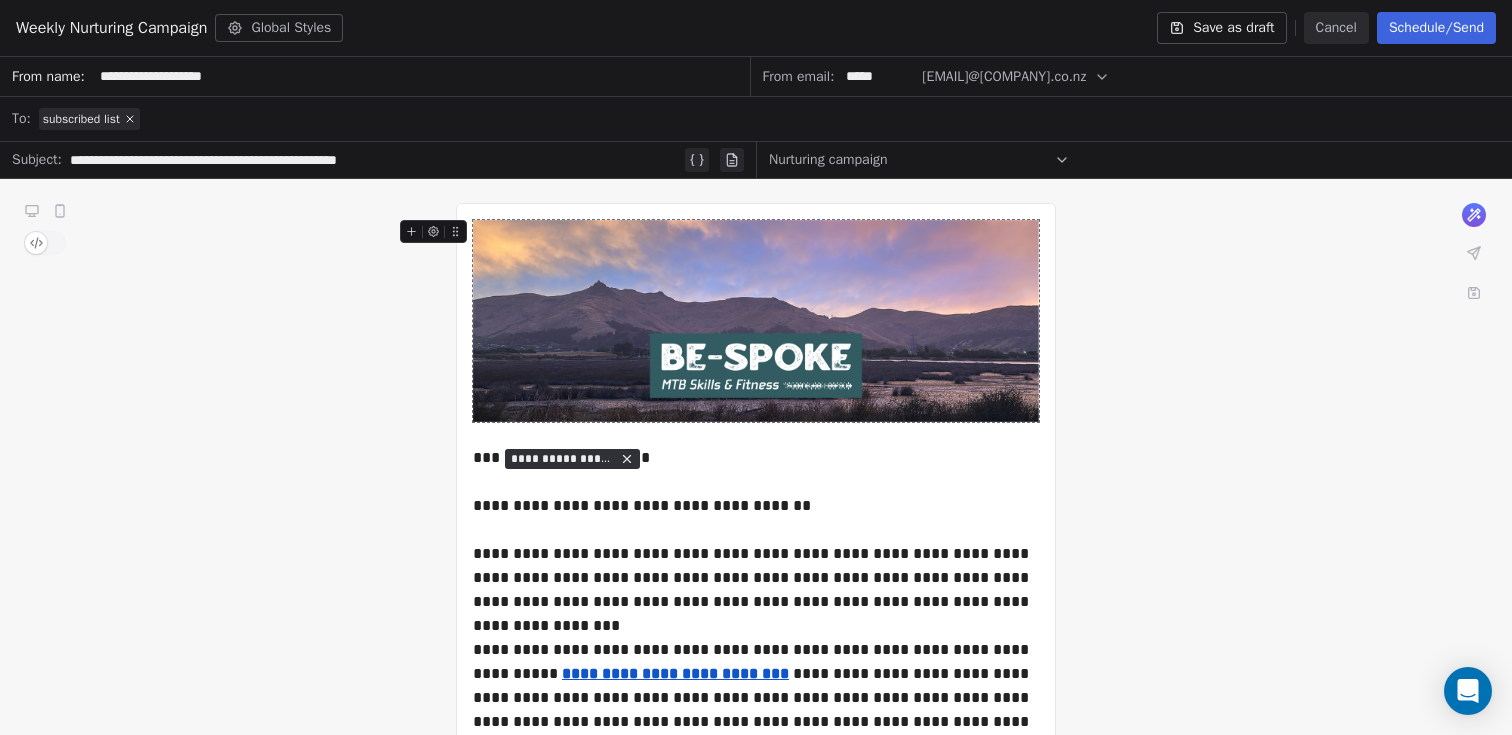 click on "Schedule/Send" at bounding box center (1436, 28) 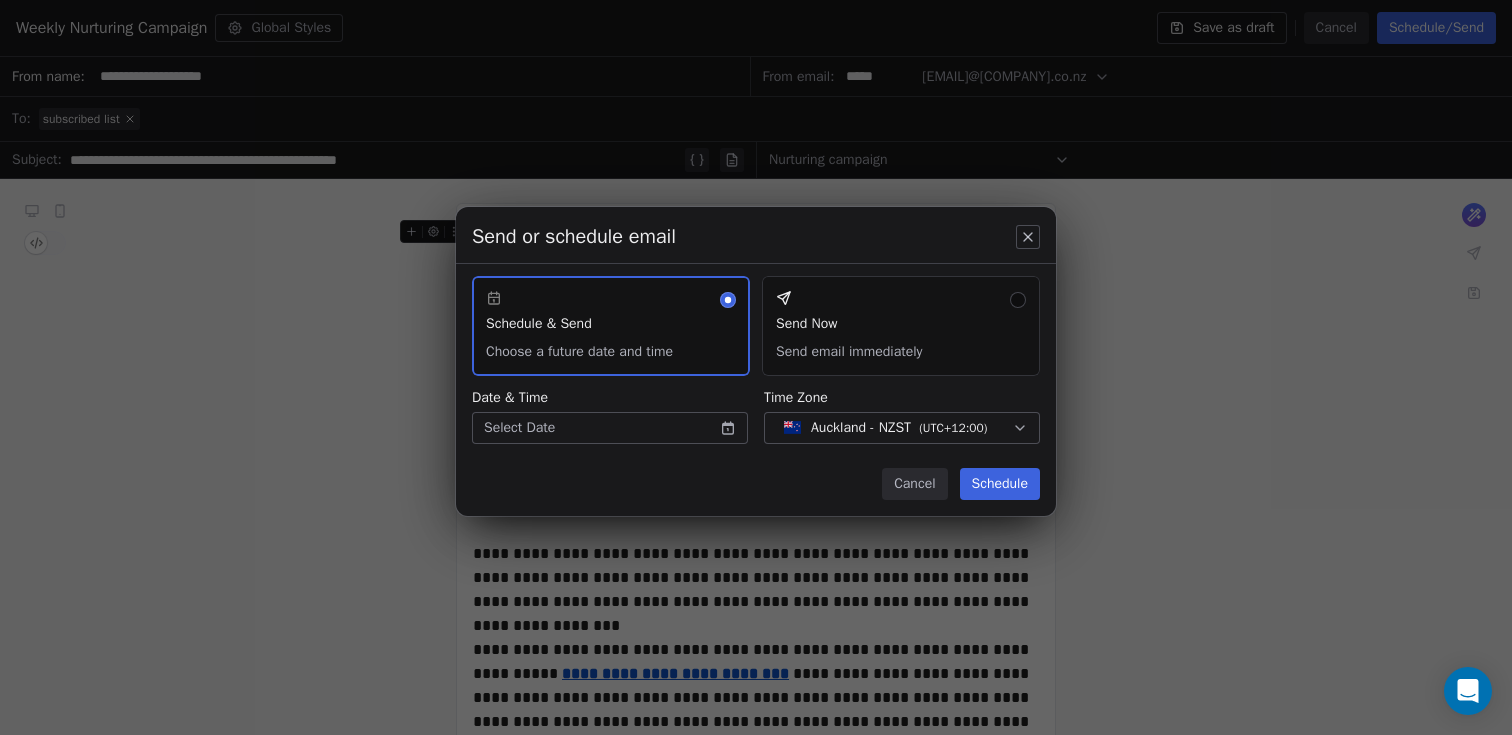 click on "Be-Spoke Contacts People Marketing Workflows Campaigns Sales Pipelines Sequences Beta Tools Apps AI Agents Help & Support Campaigns Create new campaign All ( 37 ) All ( 37 ) Drafts ( 4 ) Drafts ( 4 ) In Progress ( 0 ) In Progress ( 0 ) Scheduled ( 0 ) Scheduled ( 0 ) Sent ( 33 ) Sent ( 33 ) Name Status Analytics Actions Weekly Nurturing Campaign Created on [DATE], [TIME] To: No segment selected Draft - Open Rate - Click Rate - Unsubscribe Follow up email wheels and tires Sent on [DATE], [TIME] To: Wrenching Workshop [DATE] Sent 1 / 1 100% (1) Open Rate - Click Rate - Unsubscribe Trail Fit Launch - 48hrs to go Sent on [DATE], [TIME] To: All Subscribers Sent 261 / 261 50.67% (114) Open Rate 0.89% (2) Click Rate 1.78% (4) Unsubscribe Trail Fit Launch - Friendly reminder Sent on [DATE], [TIME] To: All Subscribers Sent 260 / 260 54.19% (123) Open Rate 0.44% (1) Click Rate 1.32% (3) Unsubscribe Trail Fit Launch - Ask me anything Sent on [DATE], [TIME] Sent 260 / 260 Sent" at bounding box center [756, 367] 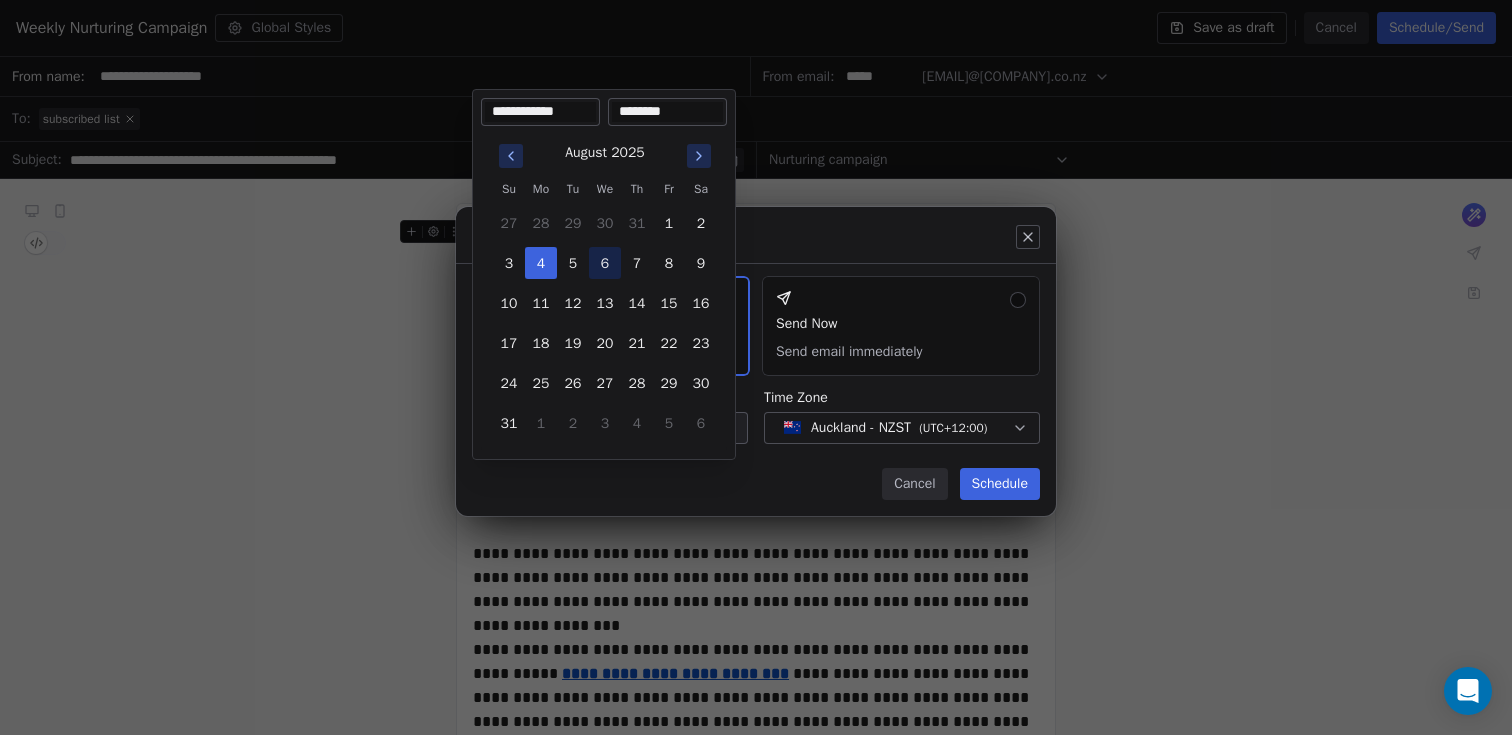 click on "6" at bounding box center [605, 263] 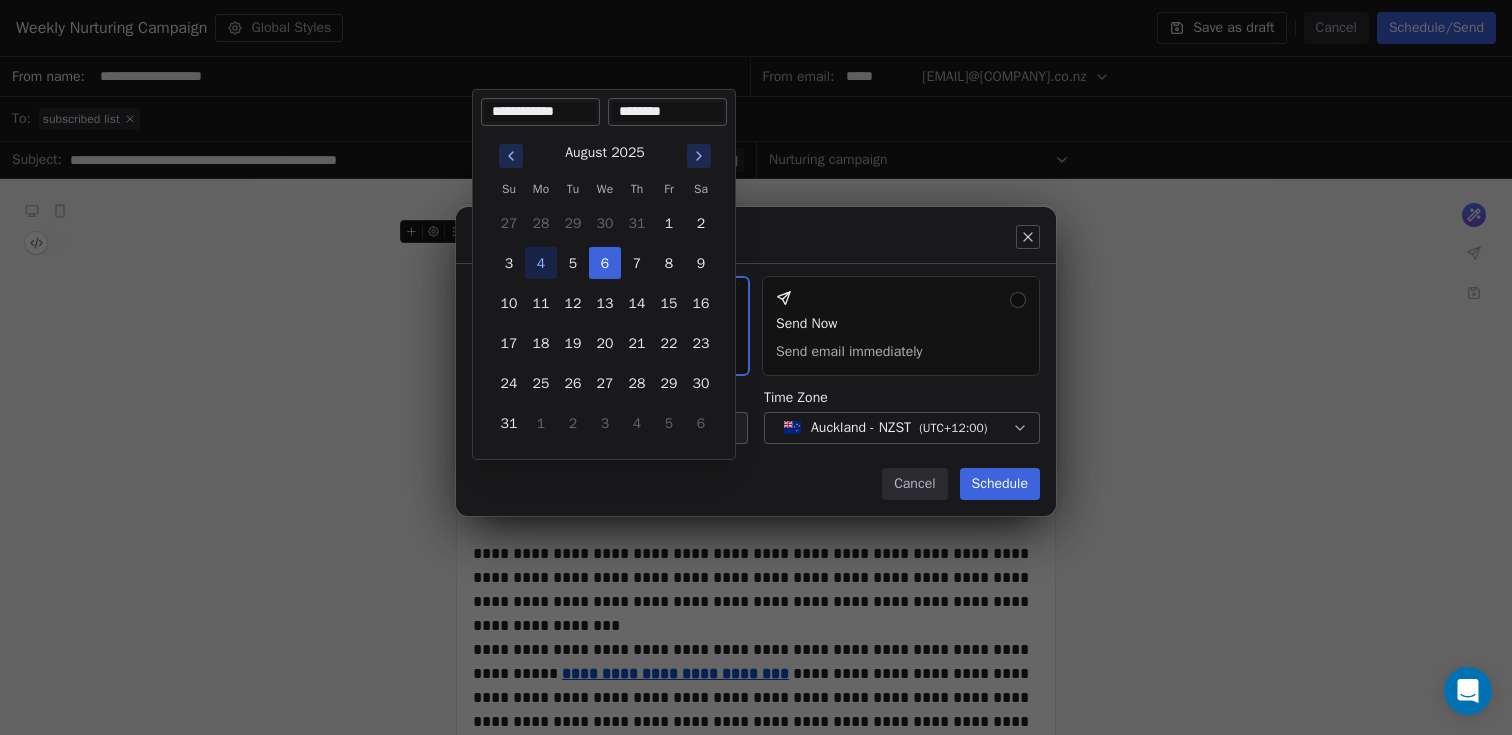 click on "********" at bounding box center (667, 112) 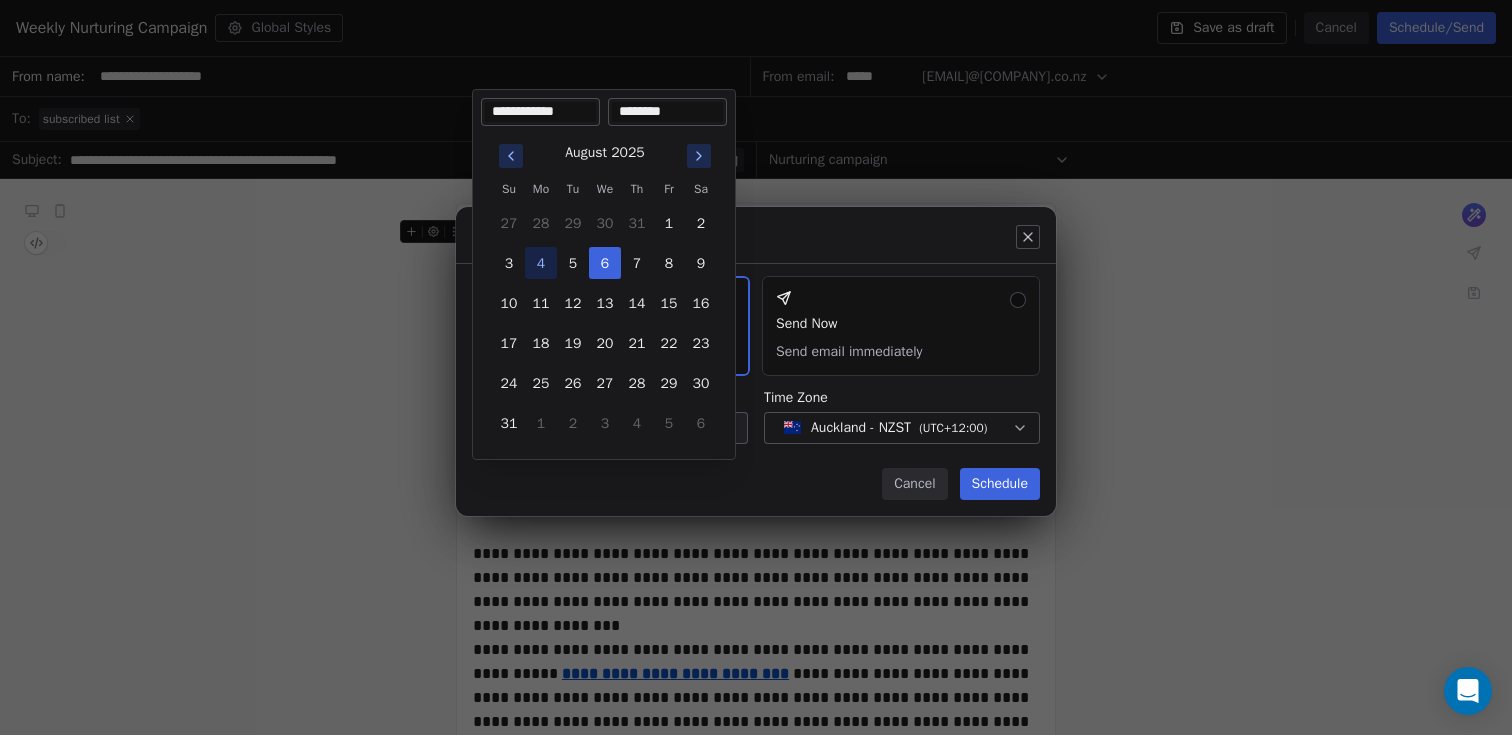 drag, startPoint x: 629, startPoint y: 109, endPoint x: 607, endPoint y: 111, distance: 22.090721 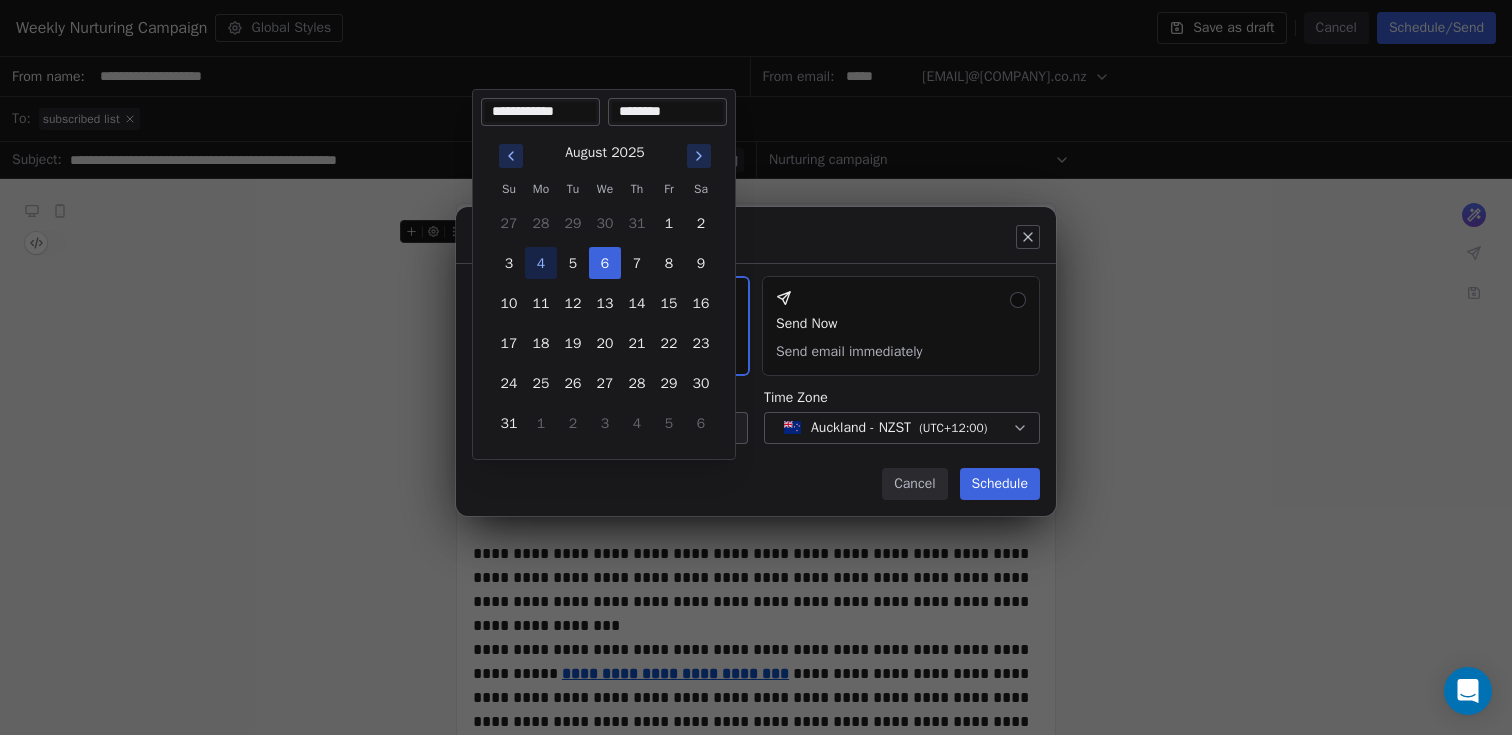 click on "********" at bounding box center (667, 112) 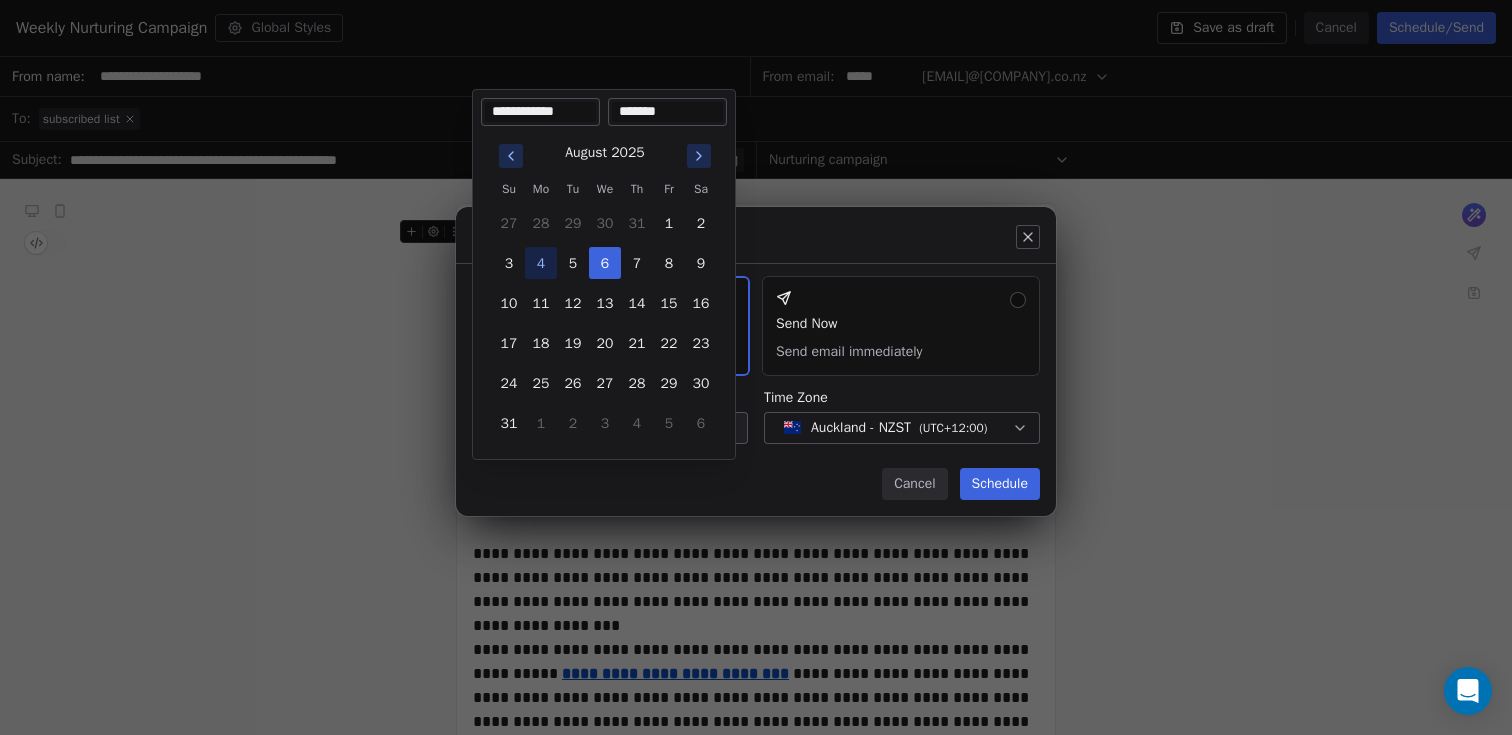 click on "*******" at bounding box center [667, 112] 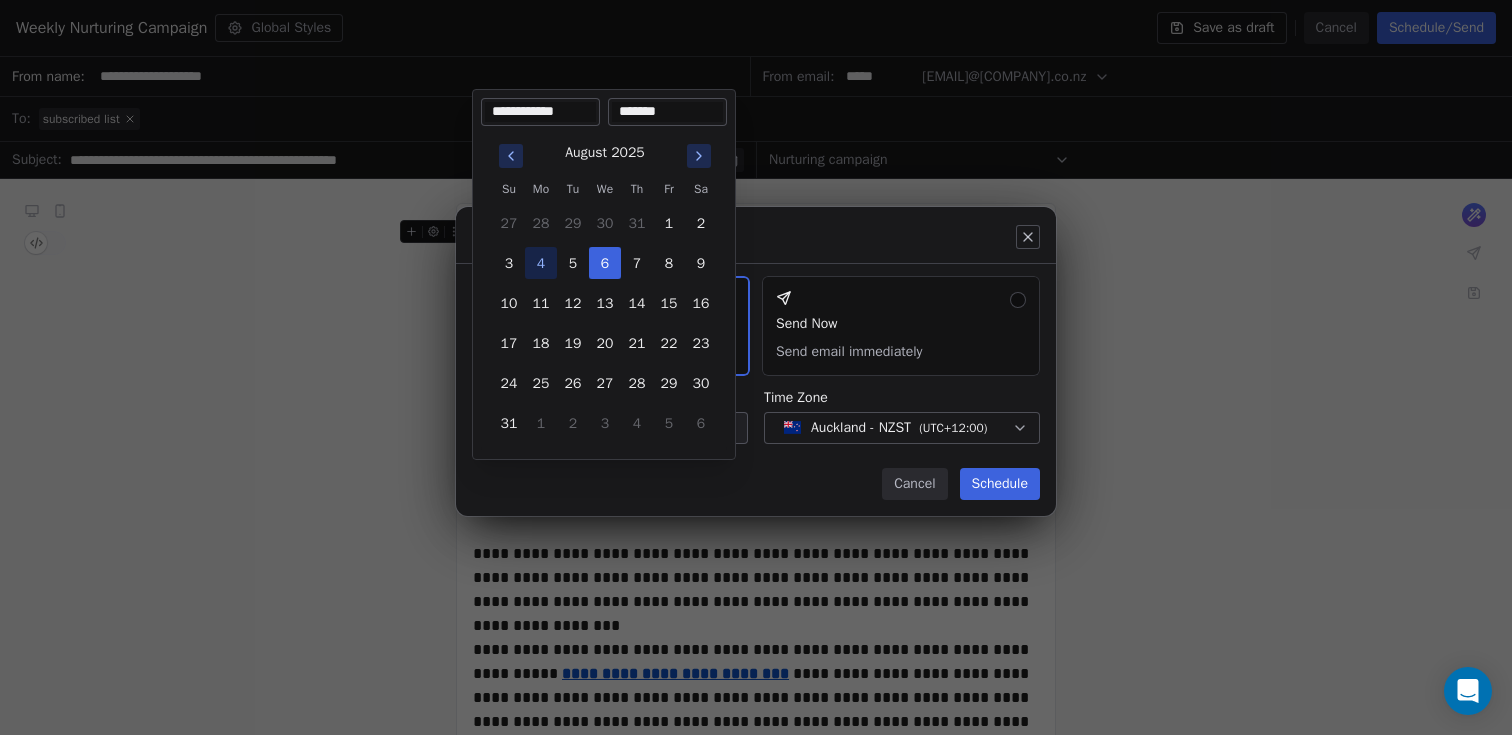 type on "********" 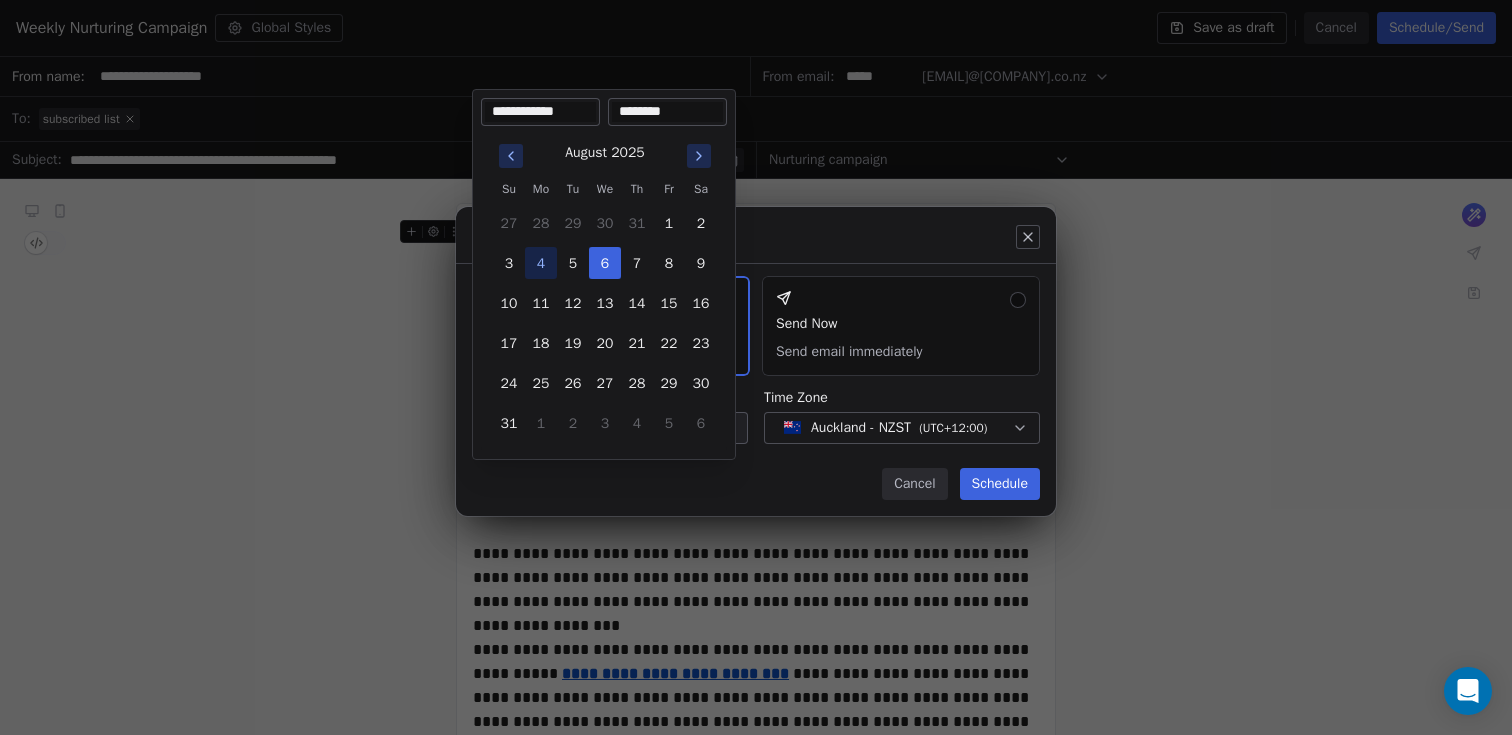 click on "Send or schedule email Schedule & Send Choose a future date and time Send Now Send email immediately Date & Time Select Date Time Zone Auckland - NZST ( UTC+12:00 ) Cancel Schedule" at bounding box center [756, 367] 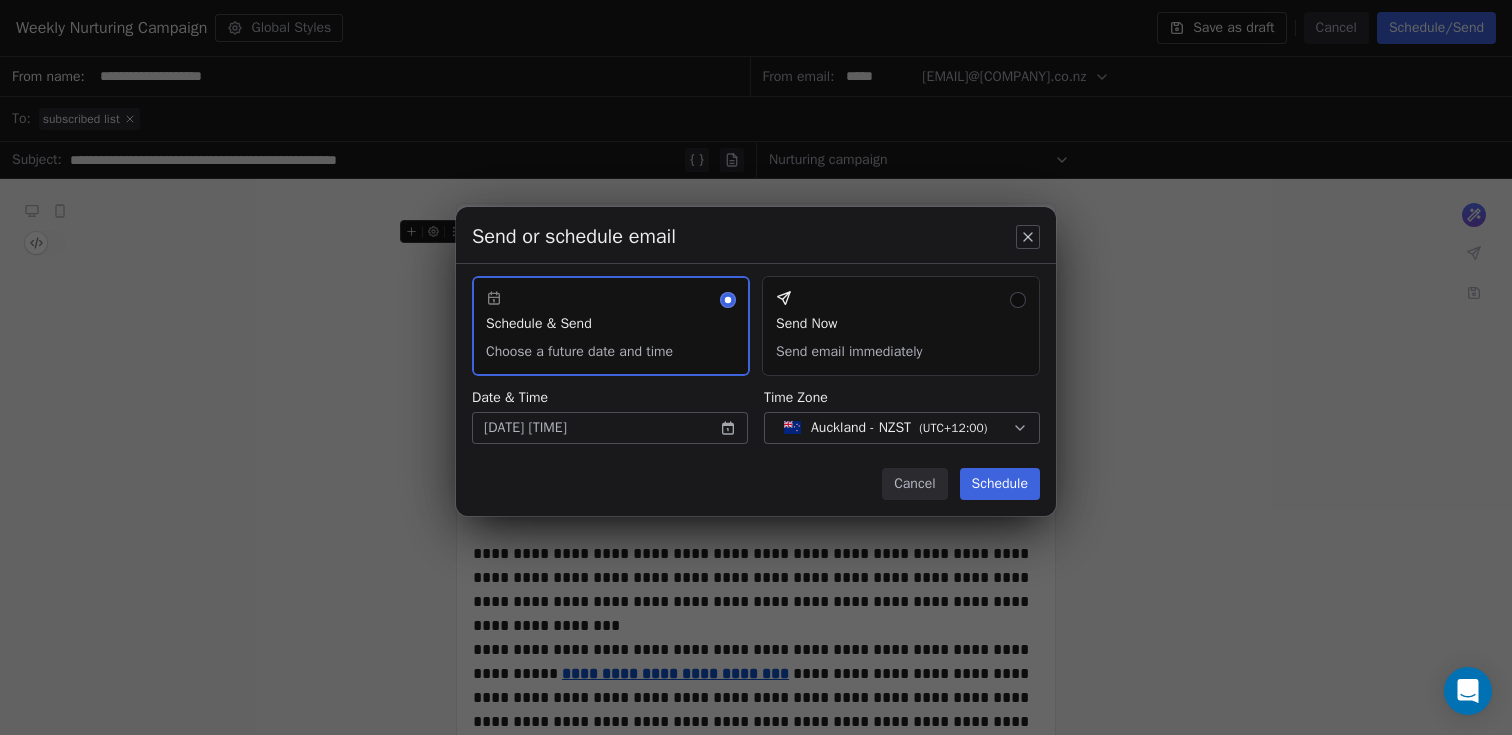 click on "Schedule" at bounding box center [1000, 484] 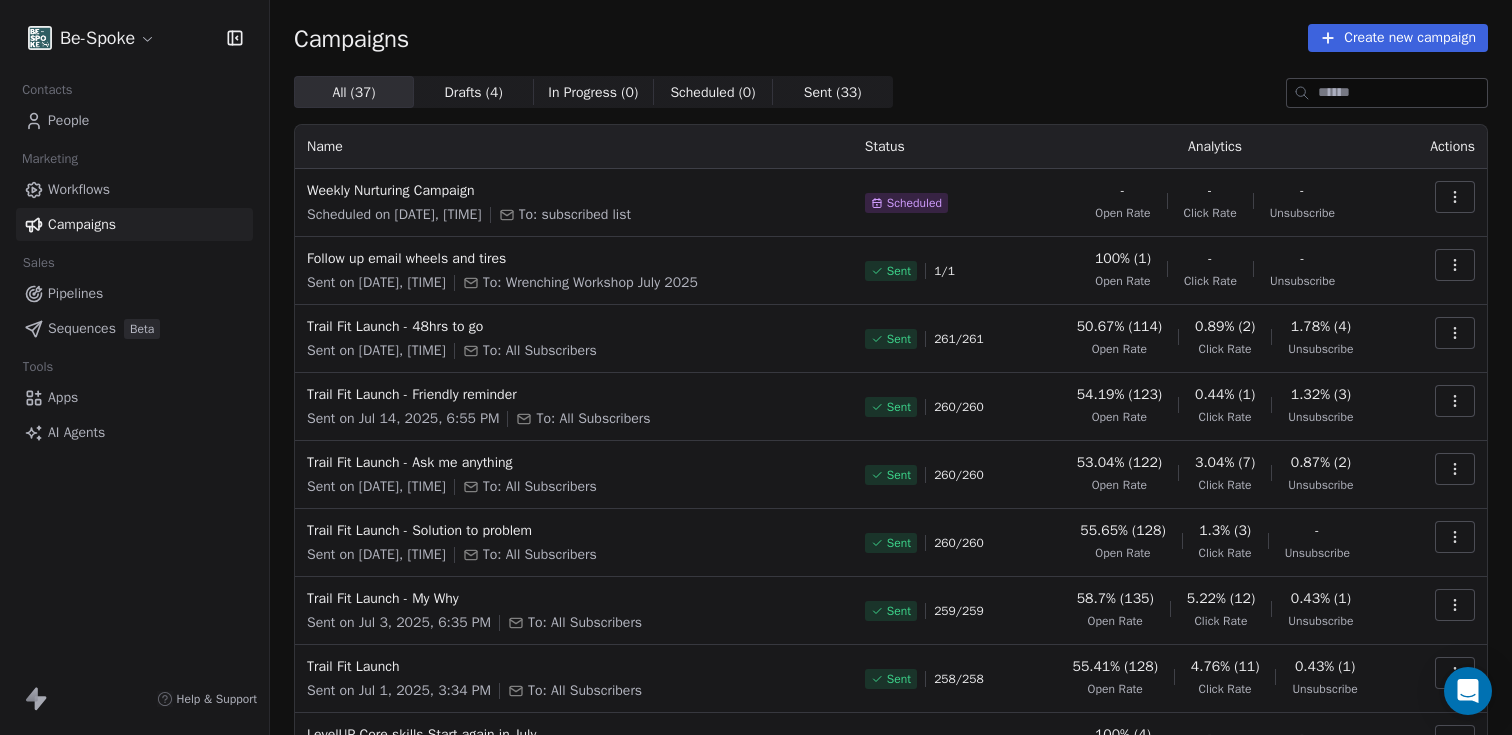 click on "Sent 260 / 260" at bounding box center [940, 475] 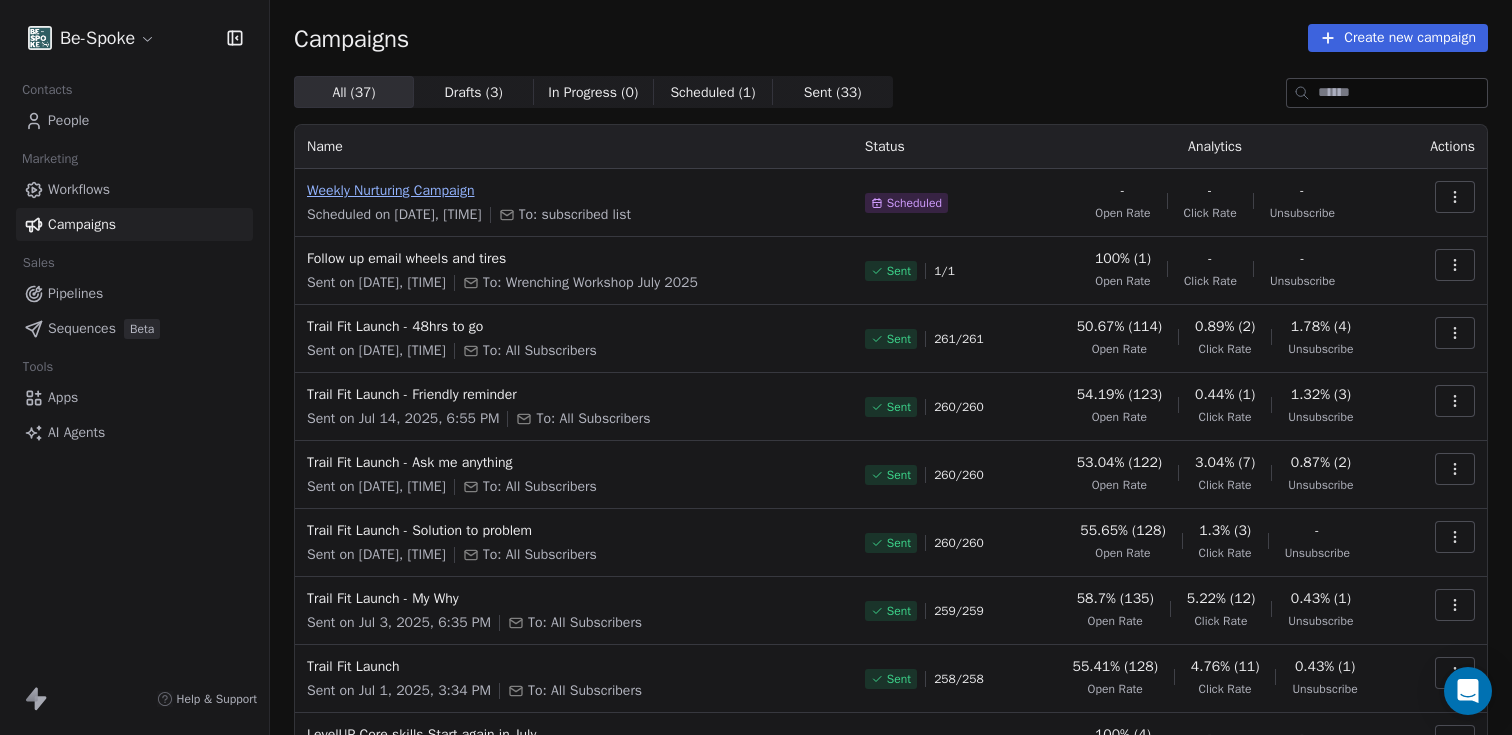 click on "Weekly Nurturing Campaign" at bounding box center (574, 191) 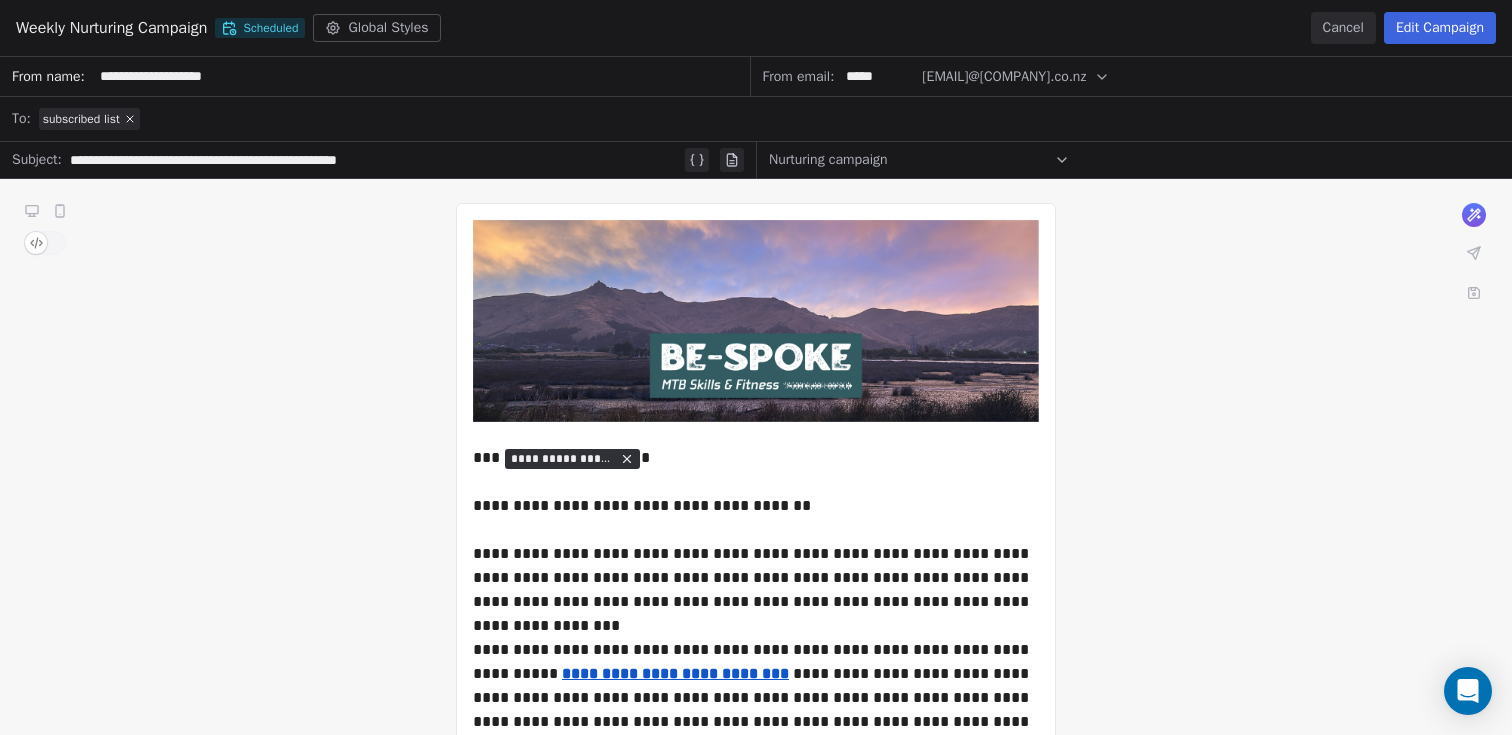 click on "Edit Campaign" at bounding box center (1440, 28) 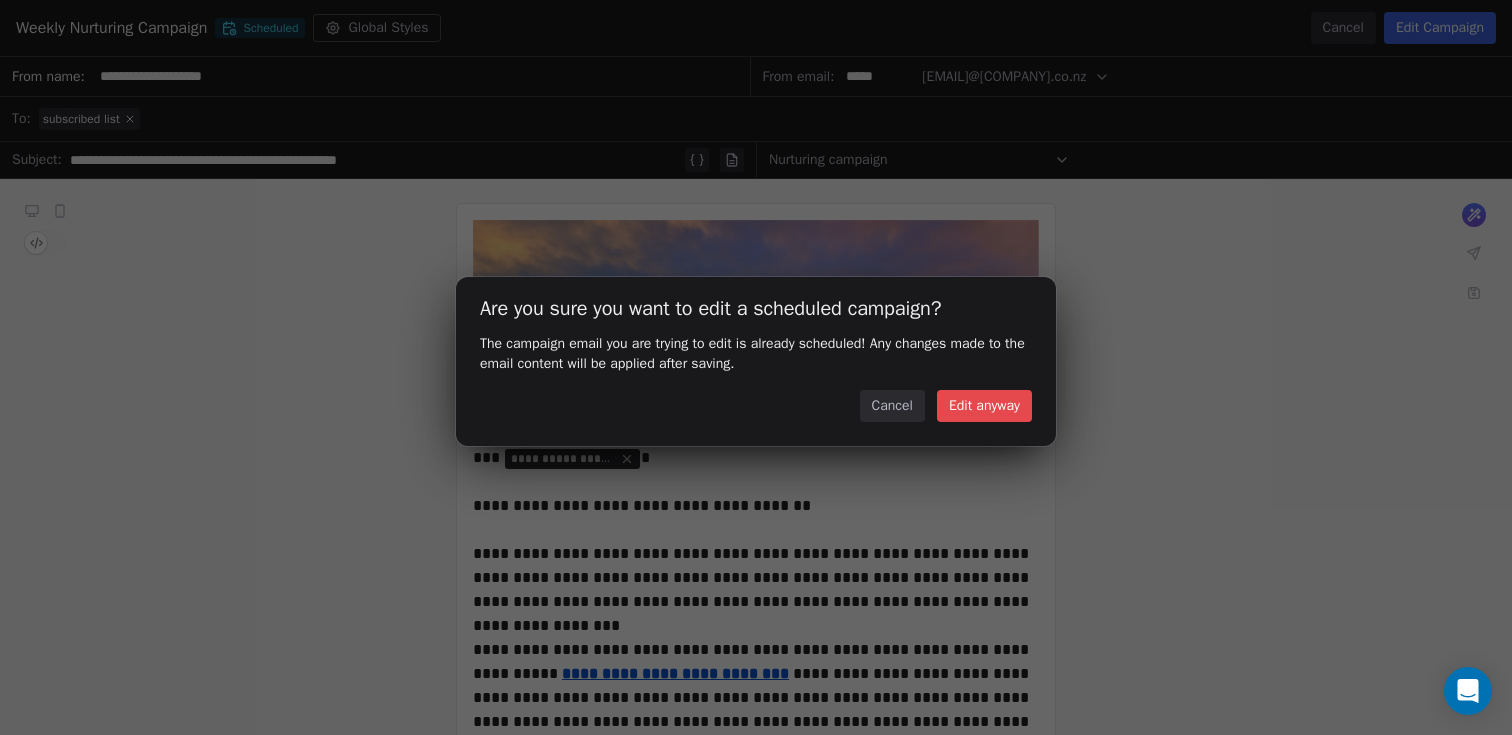 click on "Edit anyway" at bounding box center (984, 406) 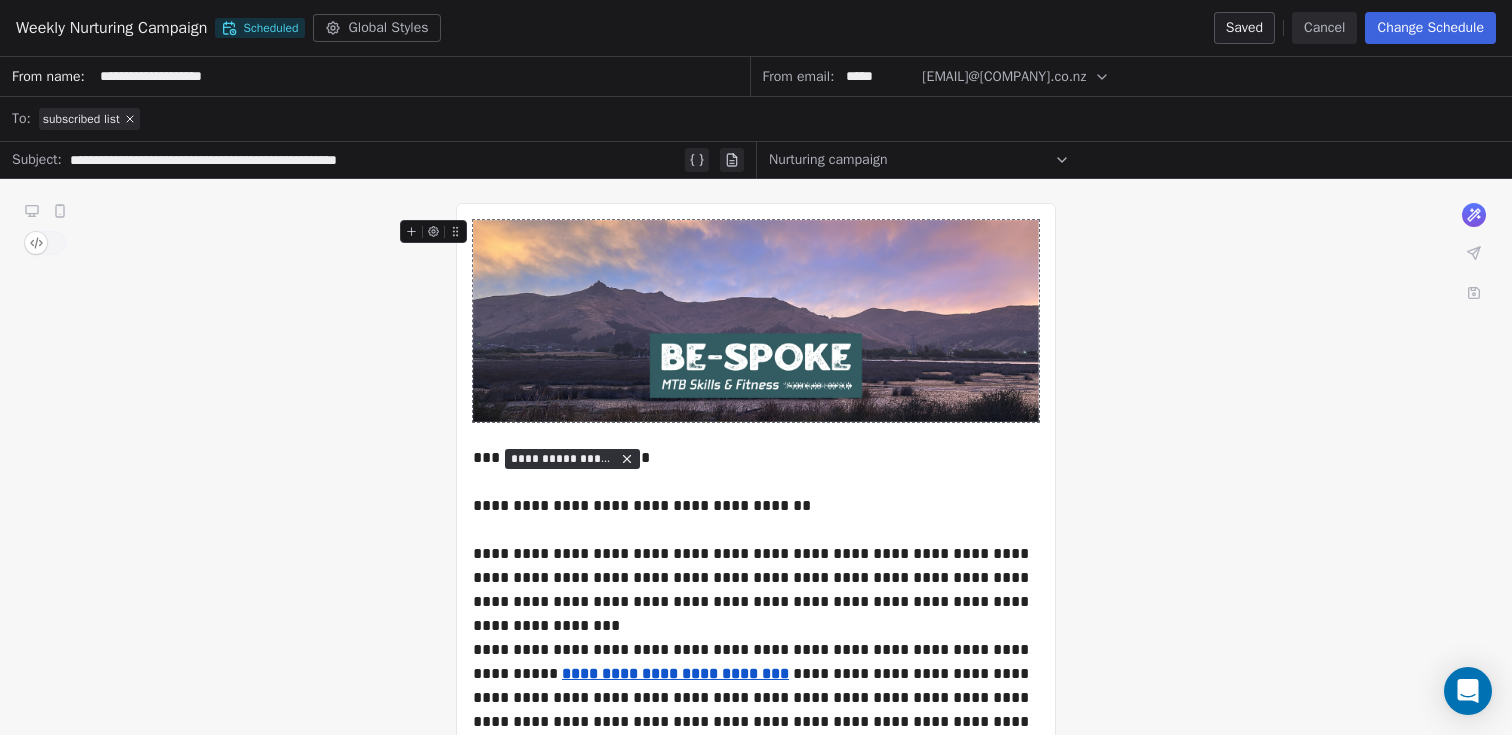 click at bounding box center (756, 321) 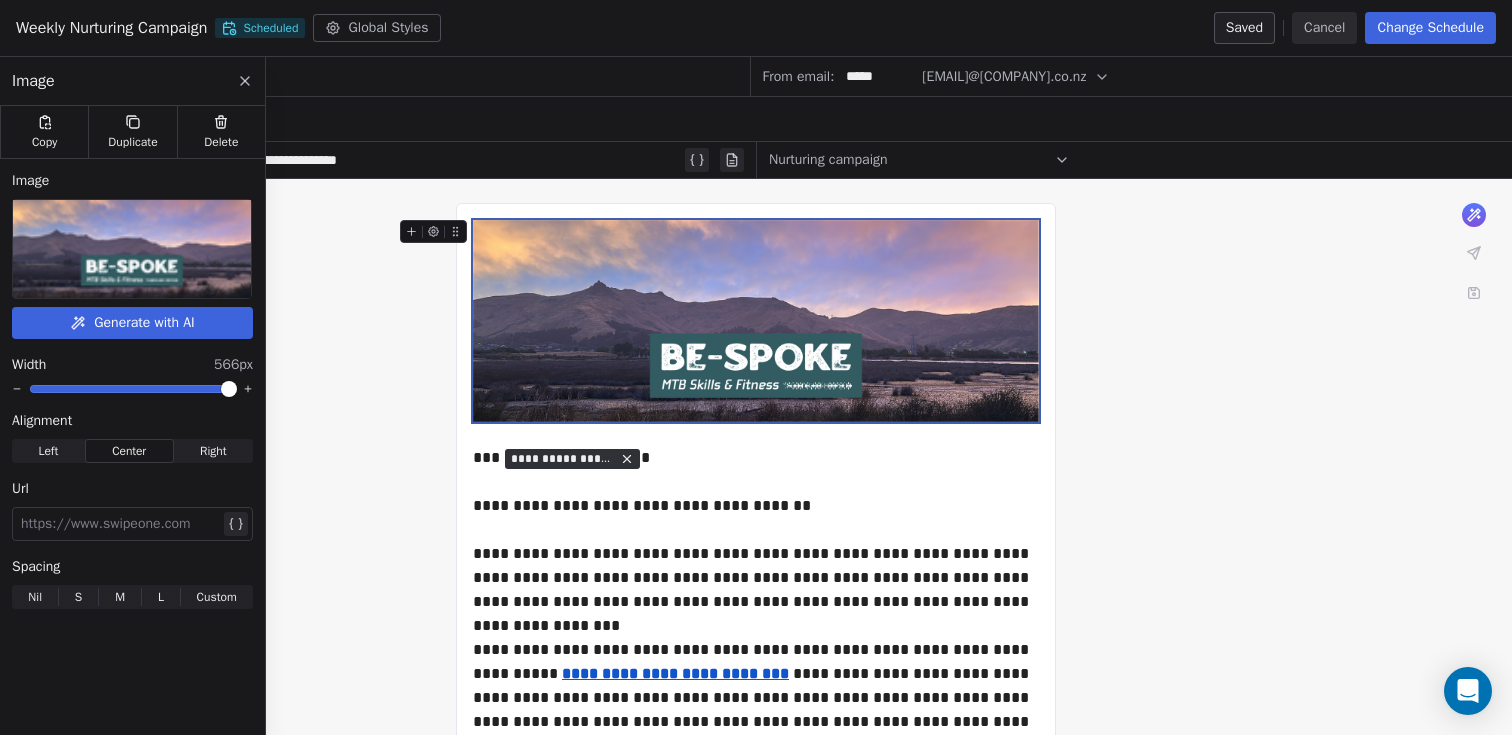 click at bounding box center [120, 524] 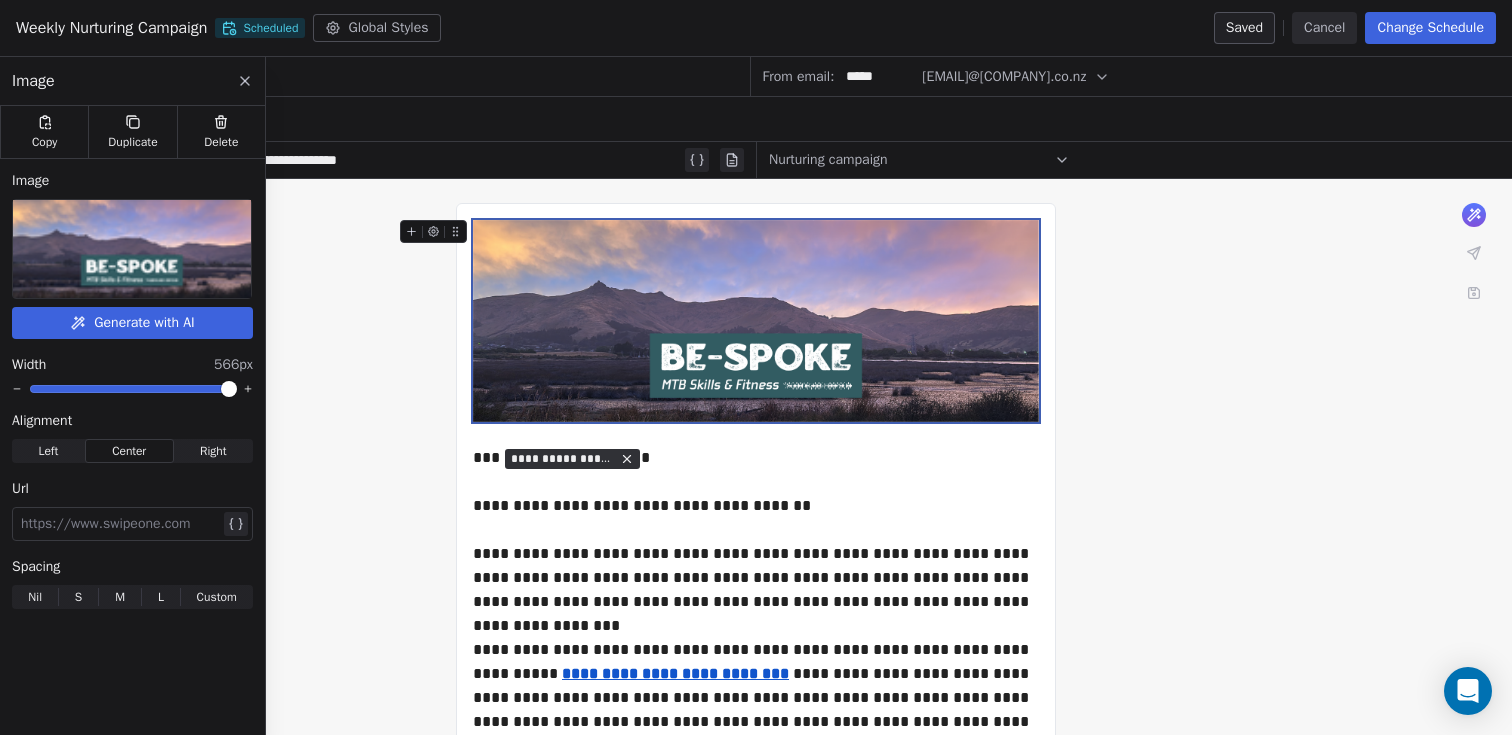 click at bounding box center [120, 524] 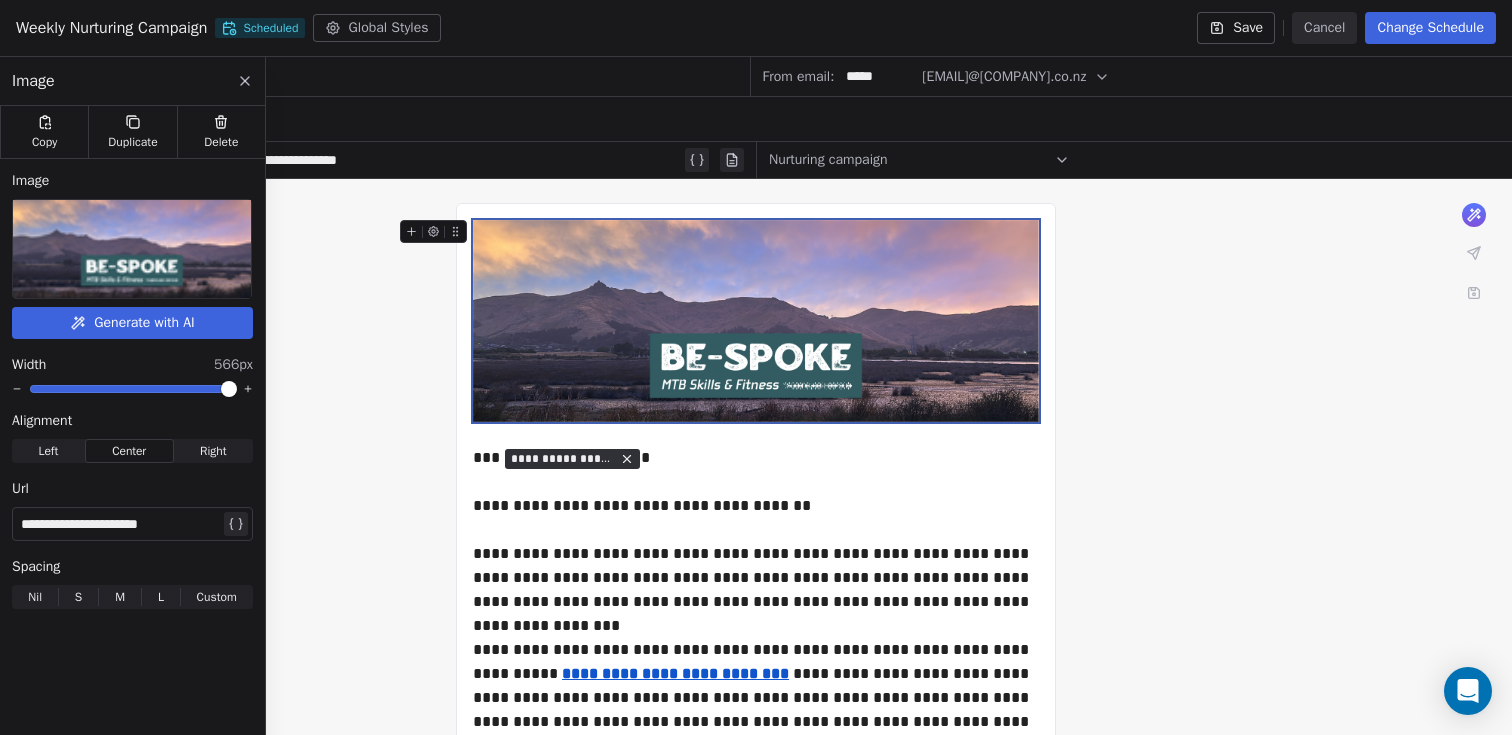 click on "**********" at bounding box center [756, 1134] 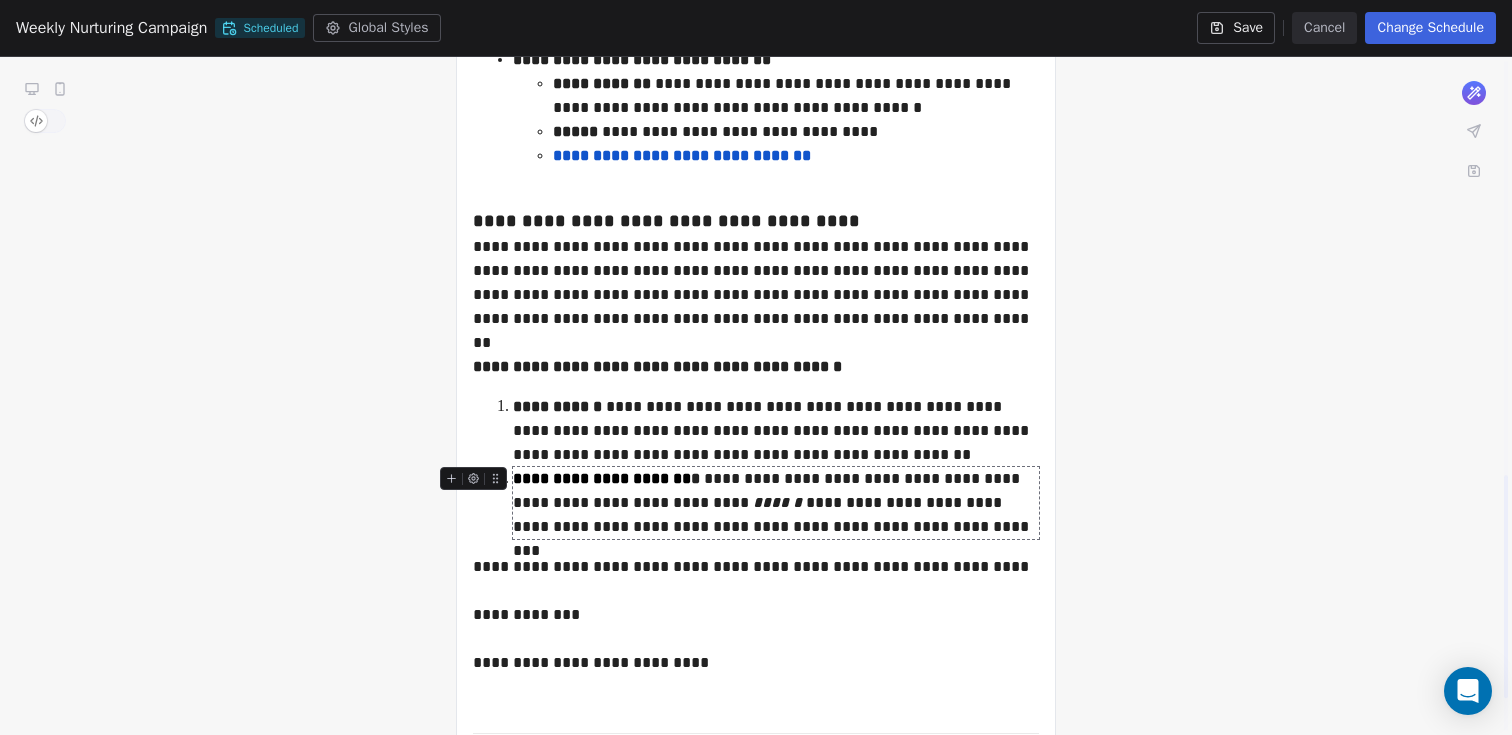 scroll, scrollTop: 1270, scrollLeft: 0, axis: vertical 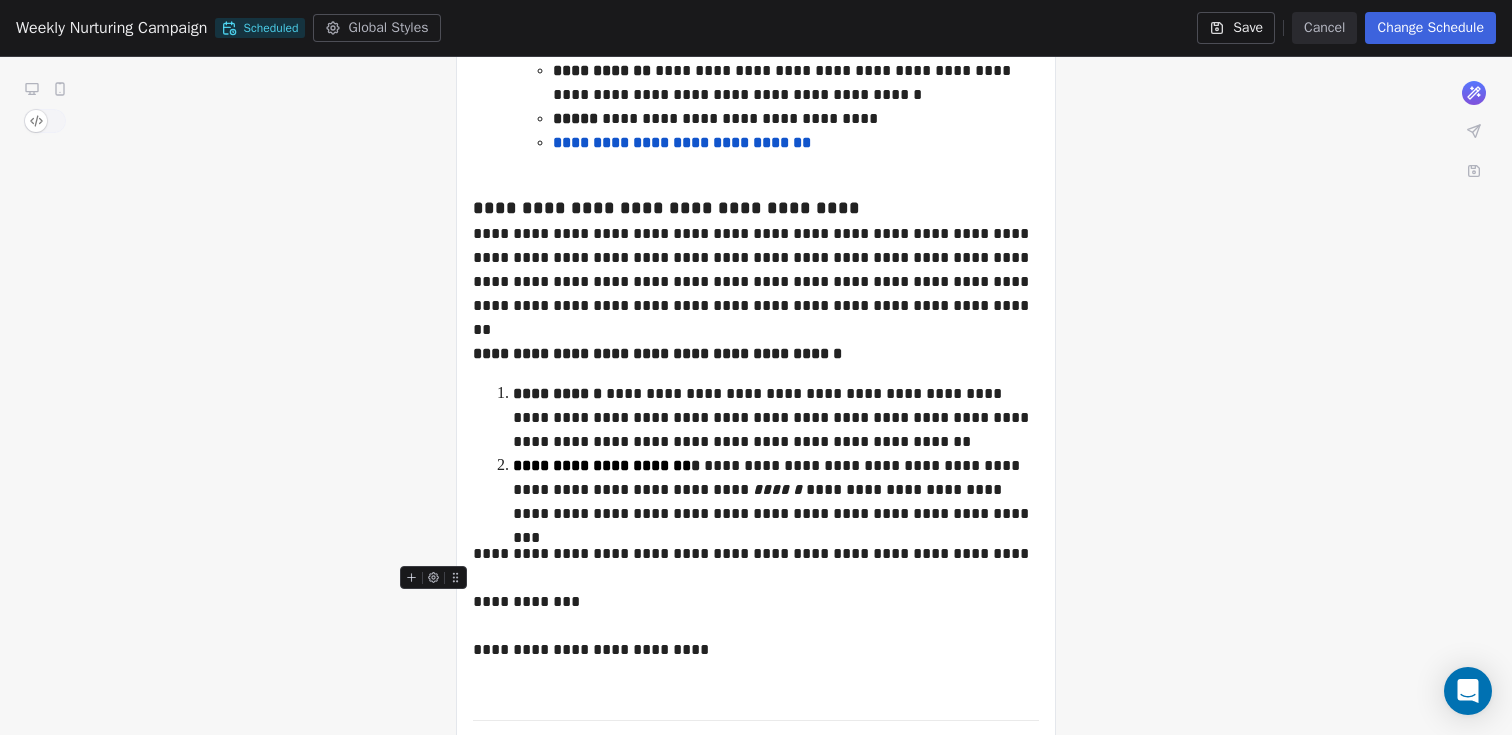 click at bounding box center [756, 578] 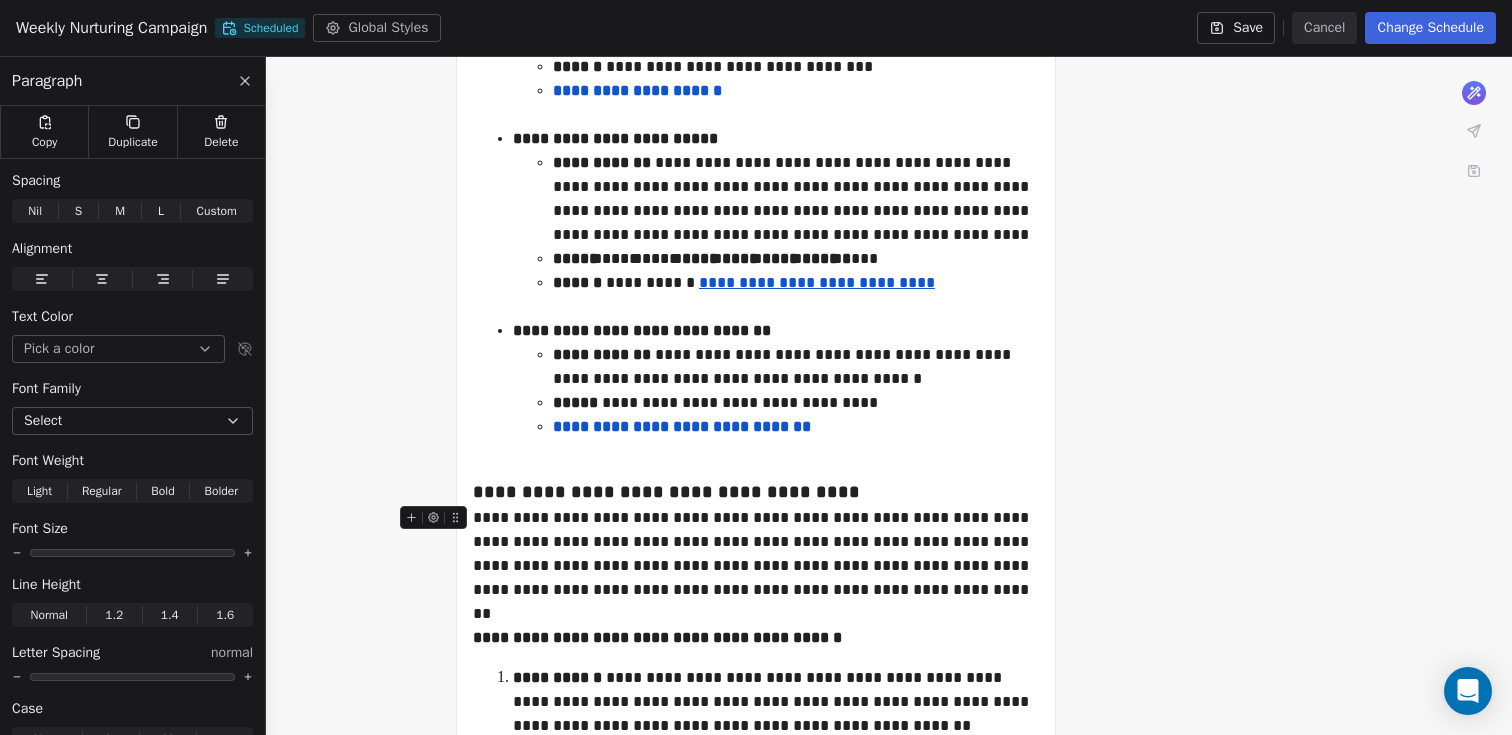 scroll, scrollTop: 857, scrollLeft: 0, axis: vertical 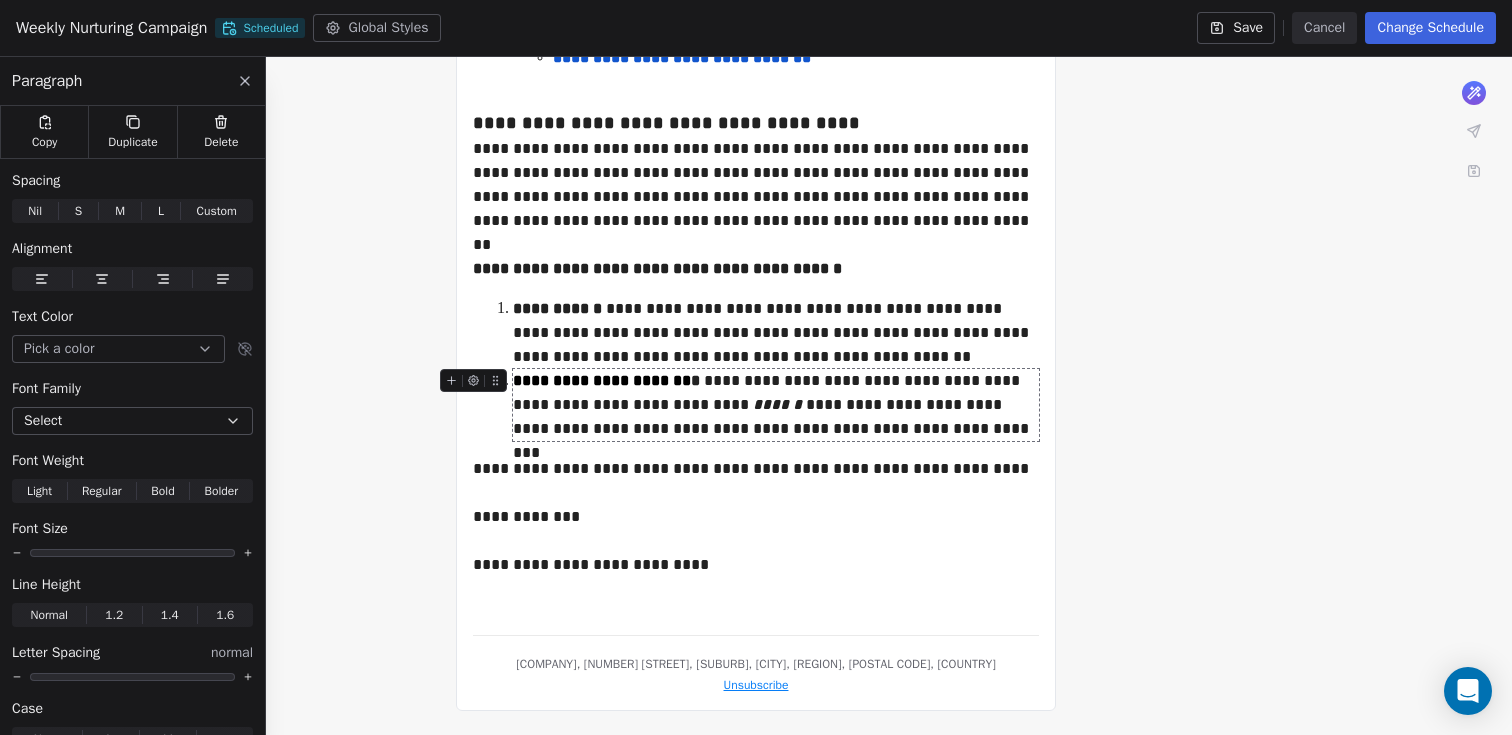click on "**********" at bounding box center (776, 405) 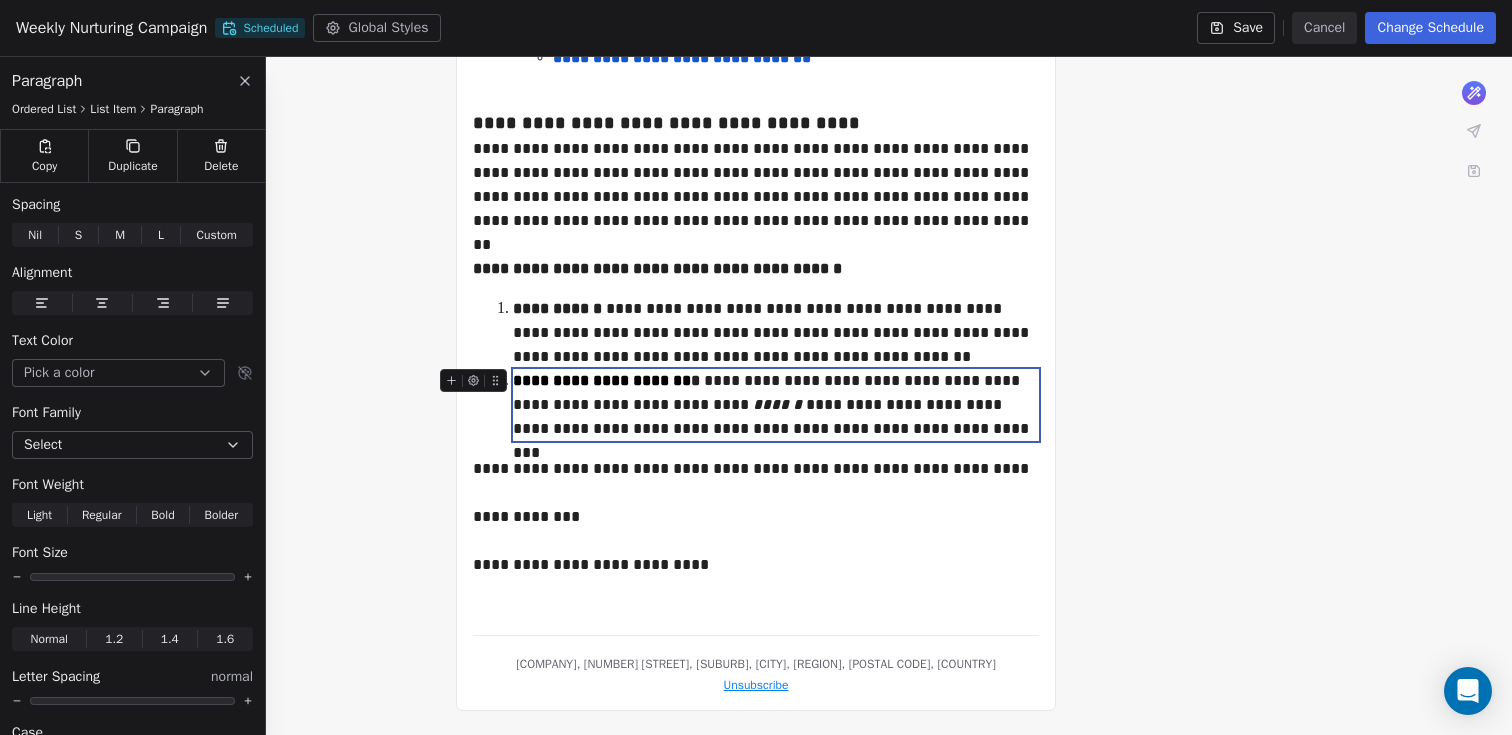 click on "**********" at bounding box center [756, -258] 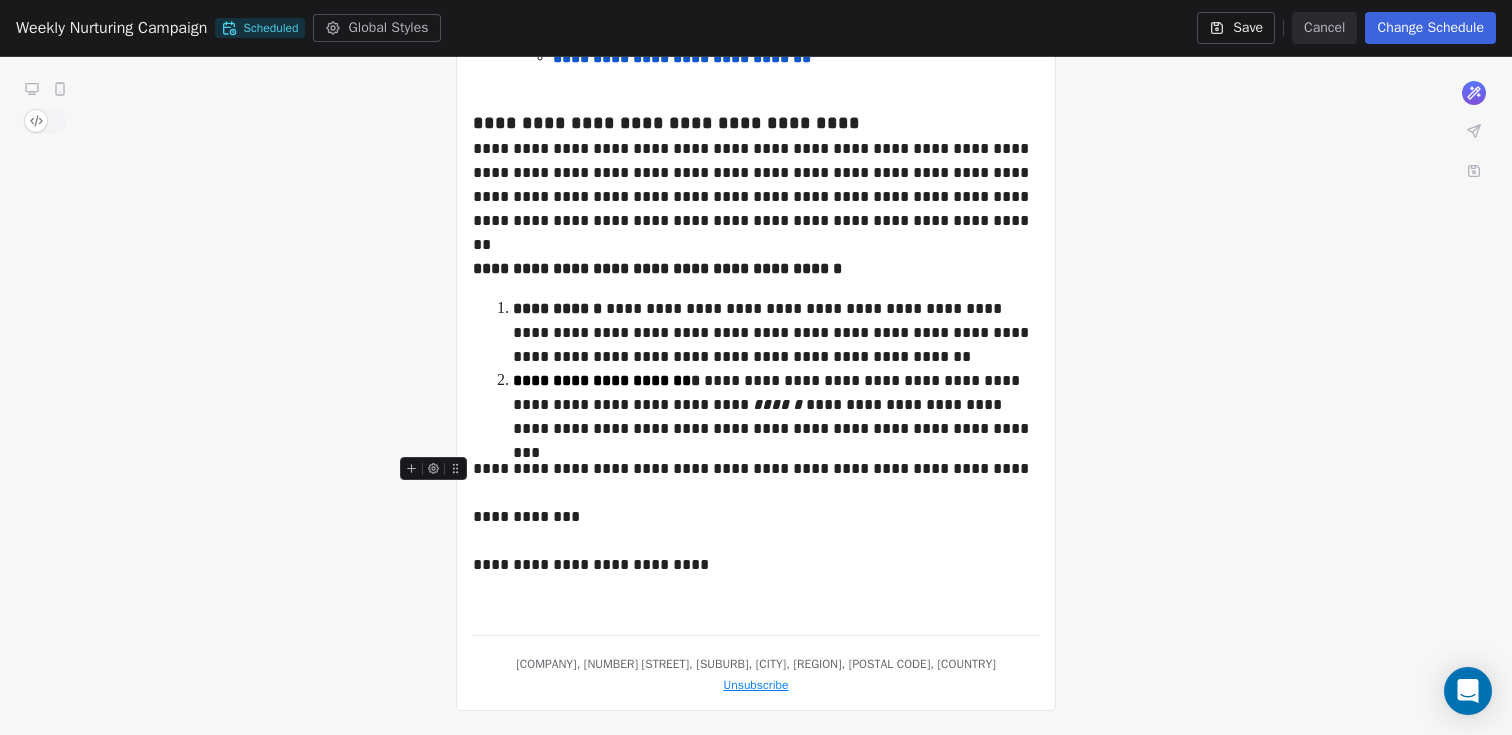 click on "**********" at bounding box center [756, 469] 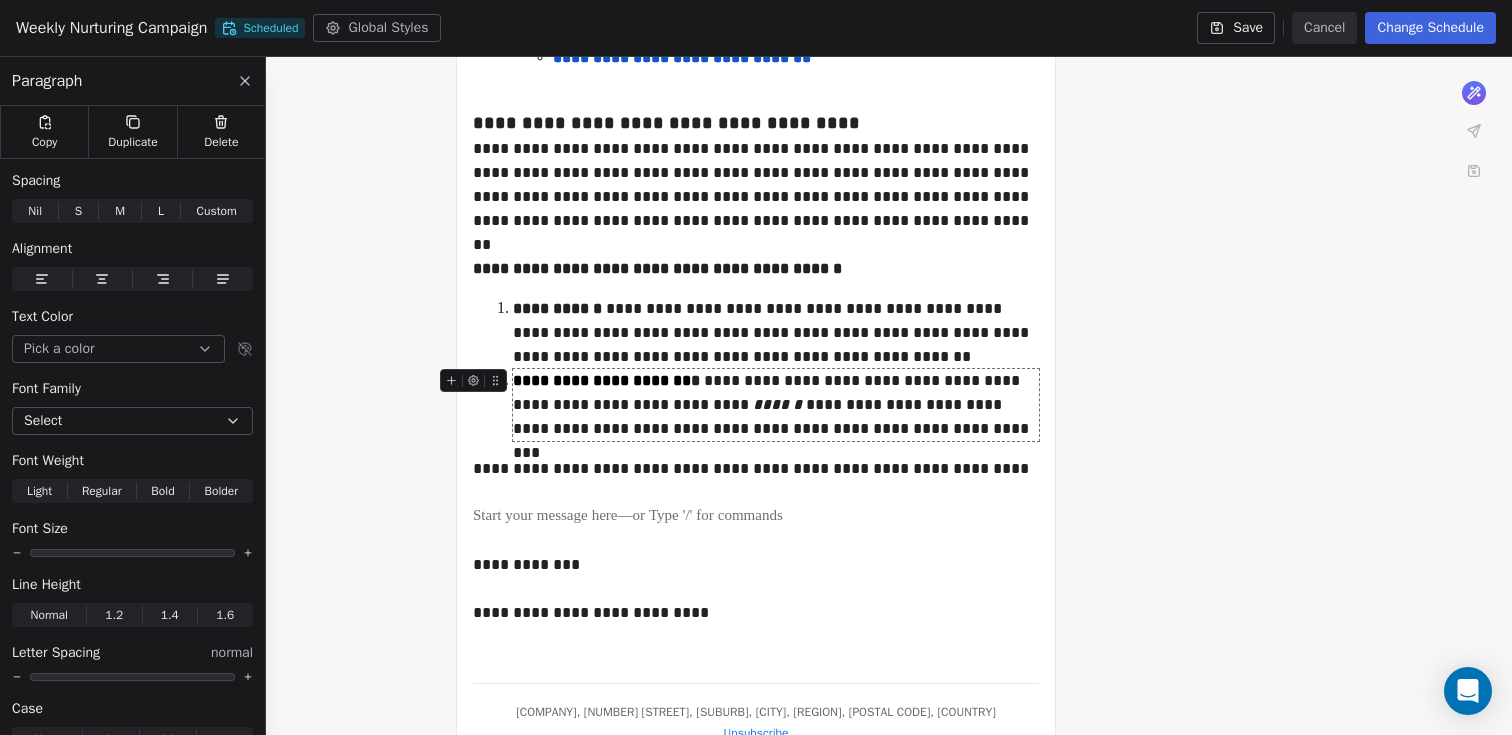 type 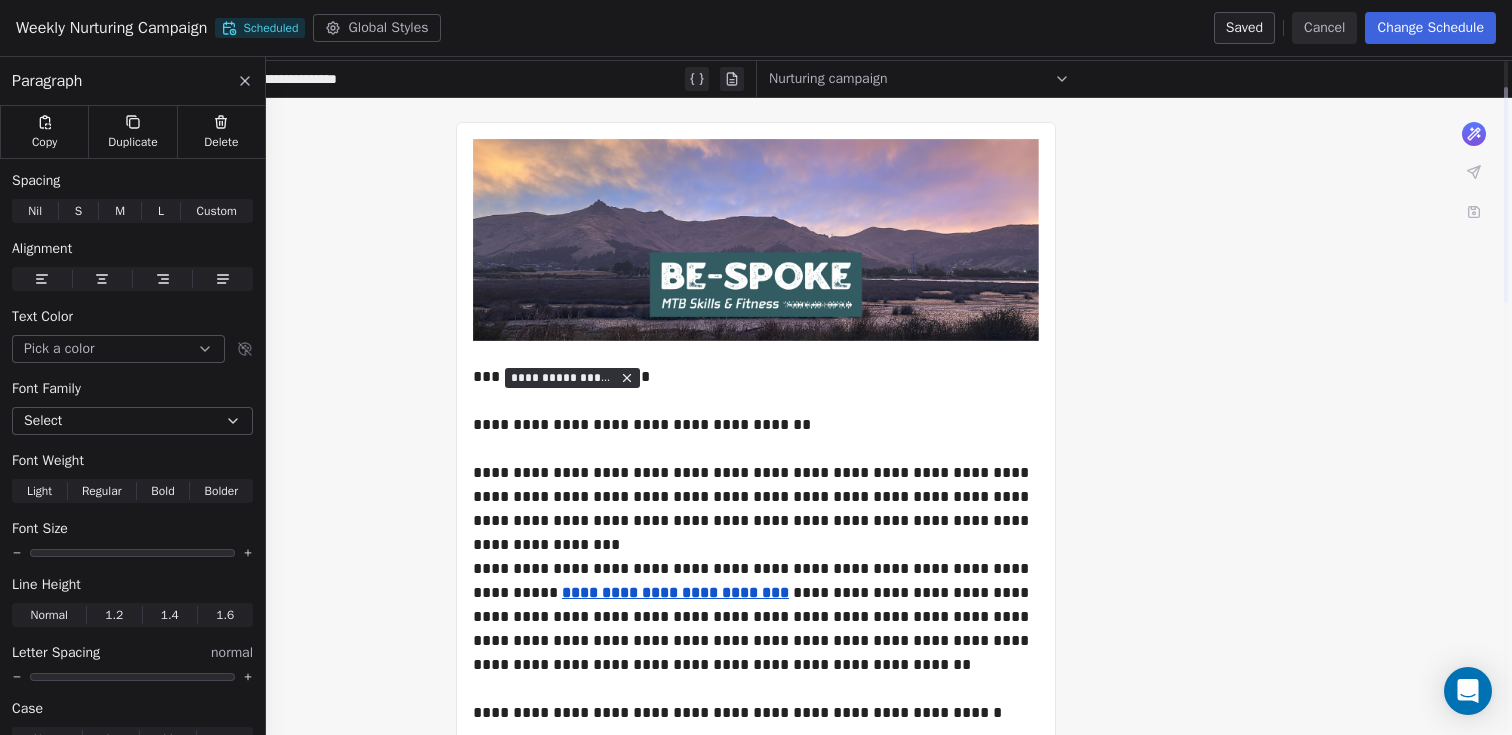 scroll, scrollTop: 0, scrollLeft: 0, axis: both 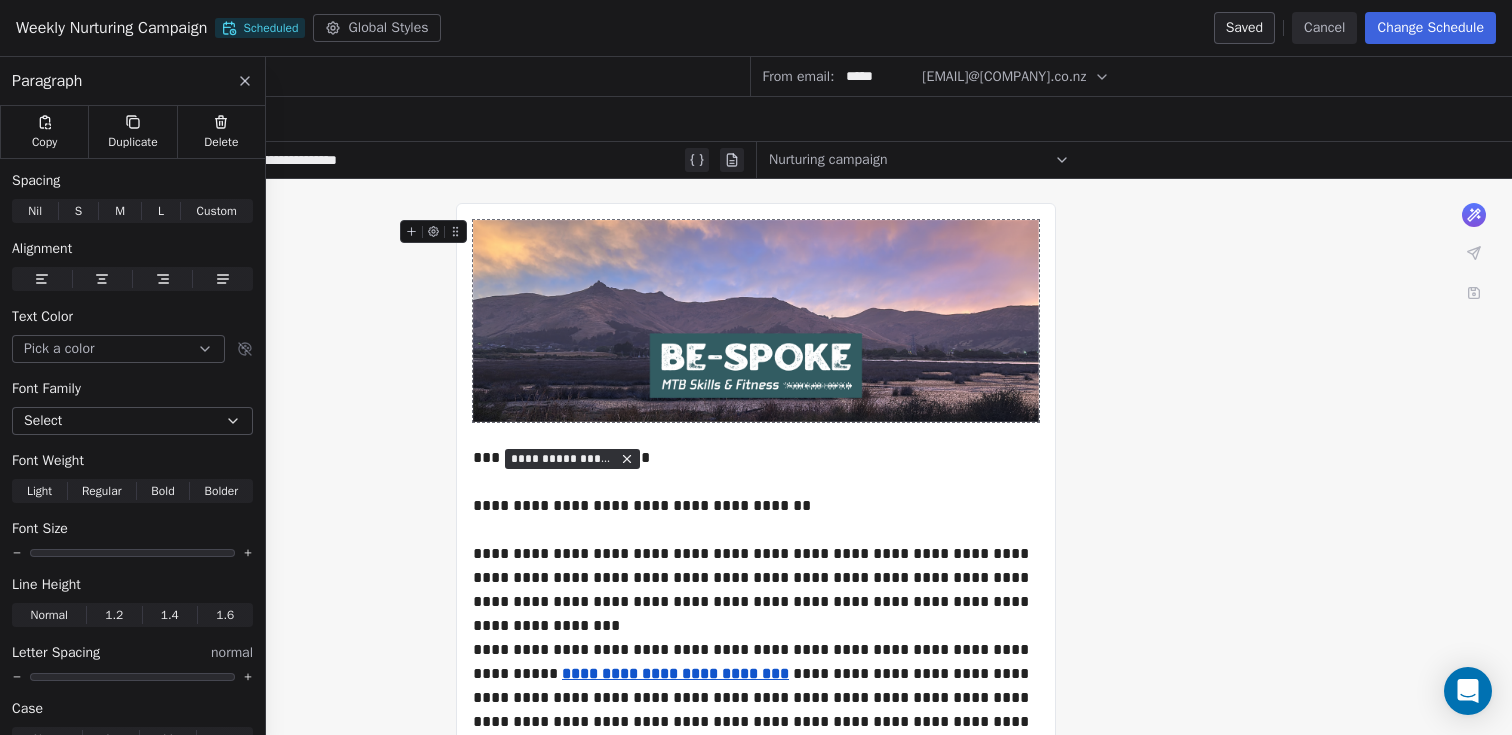 click on "Saved Cancel Change Schedule" at bounding box center [1355, 28] 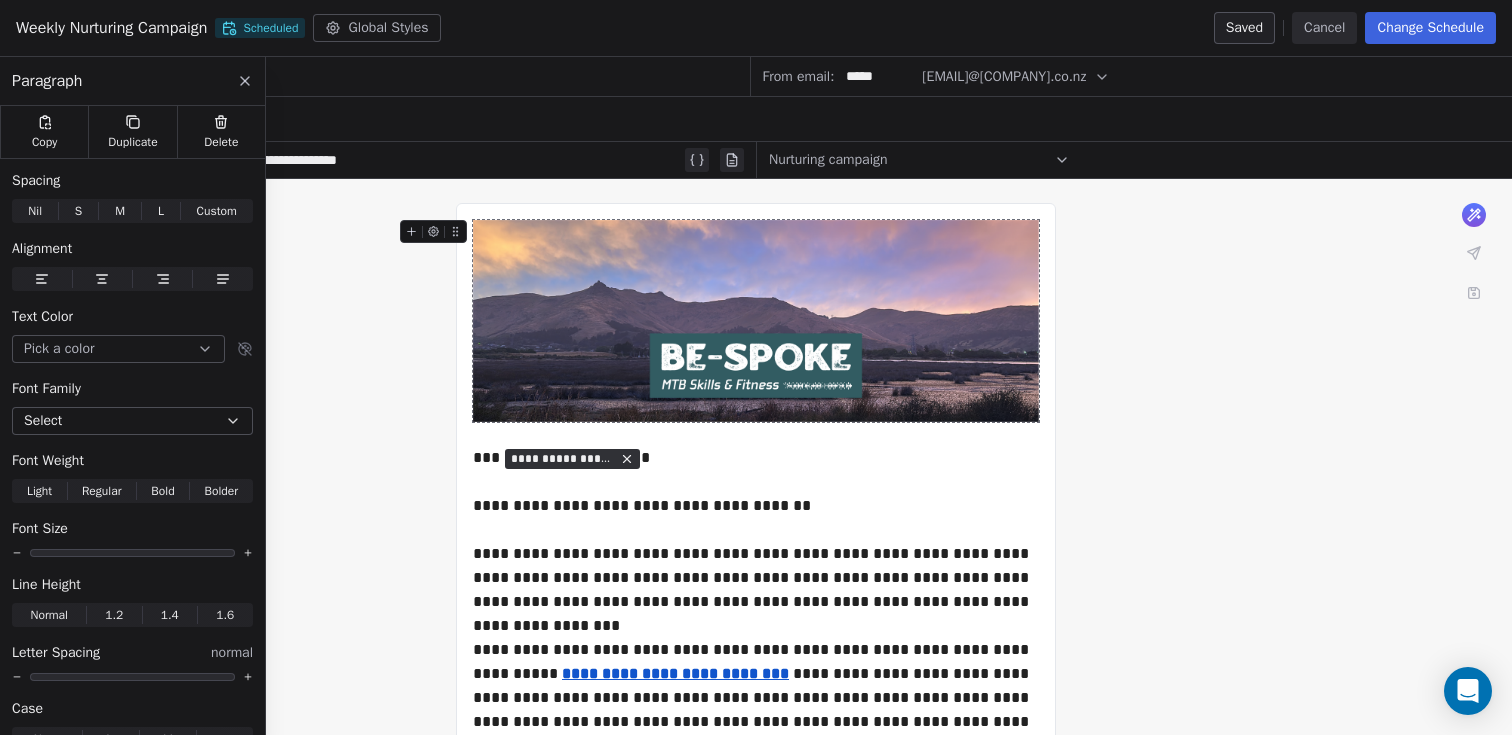 click on "Cancel" at bounding box center (1324, 28) 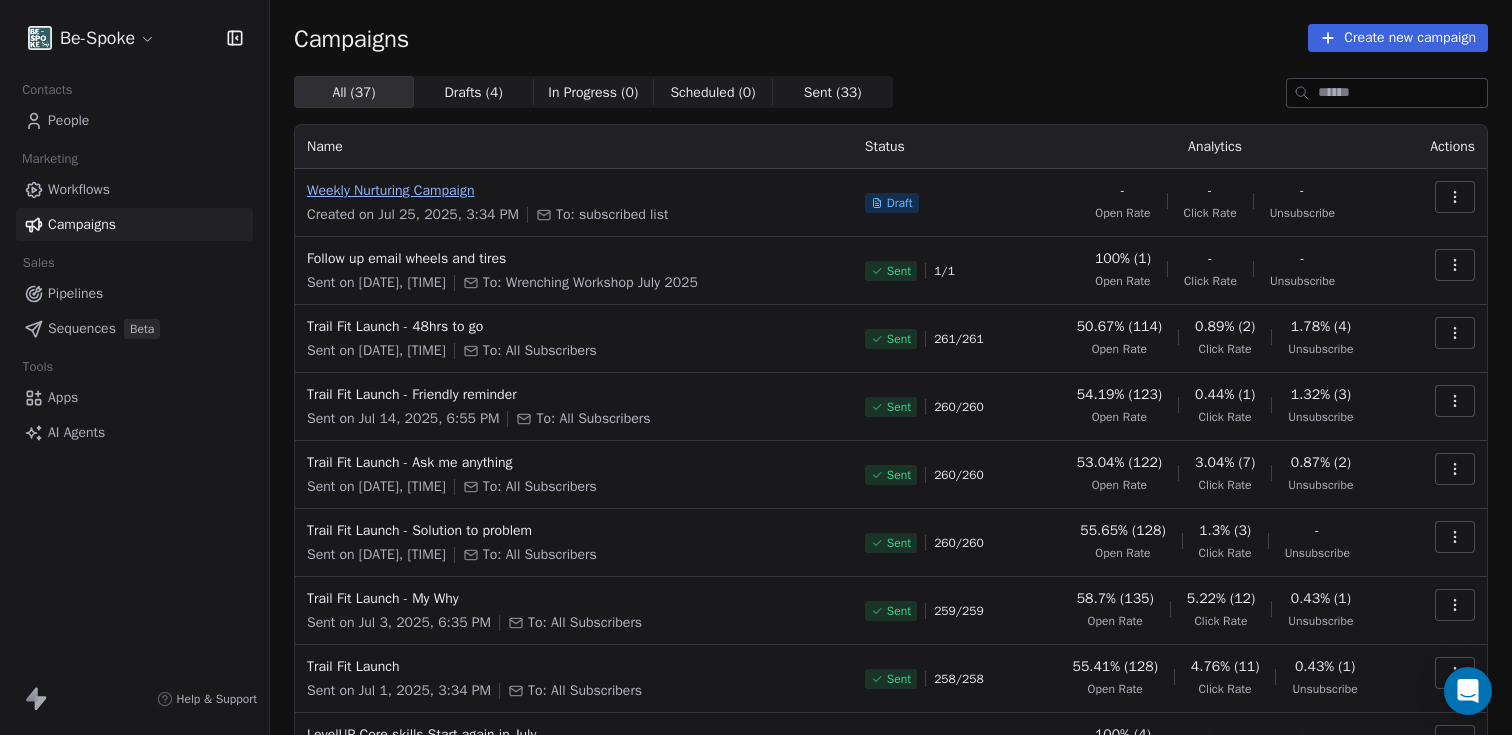 click on "Weekly Nurturing Campaign" at bounding box center [574, 191] 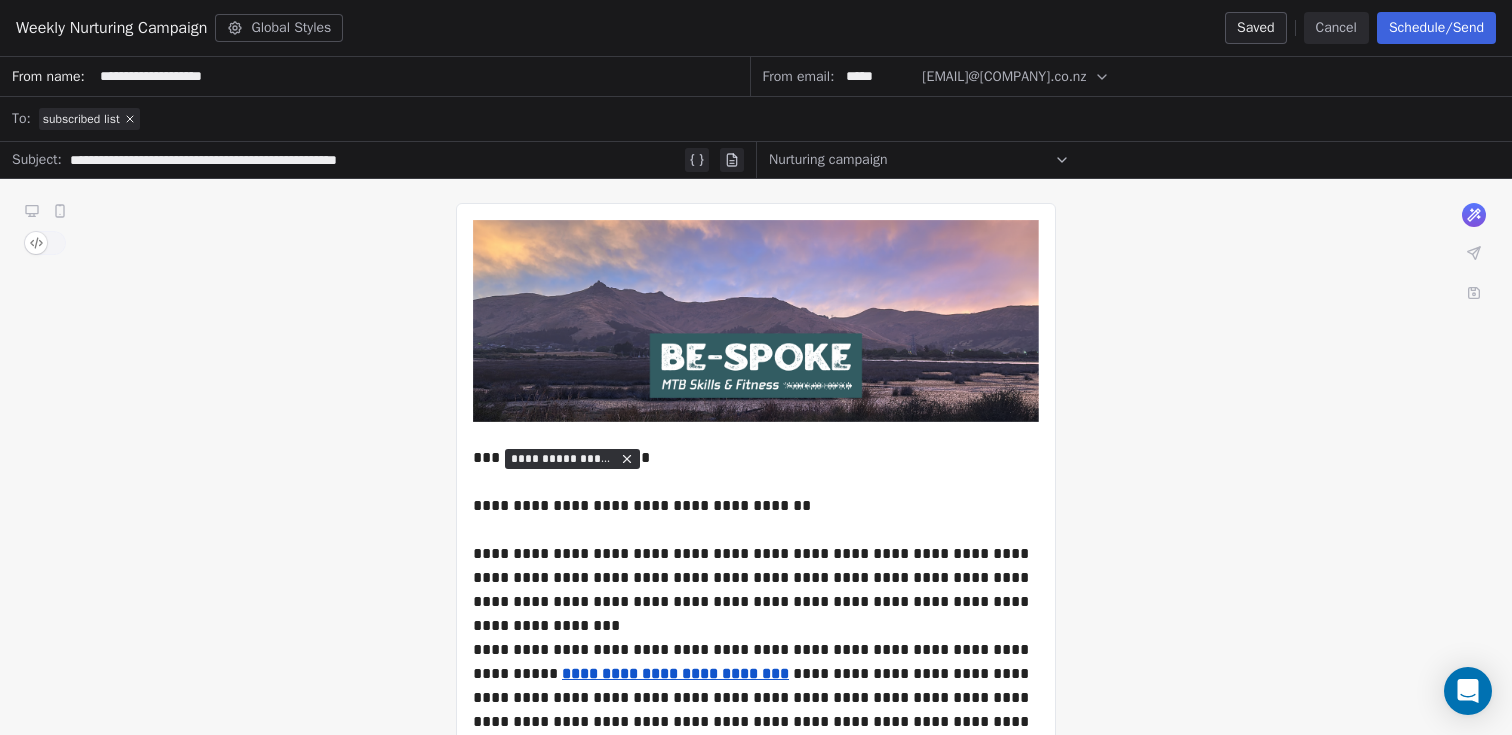 click on "Weekly Nurturing Campaign  Global Styles Saved Cancel Schedule/Send" at bounding box center (756, 28) 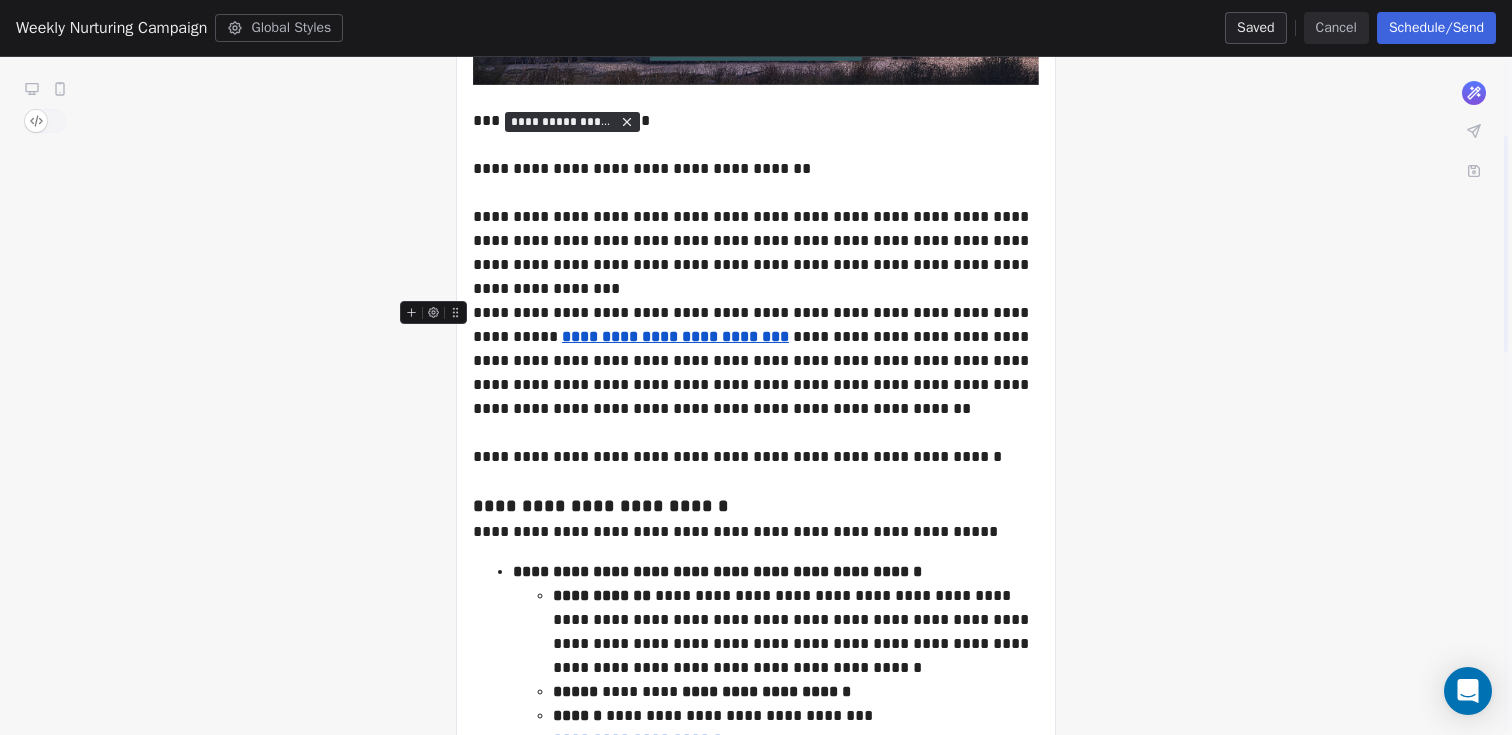 scroll, scrollTop: 235, scrollLeft: 0, axis: vertical 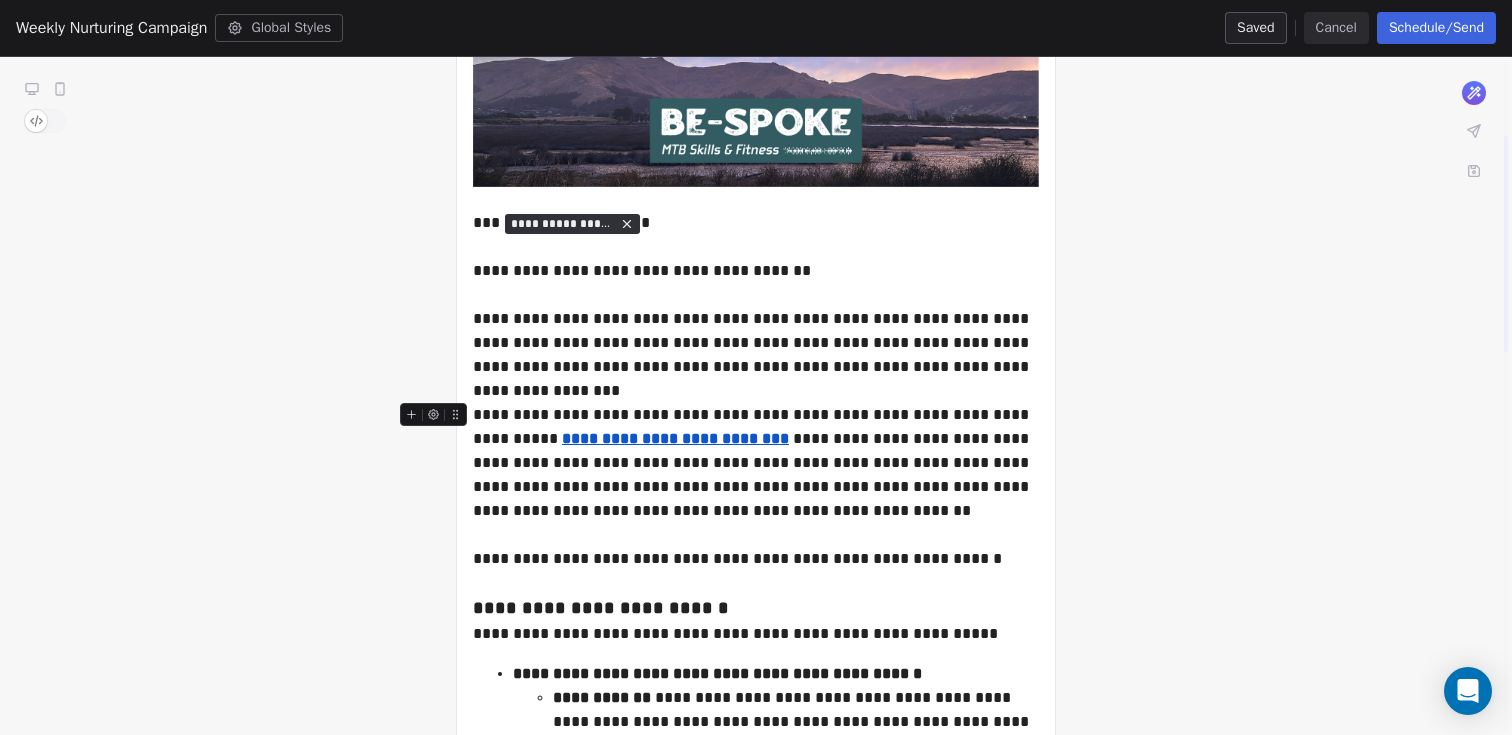 click on "Schedule/Send" at bounding box center (1436, 28) 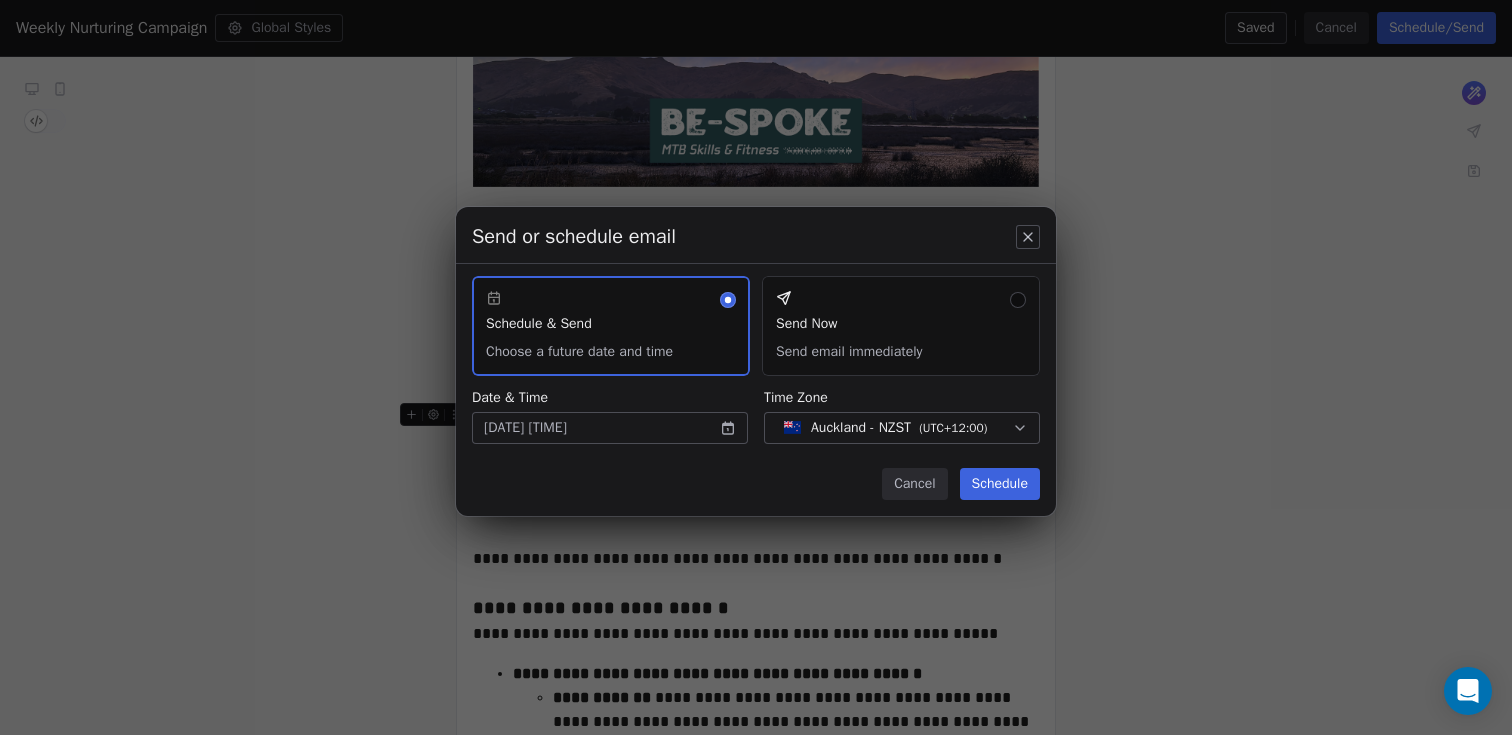 click on "Schedule" at bounding box center (1000, 484) 